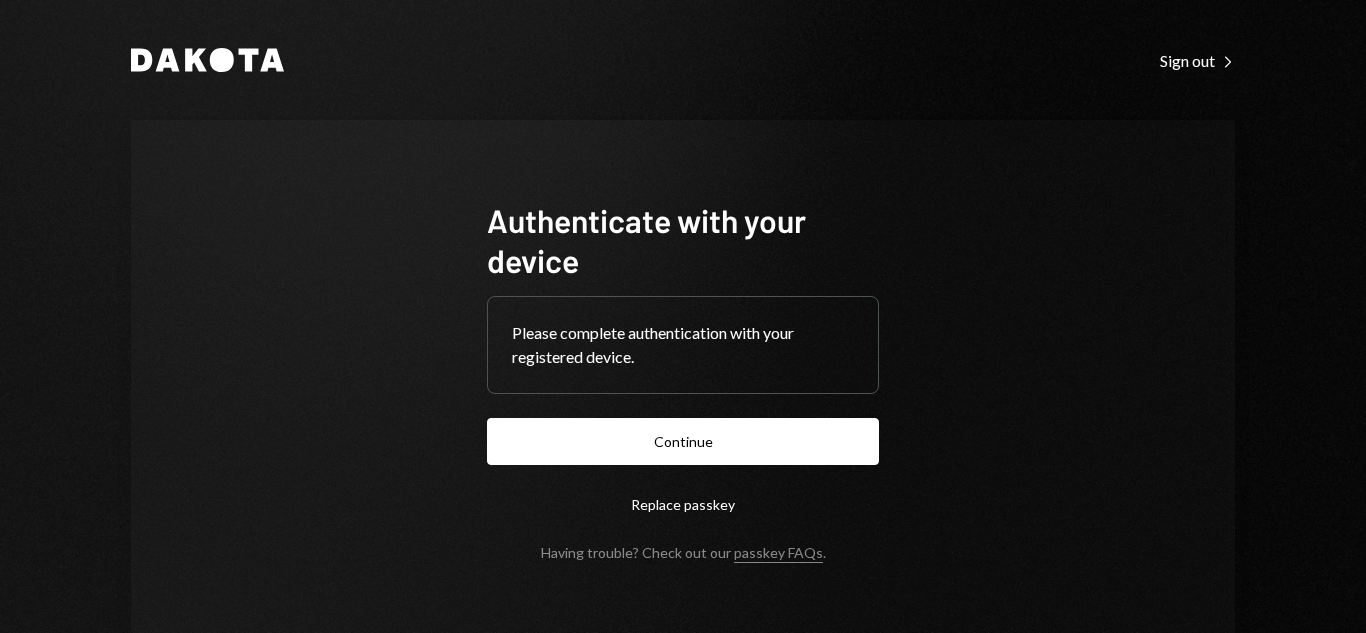 drag, startPoint x: 0, startPoint y: 0, endPoint x: 330, endPoint y: 414, distance: 529.4299 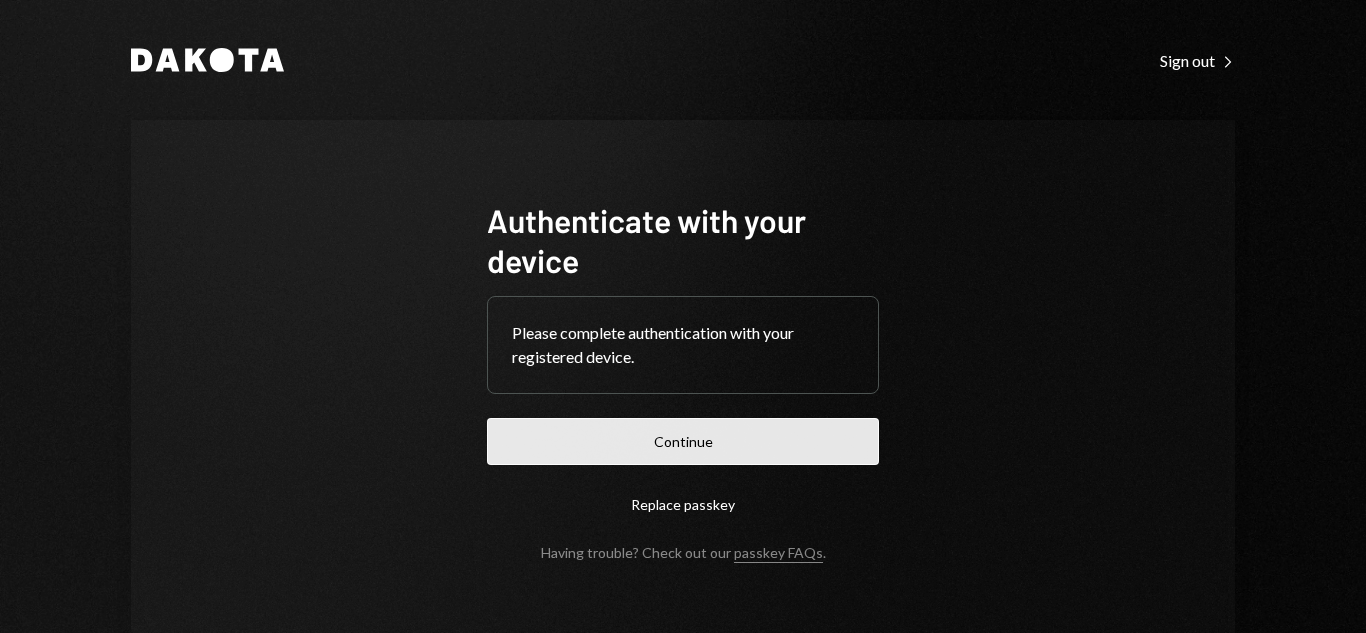click on "Continue" at bounding box center (683, 441) 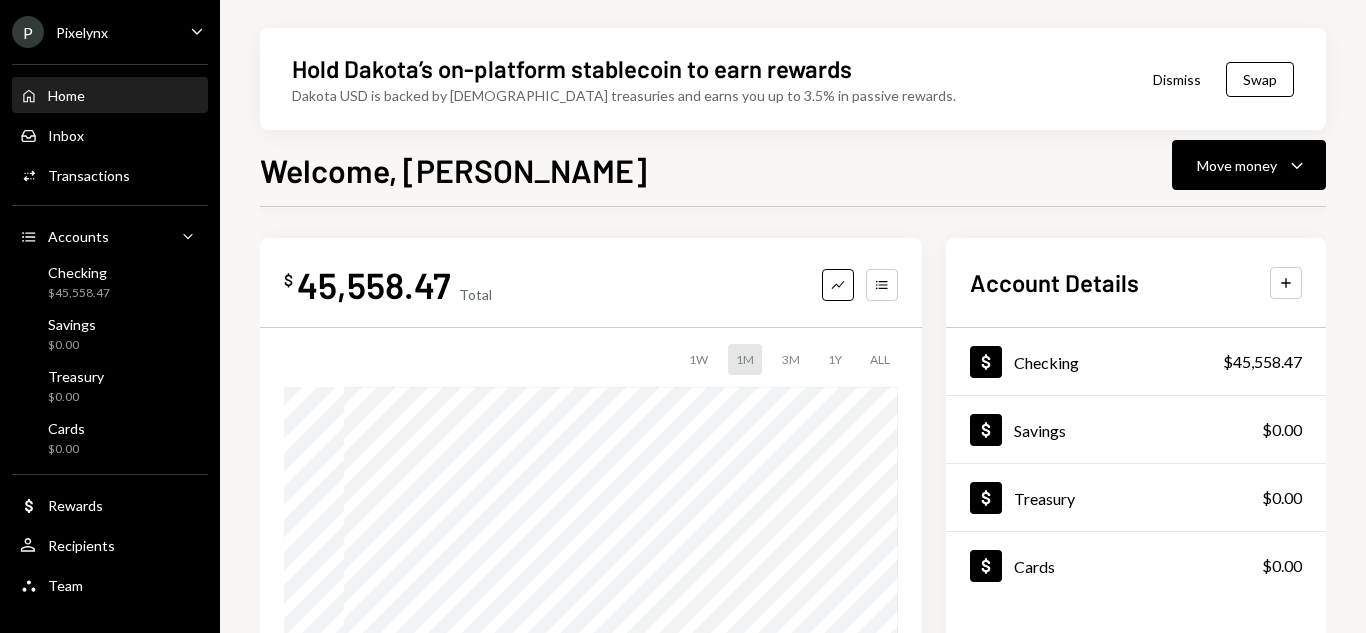 scroll, scrollTop: 0, scrollLeft: 0, axis: both 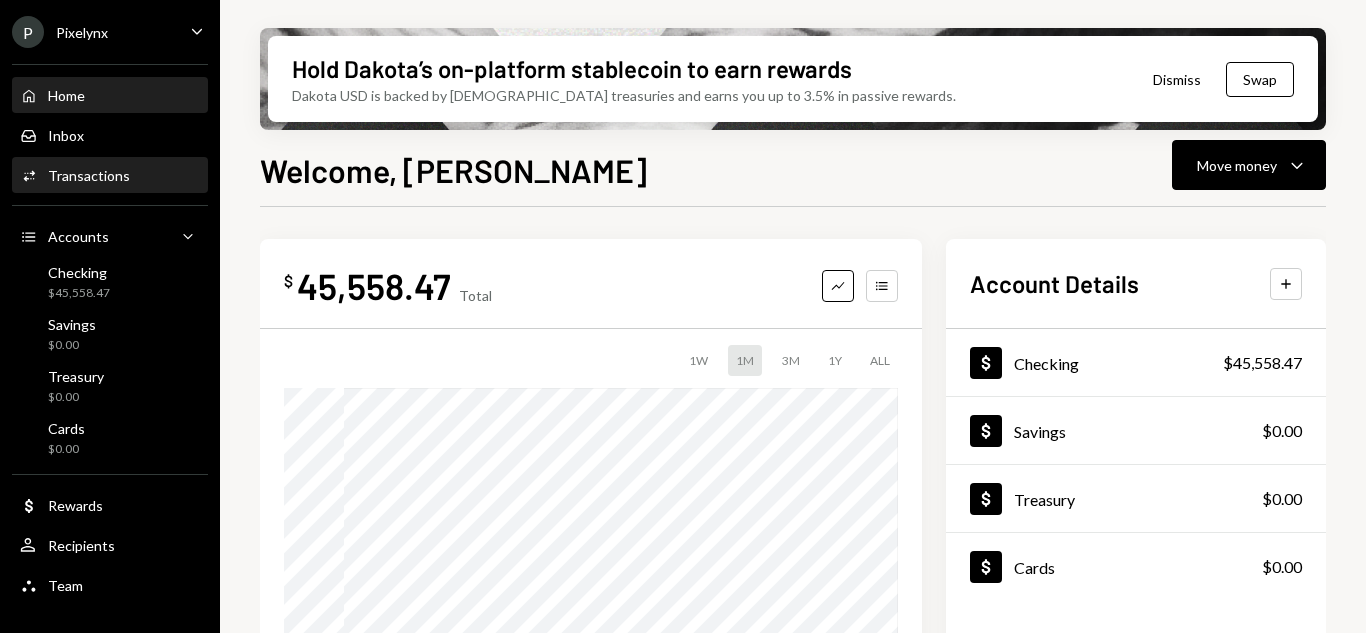 click on "Transactions" at bounding box center (89, 175) 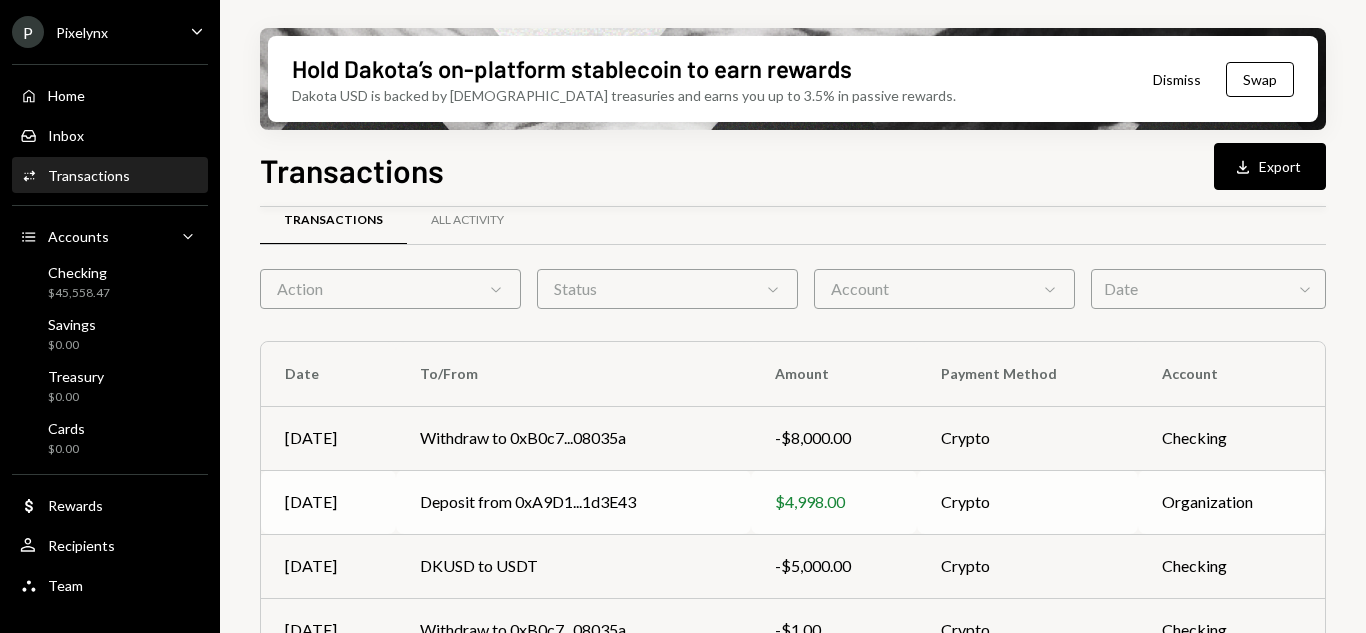 scroll, scrollTop: 0, scrollLeft: 0, axis: both 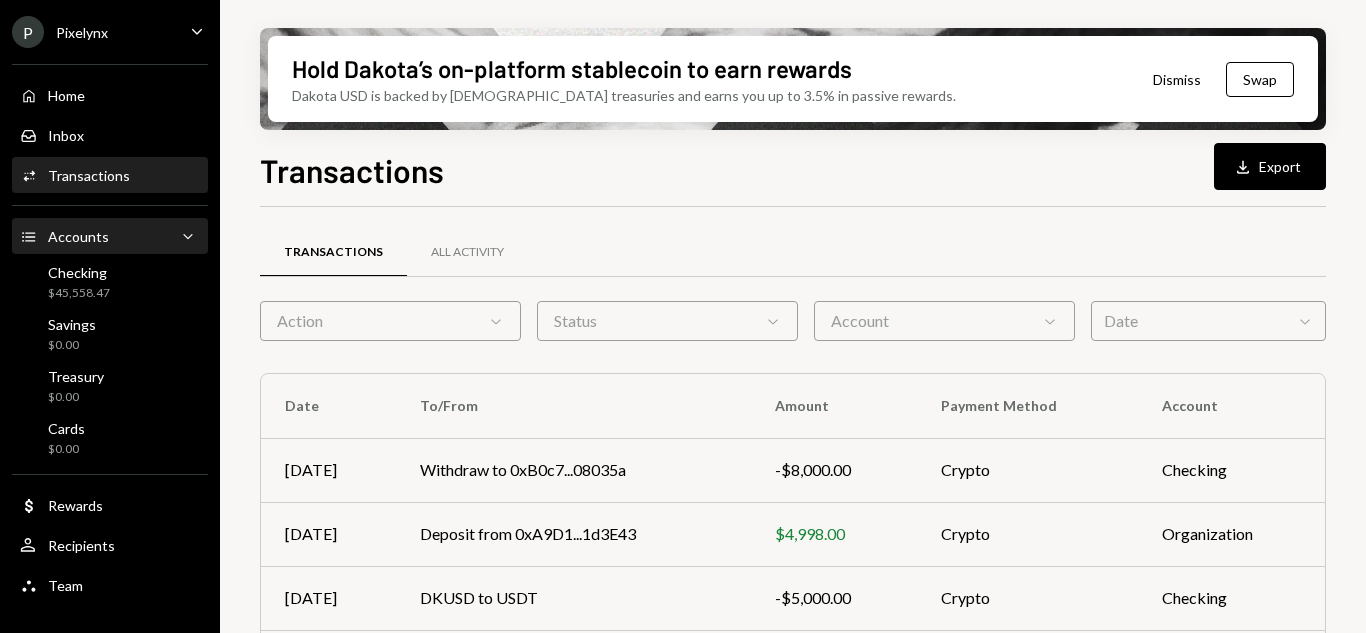 click on "Accounts Accounts Caret Down" at bounding box center [110, 237] 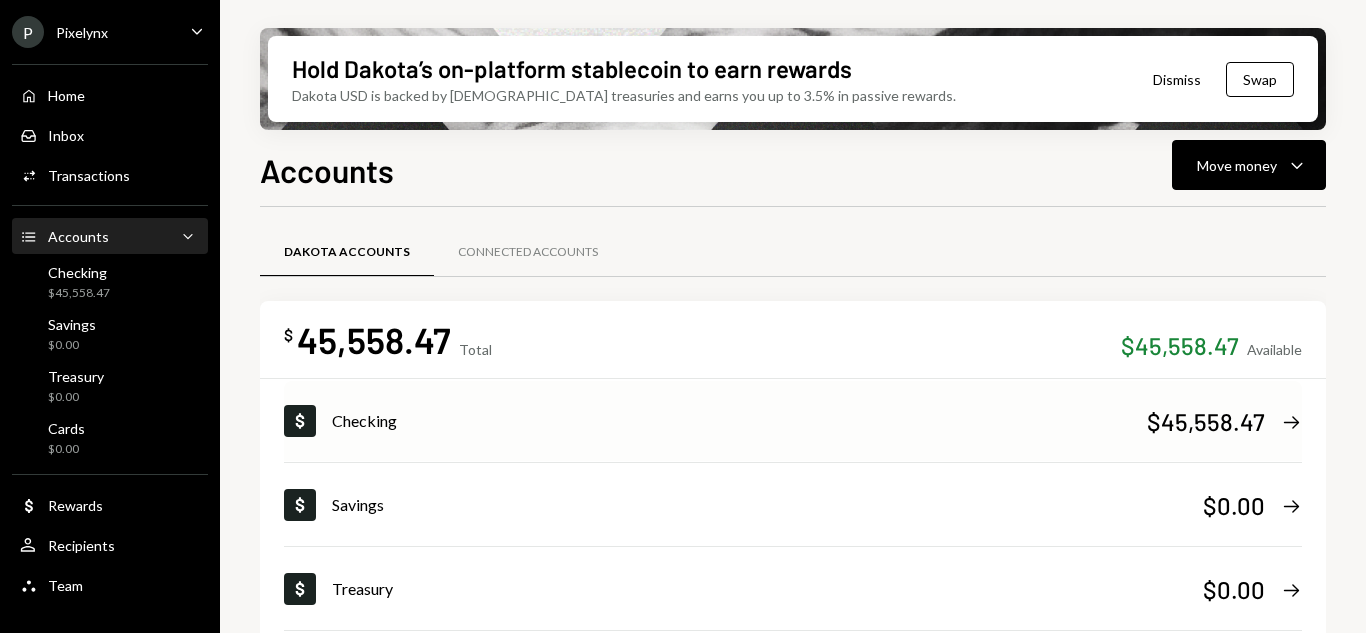 click on "Checking" at bounding box center [739, 421] 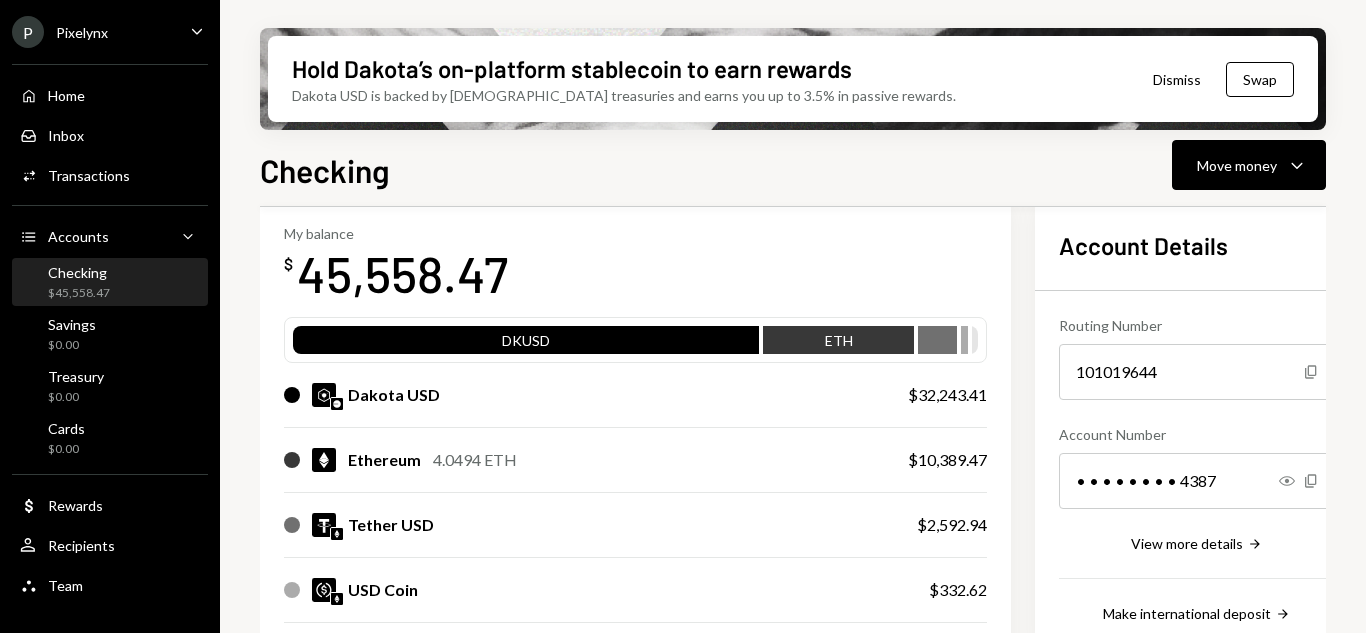 scroll, scrollTop: 200, scrollLeft: 0, axis: vertical 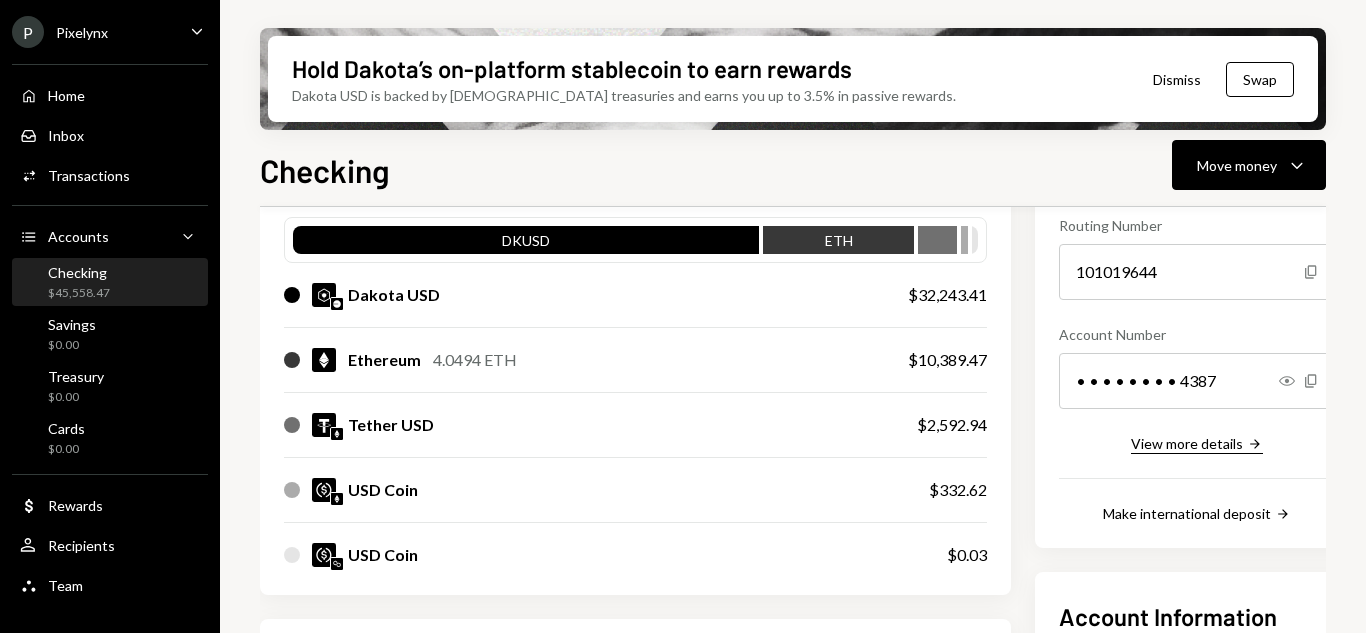click on "View more details" at bounding box center [1187, 443] 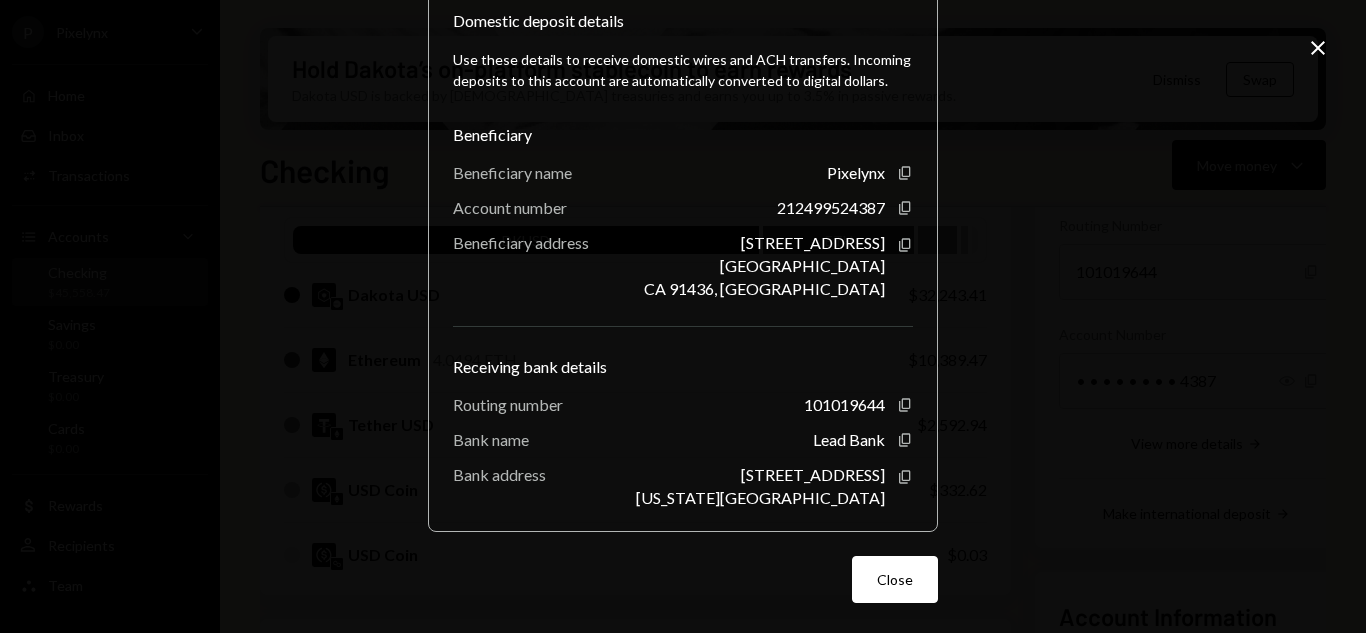 scroll, scrollTop: 0, scrollLeft: 0, axis: both 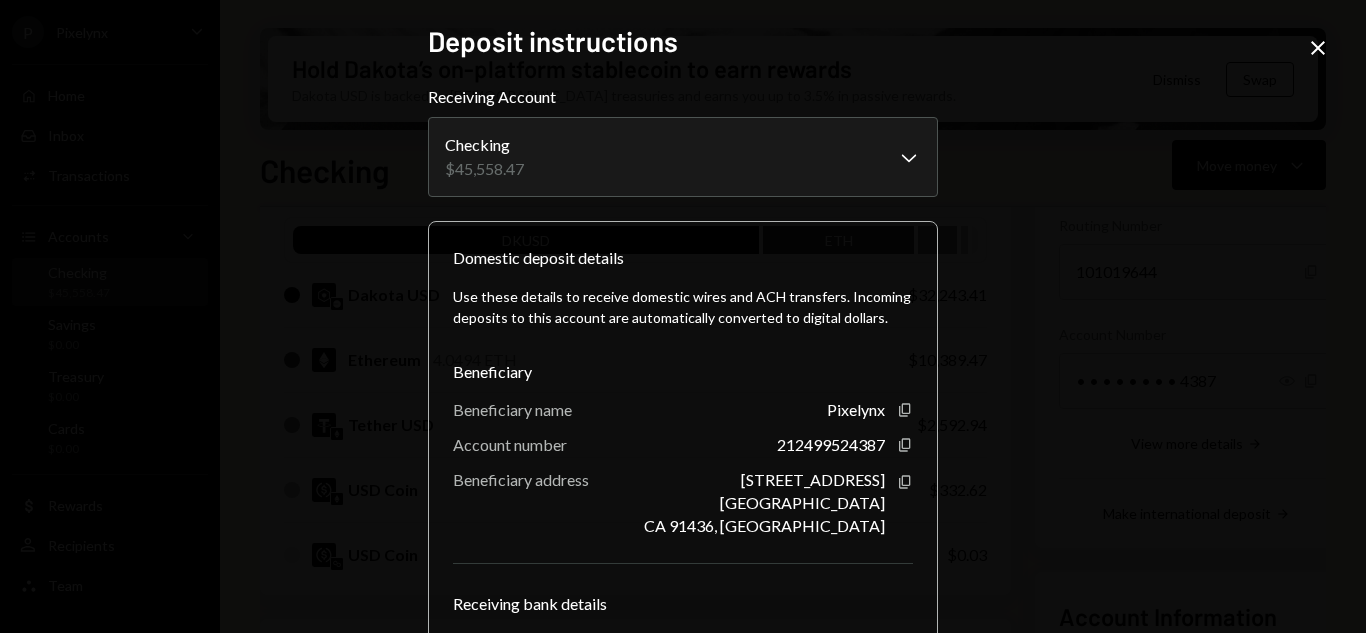 click on "Close" 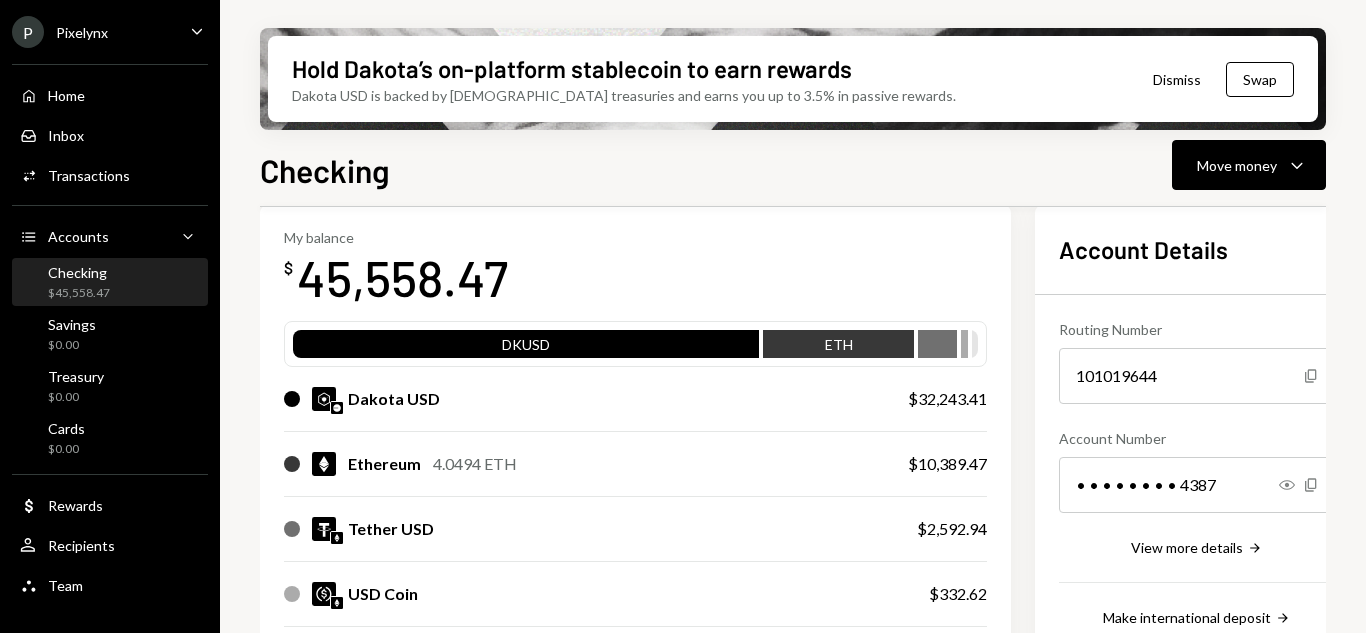 scroll, scrollTop: 68, scrollLeft: 0, axis: vertical 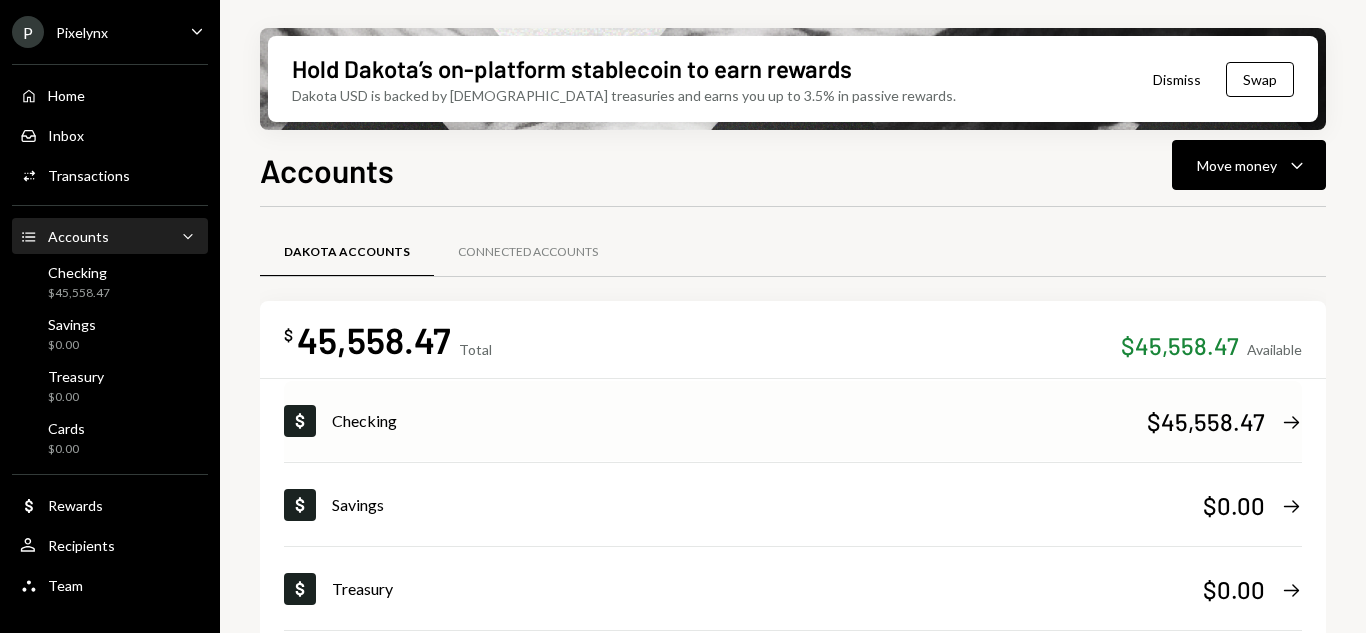 click on "Checking" at bounding box center [739, 421] 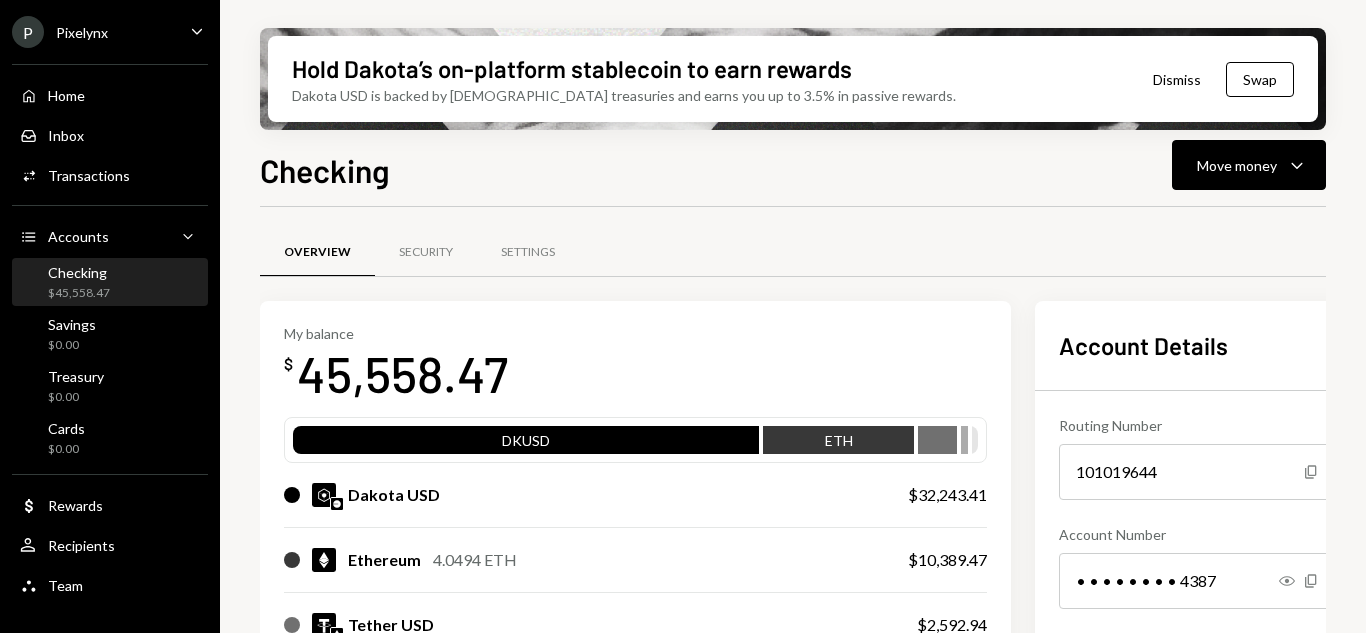 click on "DKUSD" at bounding box center (526, 444) 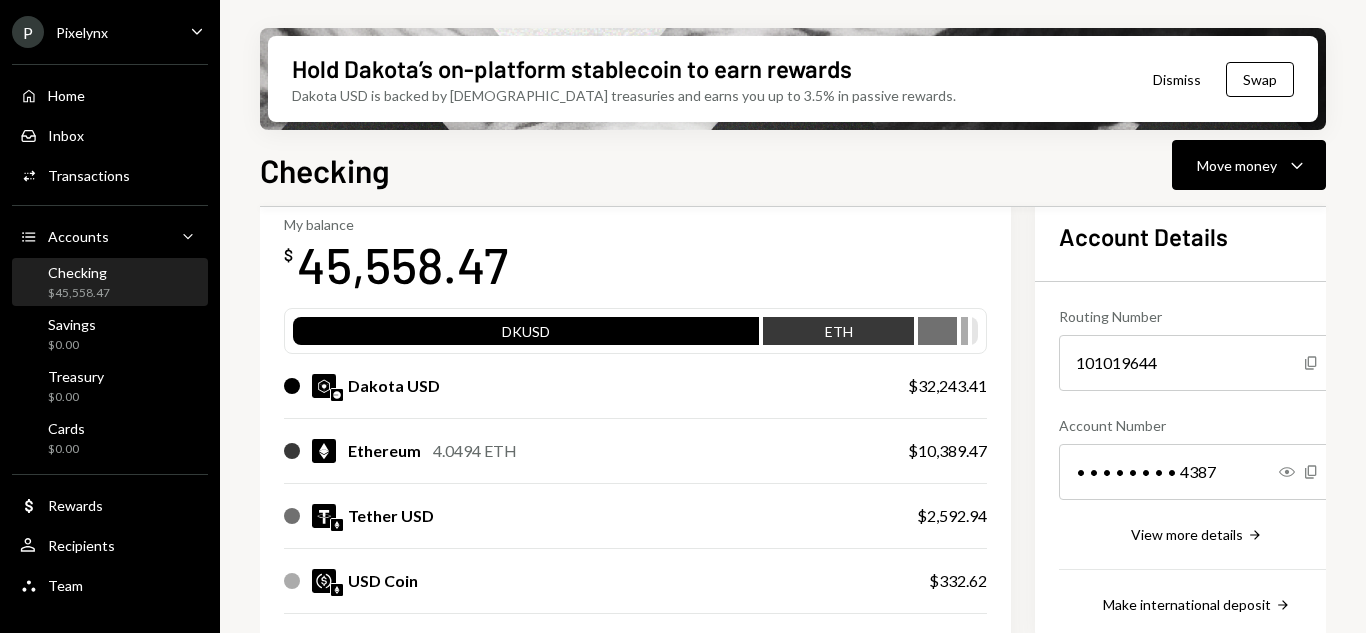 scroll, scrollTop: 200, scrollLeft: 0, axis: vertical 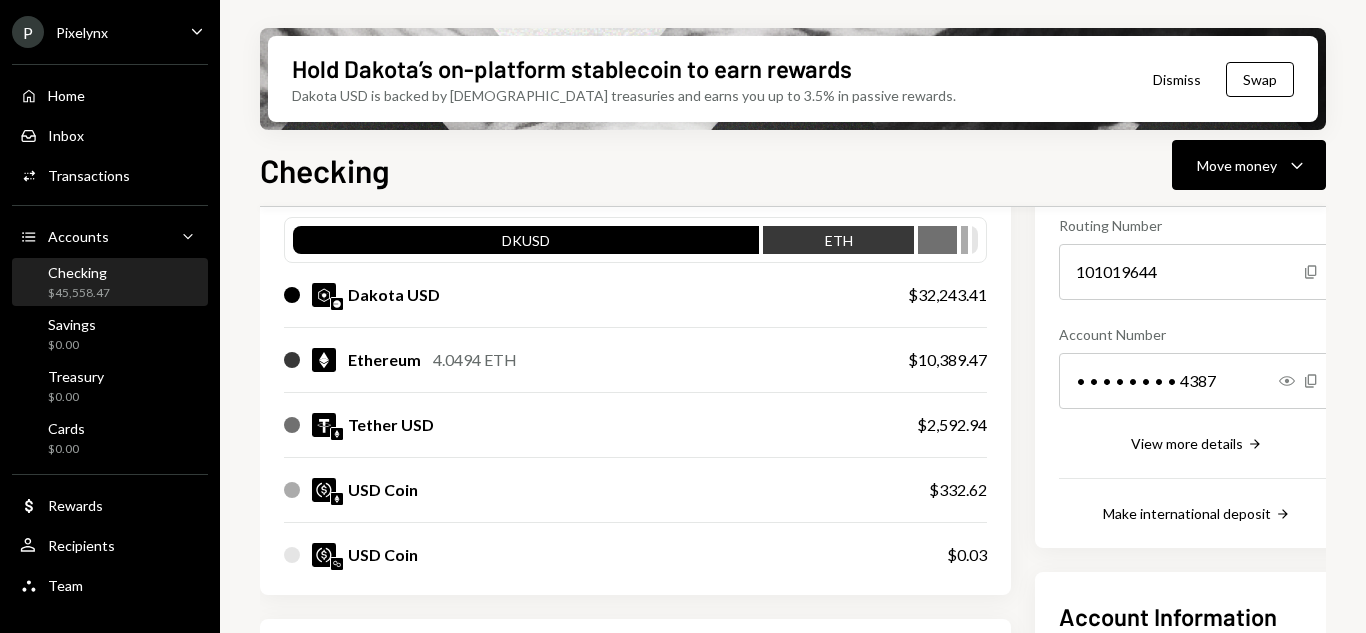click on "Dakota USD" at bounding box center [576, 295] 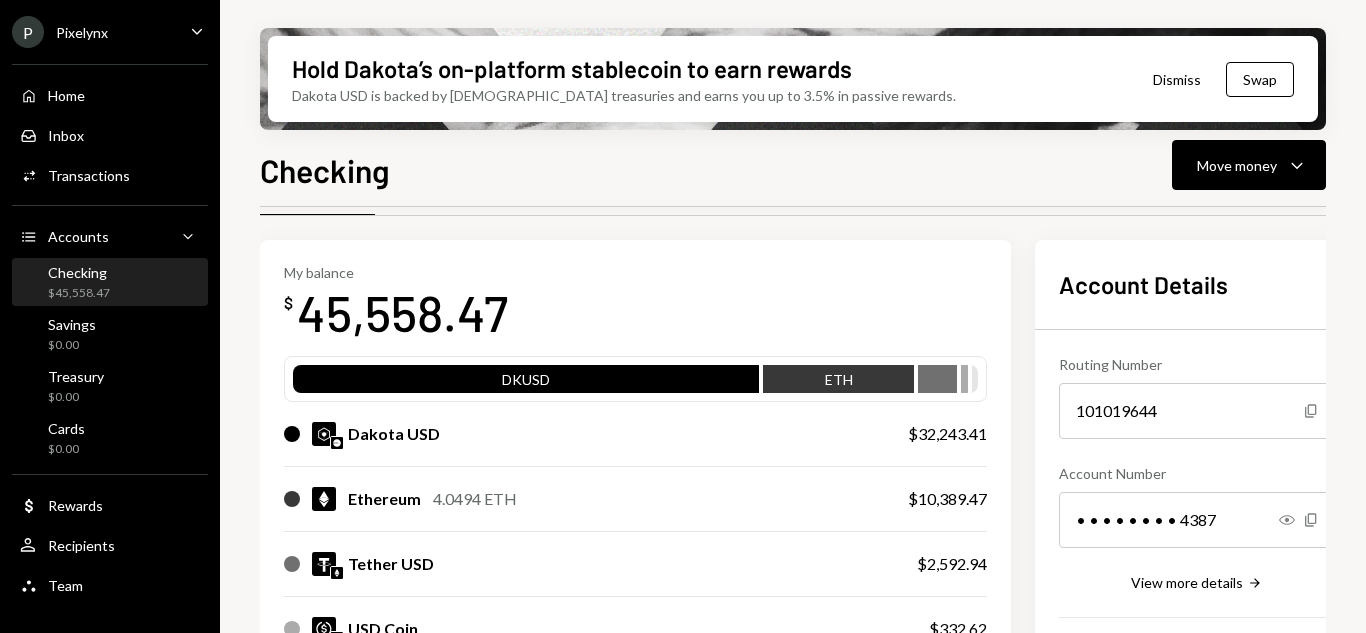 scroll, scrollTop: 0, scrollLeft: 0, axis: both 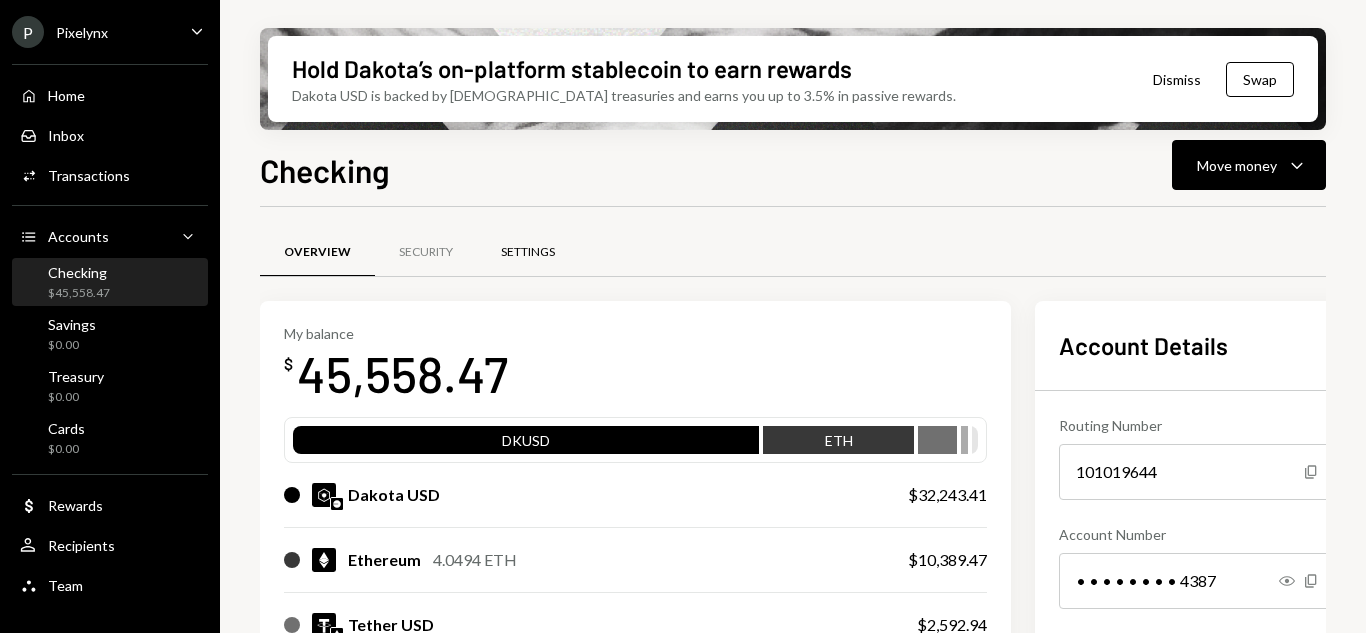 click on "Settings" at bounding box center (528, 253) 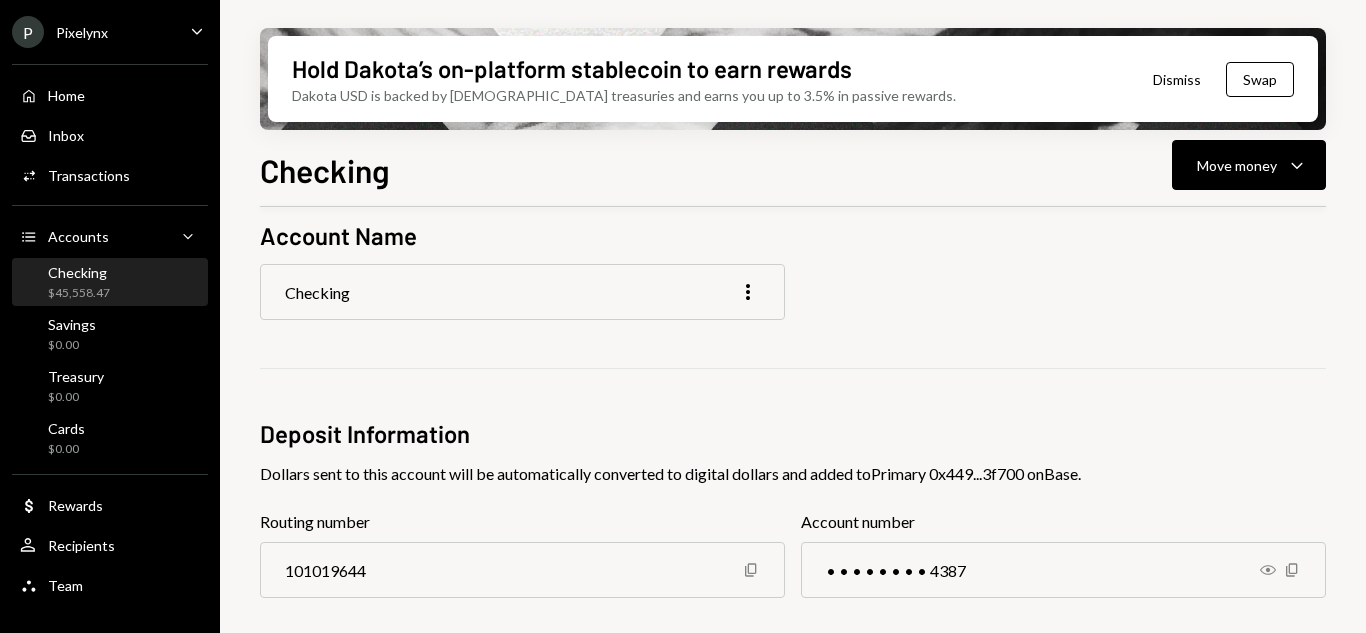 scroll, scrollTop: 0, scrollLeft: 0, axis: both 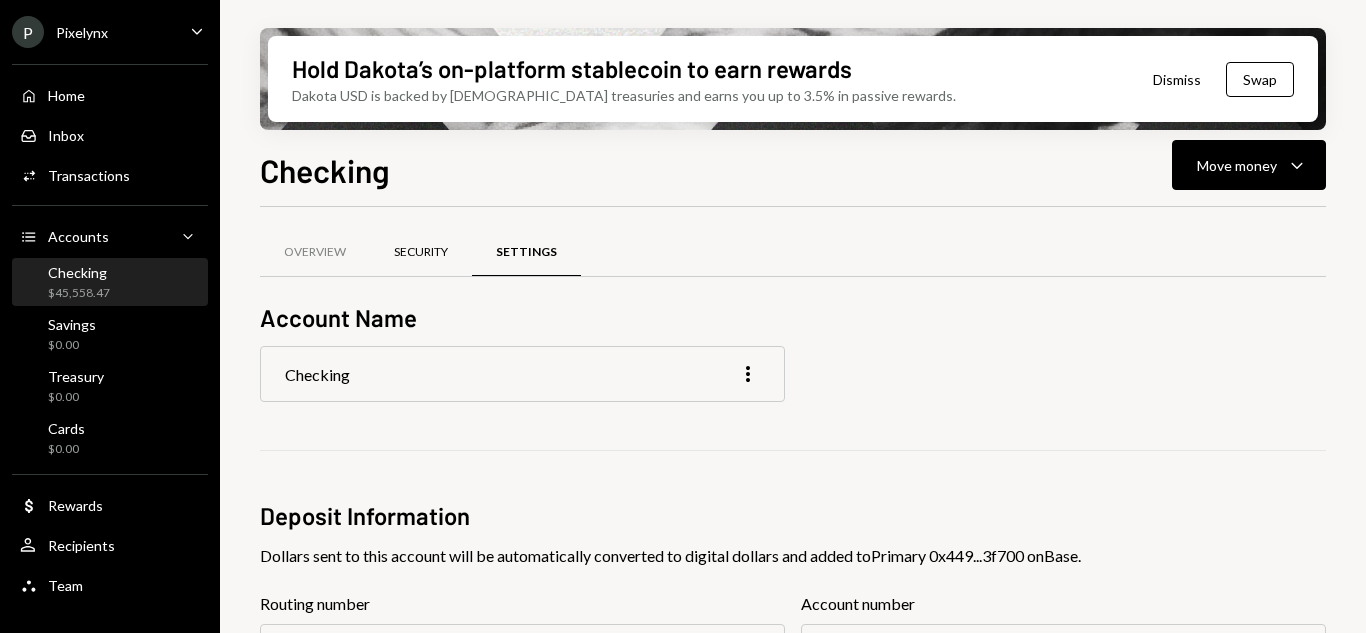 click on "Security" at bounding box center [421, 252] 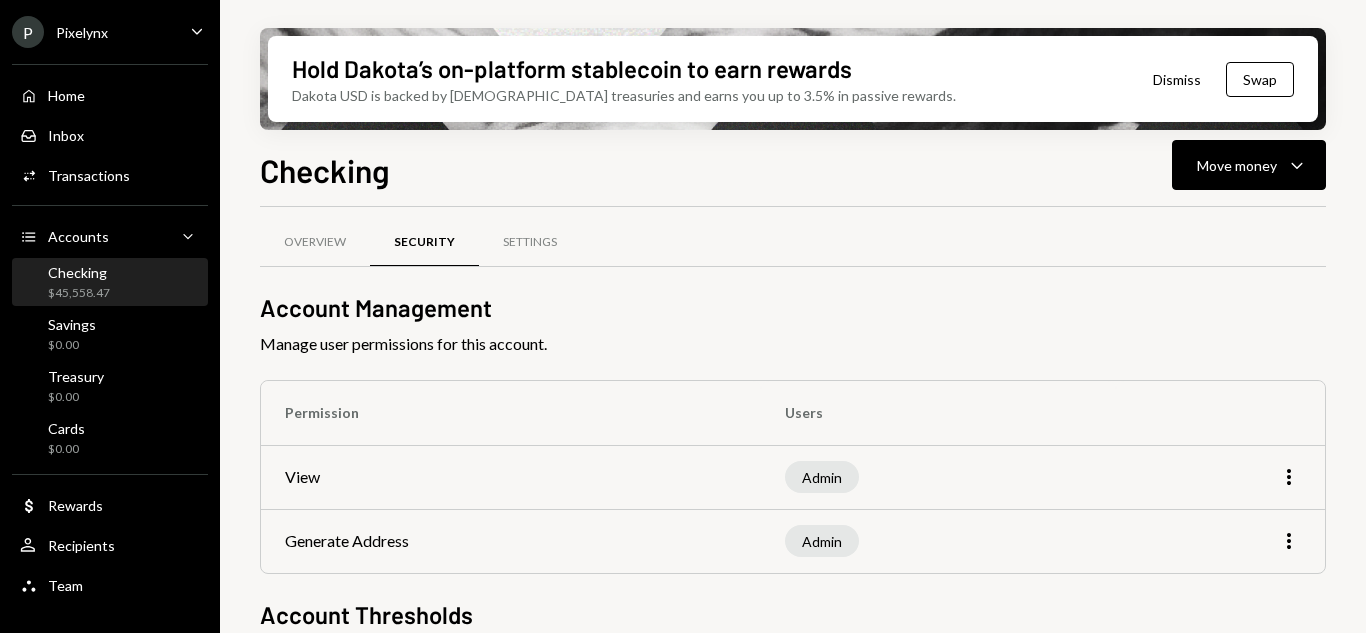 scroll, scrollTop: 0, scrollLeft: 0, axis: both 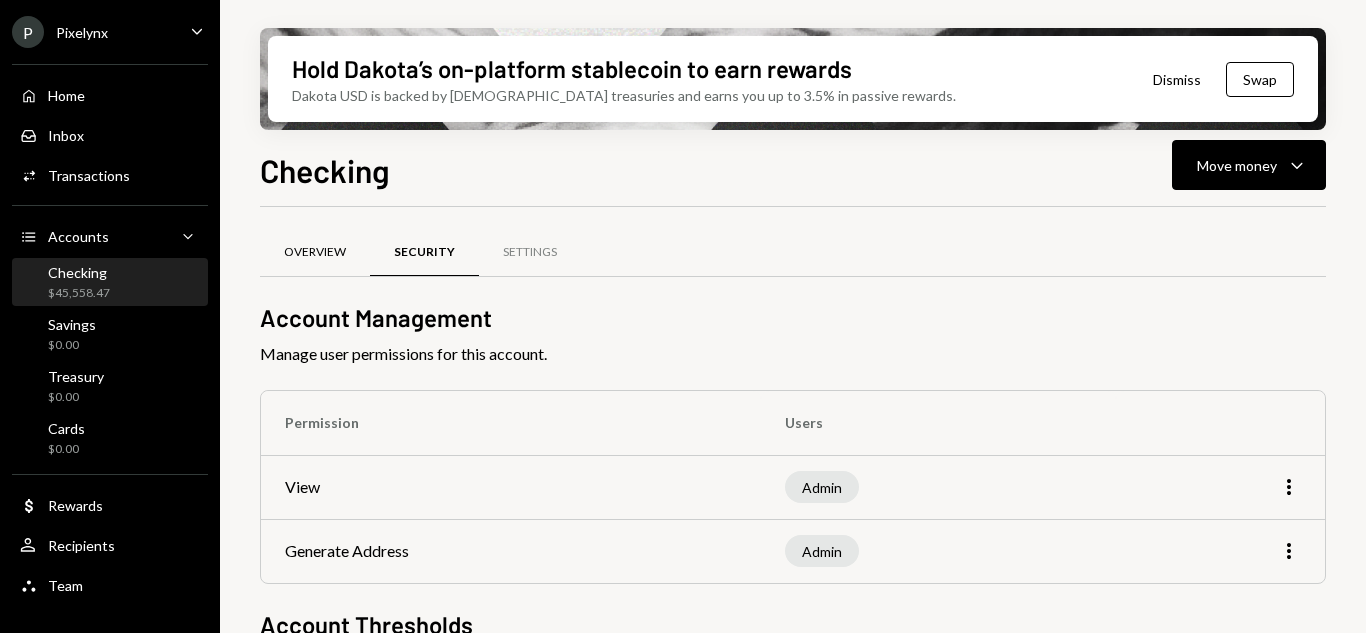 click on "Overview" at bounding box center [315, 252] 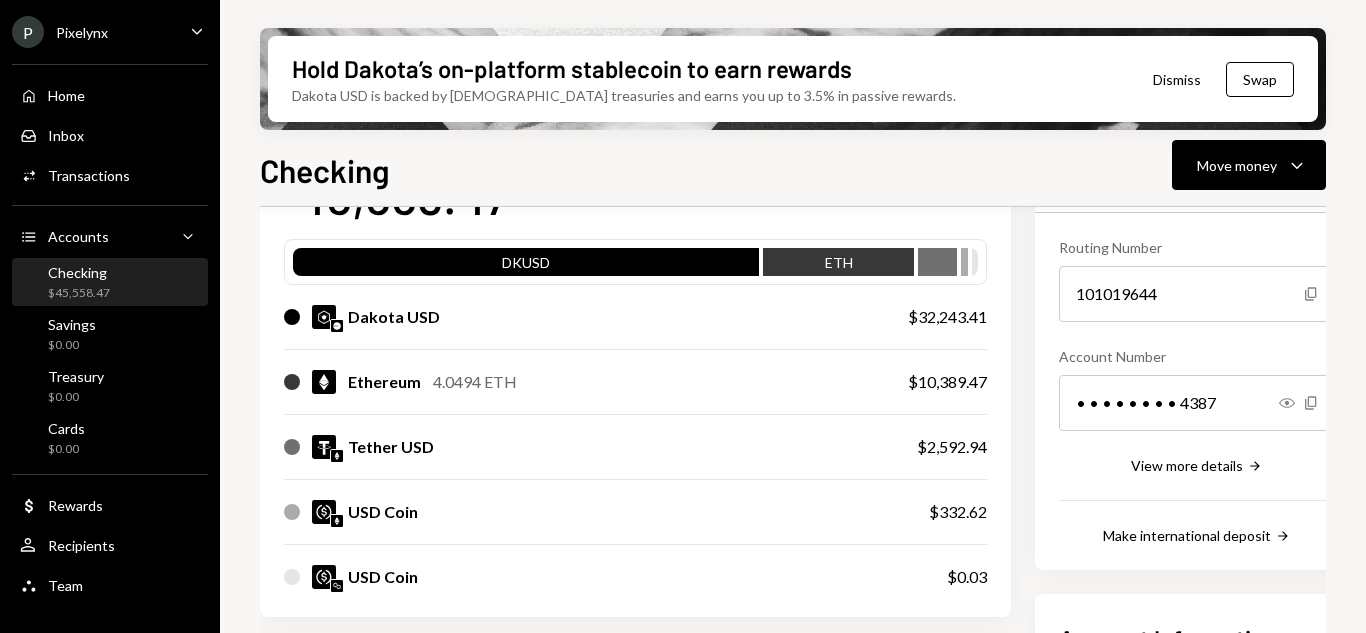 scroll, scrollTop: 200, scrollLeft: 0, axis: vertical 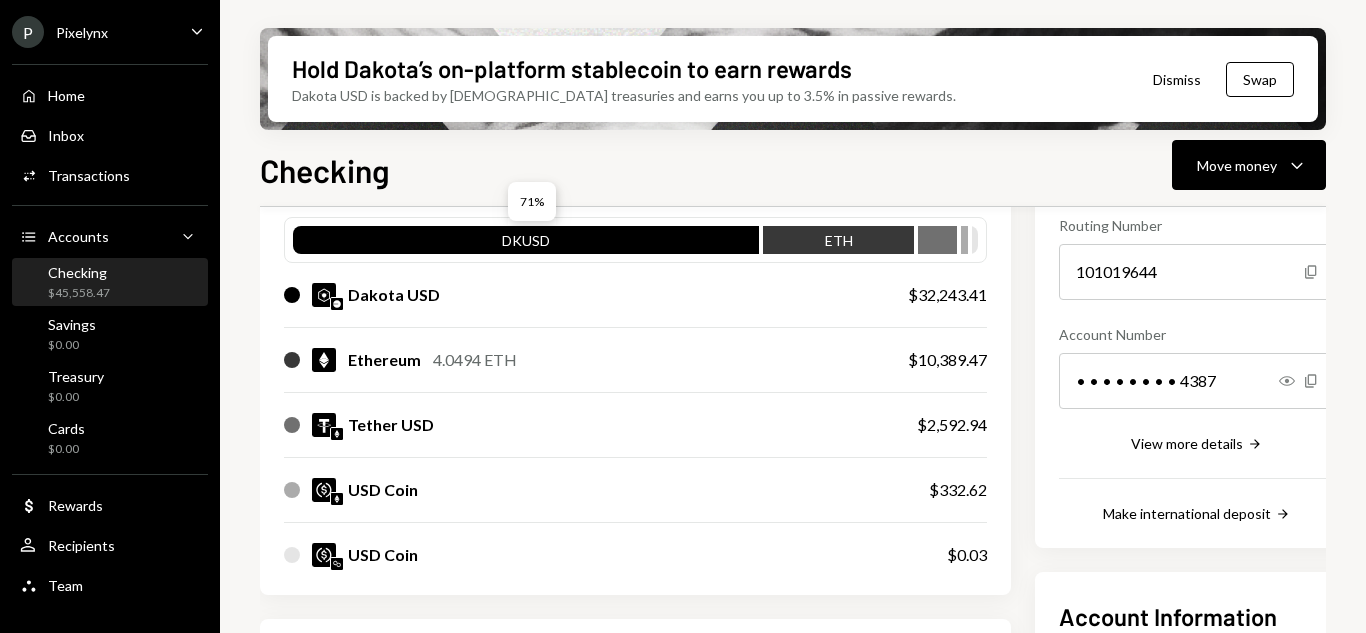 click on "DKUSD" at bounding box center [526, 244] 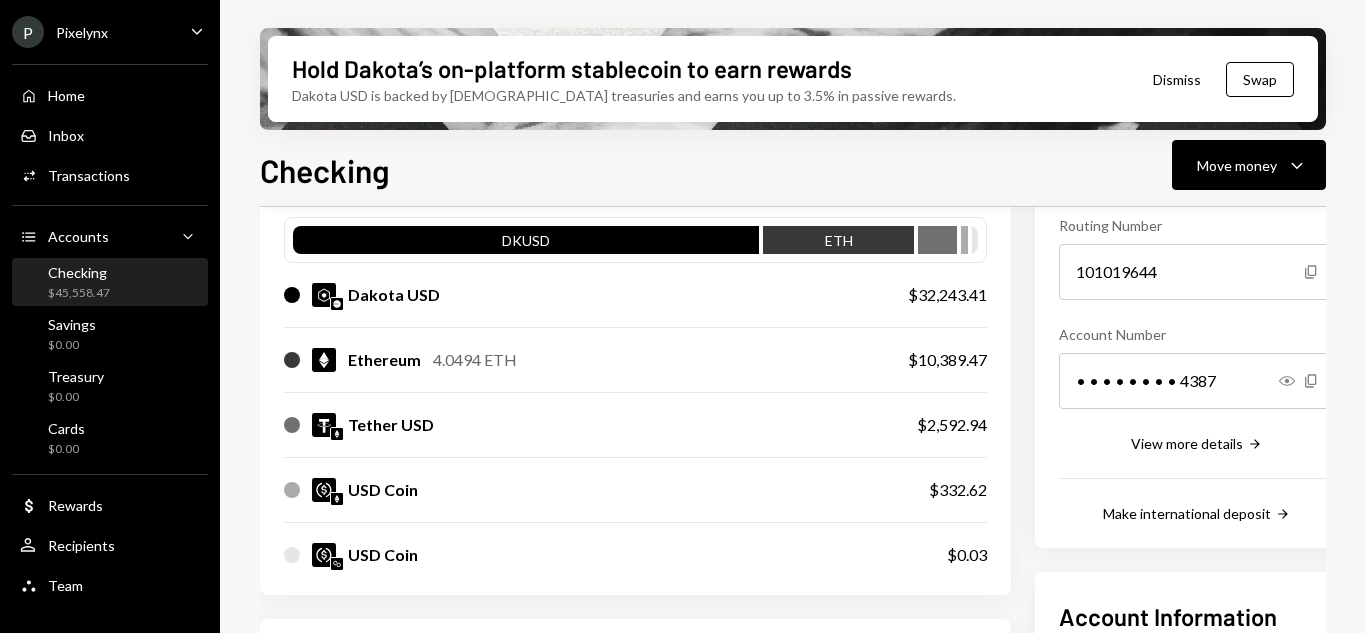 click on "ETH" at bounding box center [838, 244] 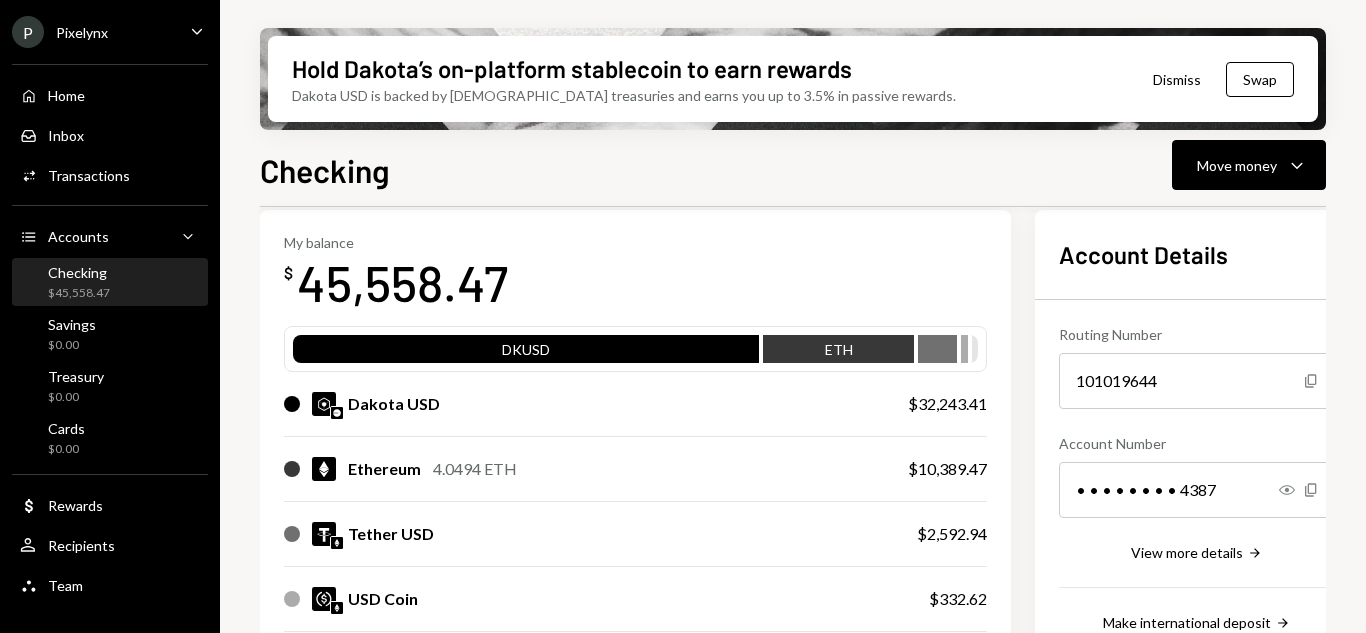 scroll, scrollTop: 0, scrollLeft: 0, axis: both 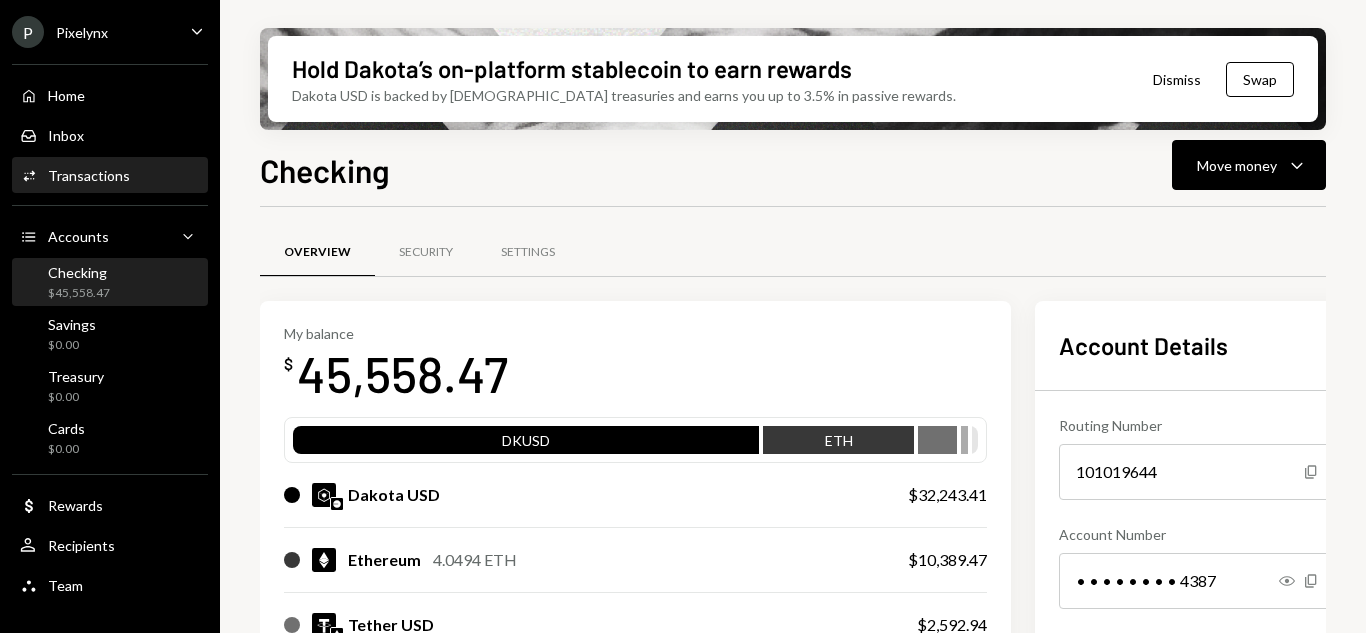 click on "Transactions" at bounding box center (89, 175) 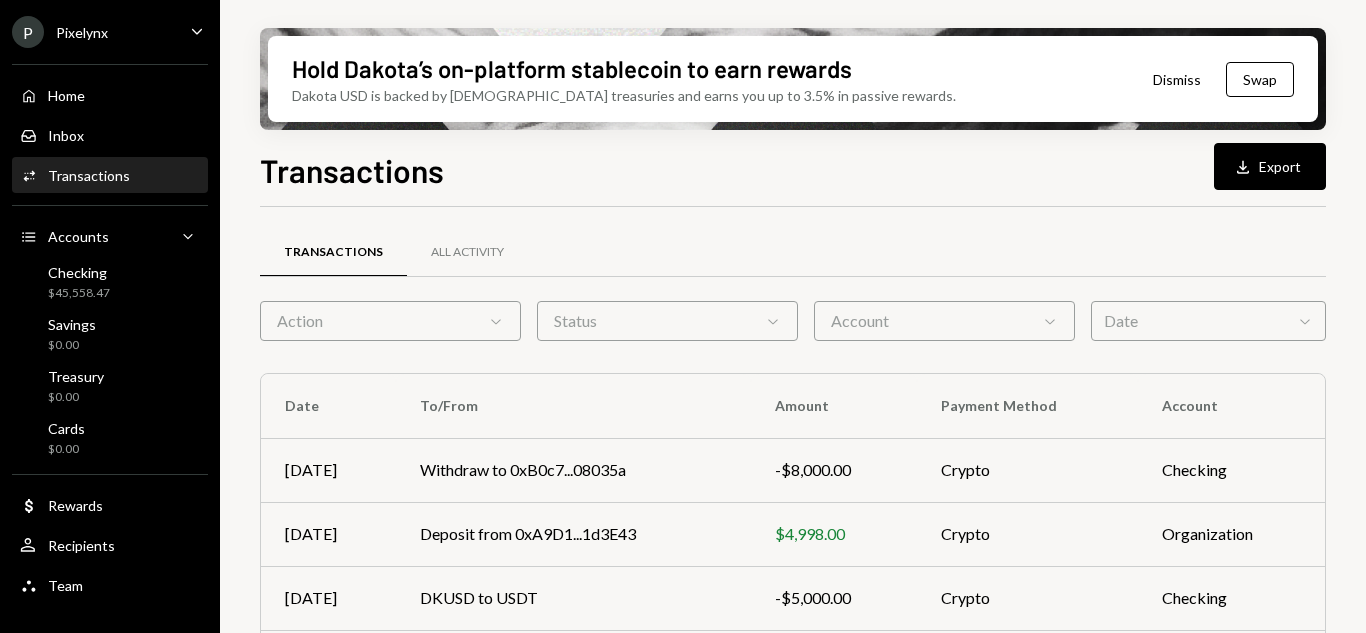 click on "Date Chevron Down" at bounding box center (1208, 321) 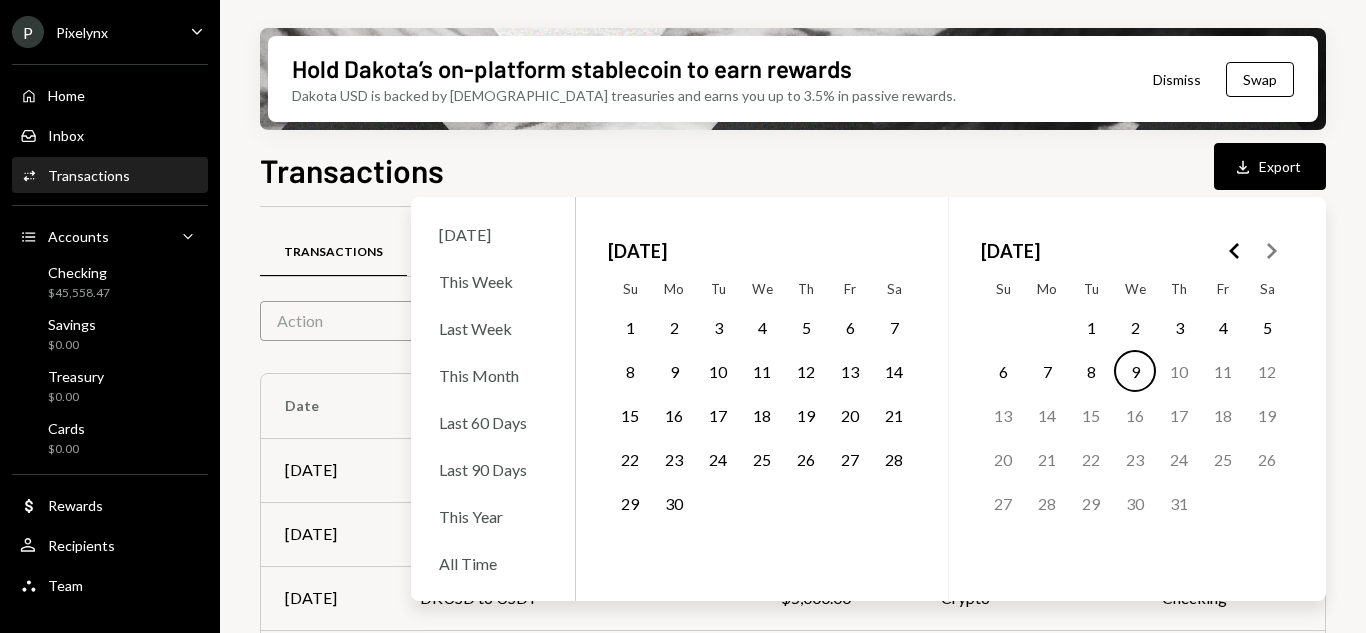 click on "30" at bounding box center [674, 503] 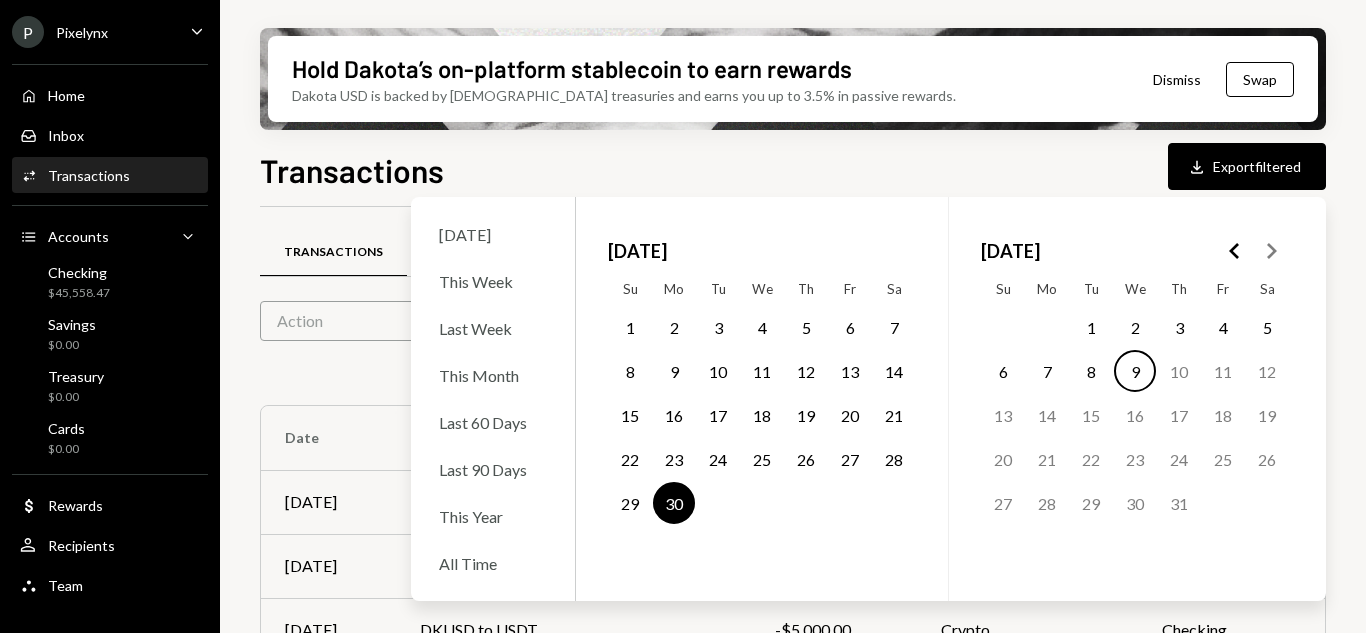 click on "Transactions Download Export  filtered" at bounding box center [793, 168] 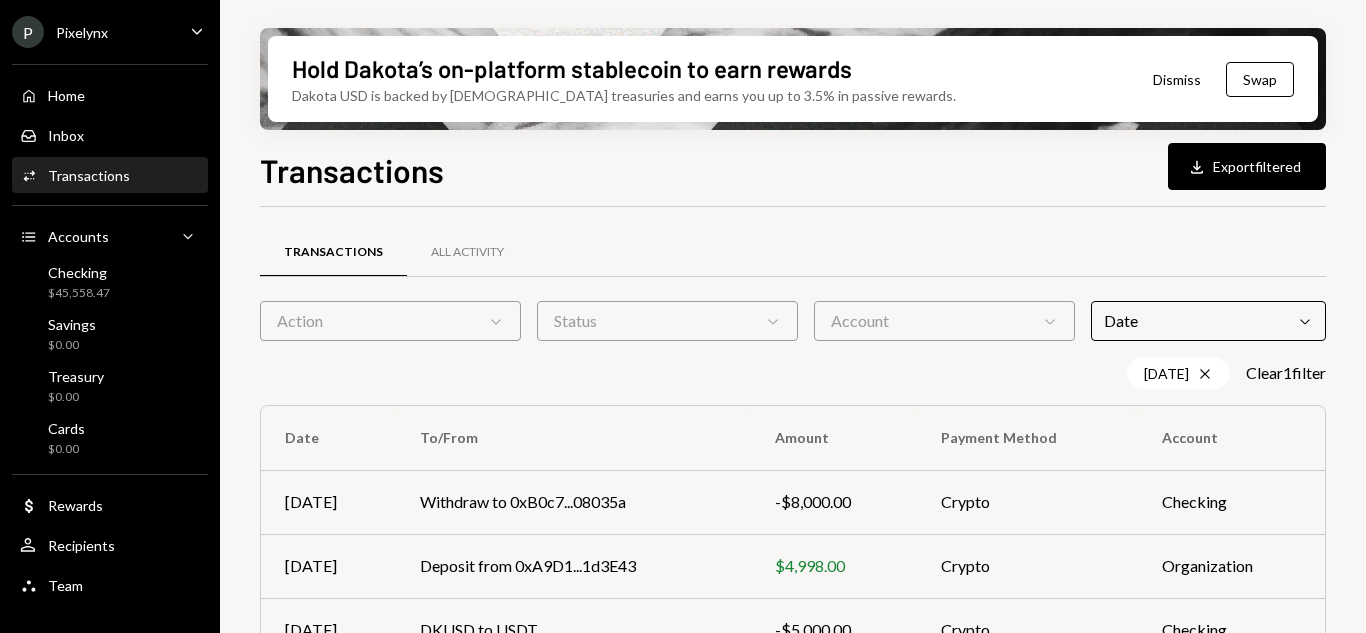 click on "Account Chevron Down" at bounding box center (944, 321) 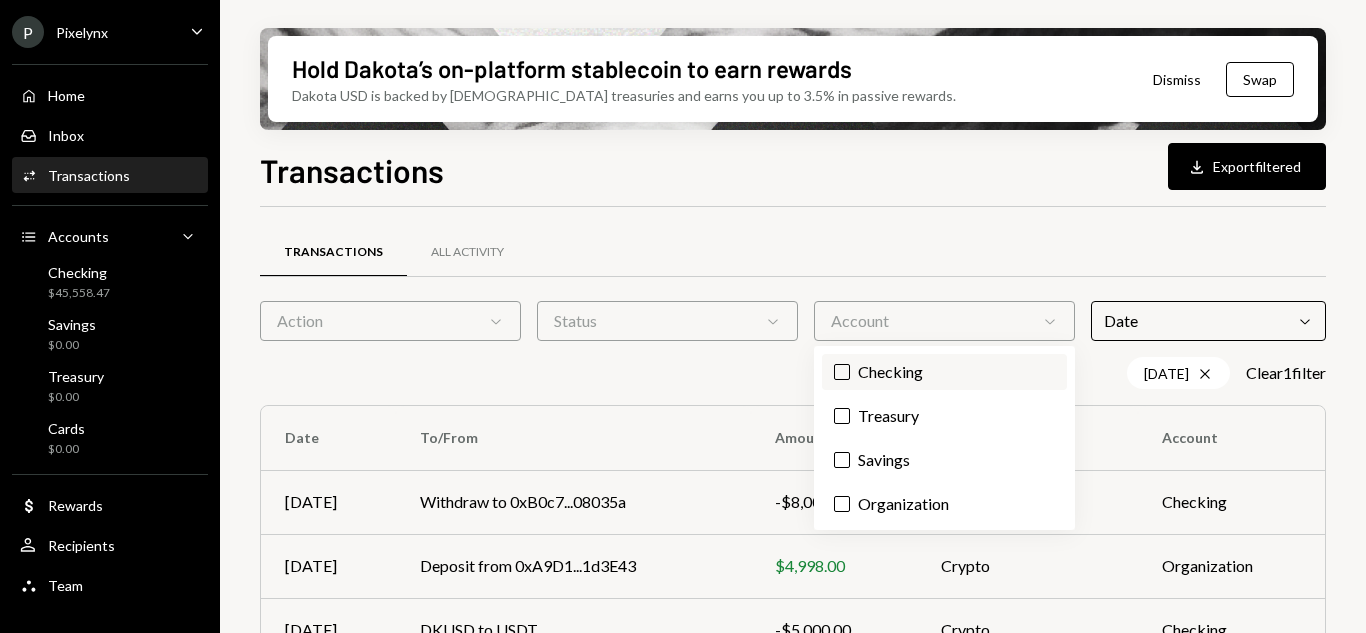 click on "Checking" at bounding box center [842, 372] 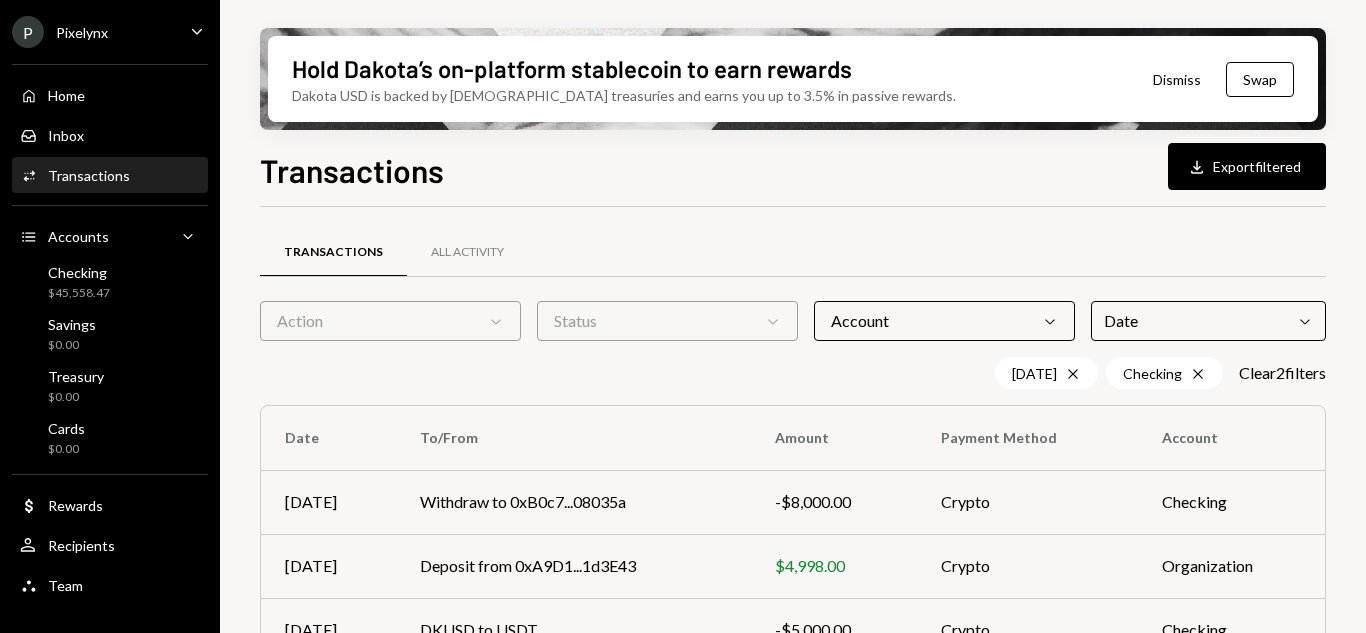 click on "Transactions All Activity" at bounding box center (793, 252) 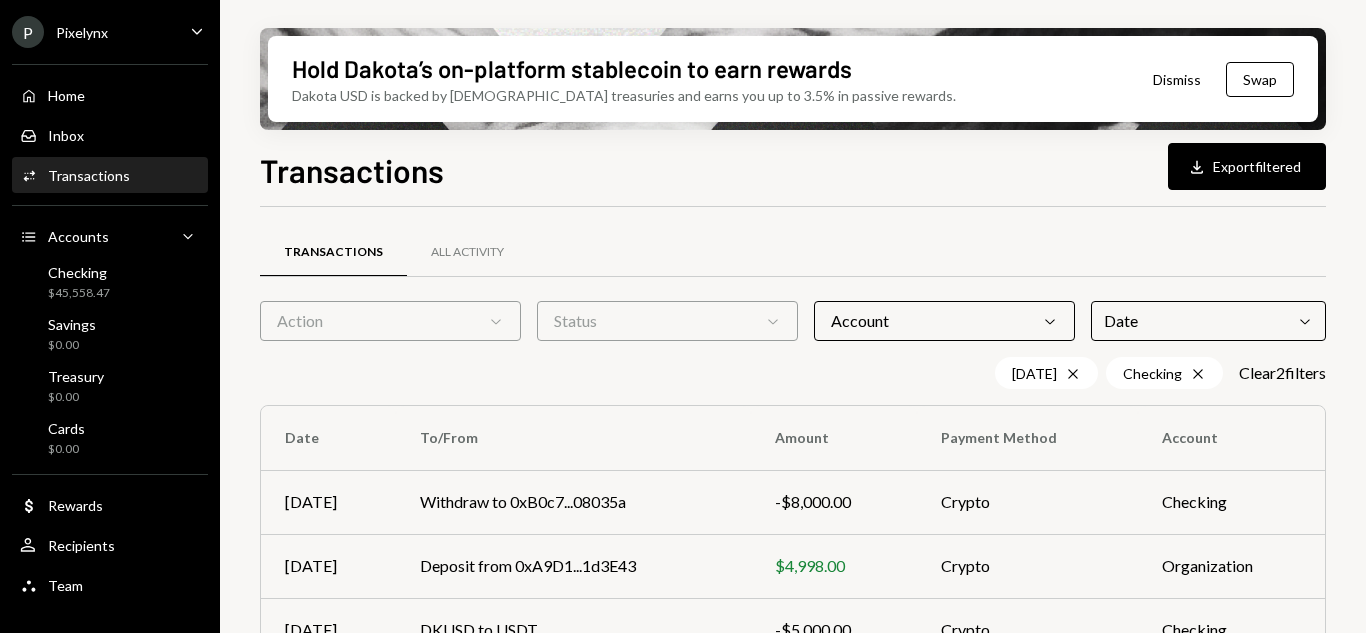 click on "Chevron Down" 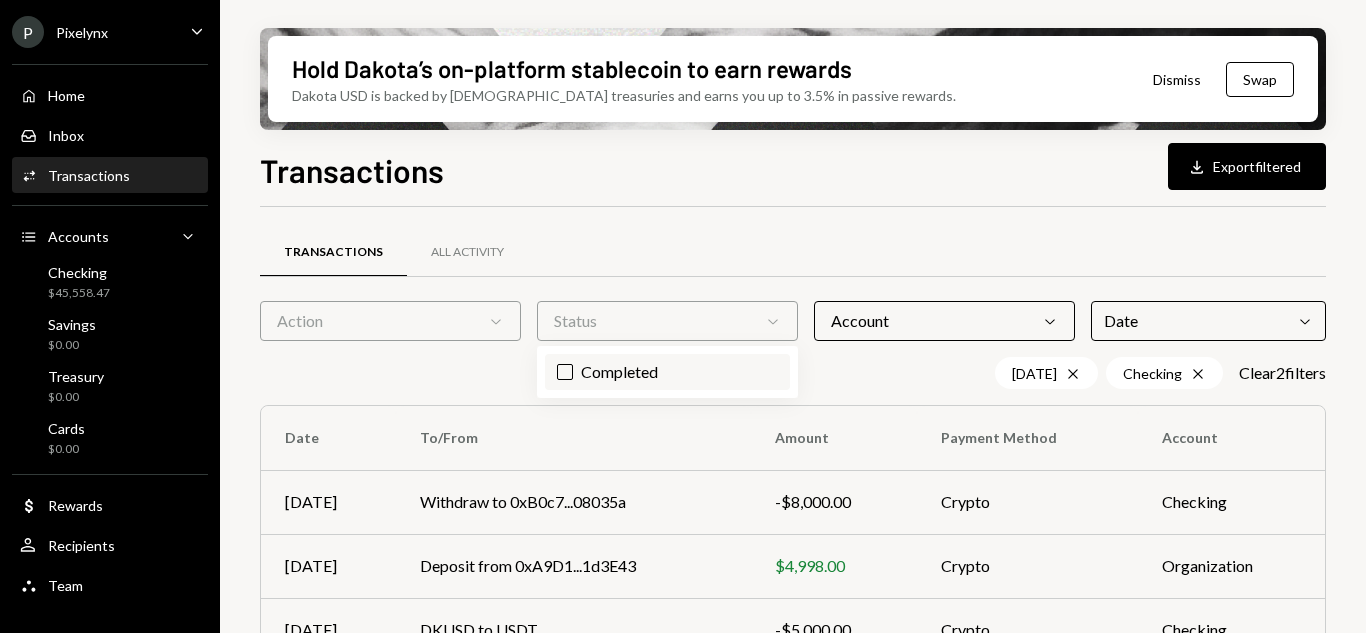 click on "Completed" at bounding box center [667, 372] 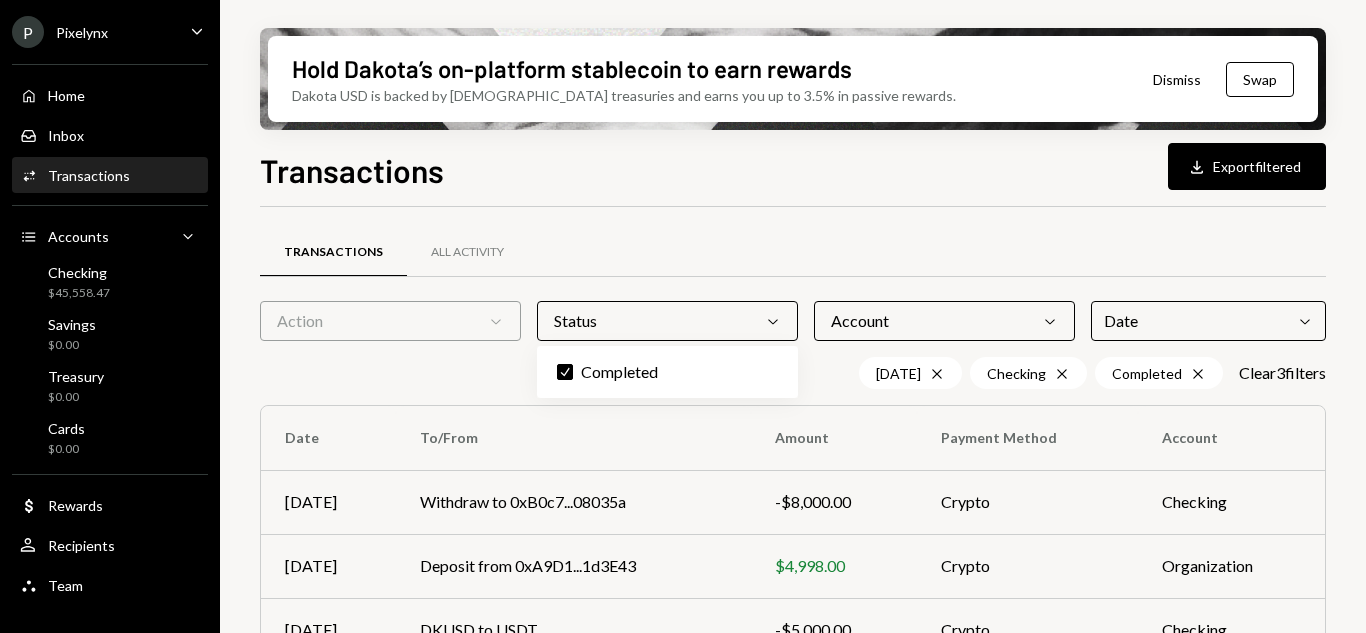 click on "Transactions All Activity" at bounding box center [793, 252] 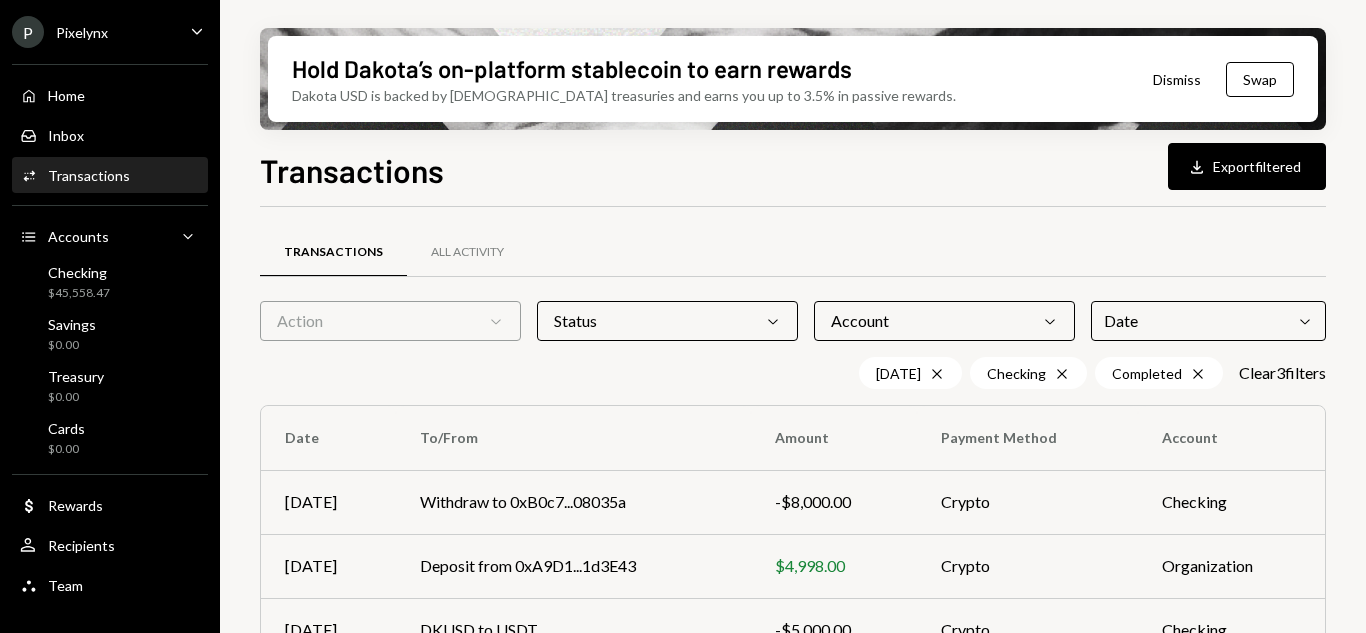 click on "Action Chevron Down" at bounding box center (390, 321) 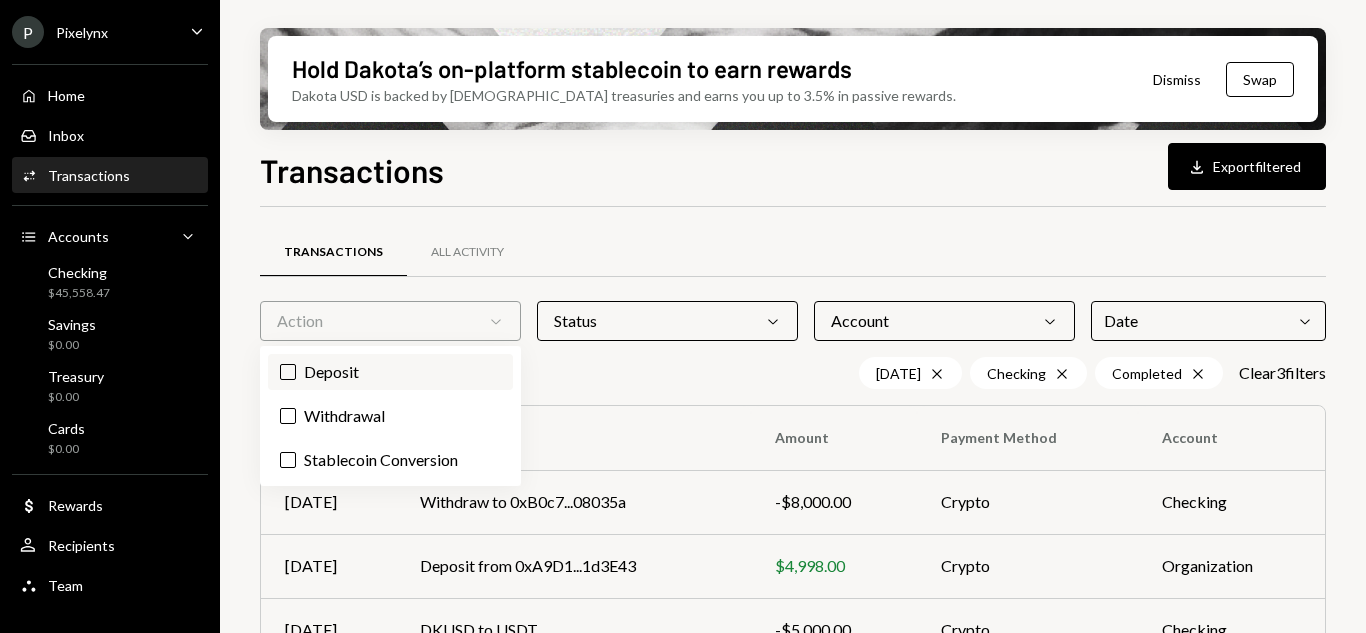 click on "Deposit" at bounding box center (288, 372) 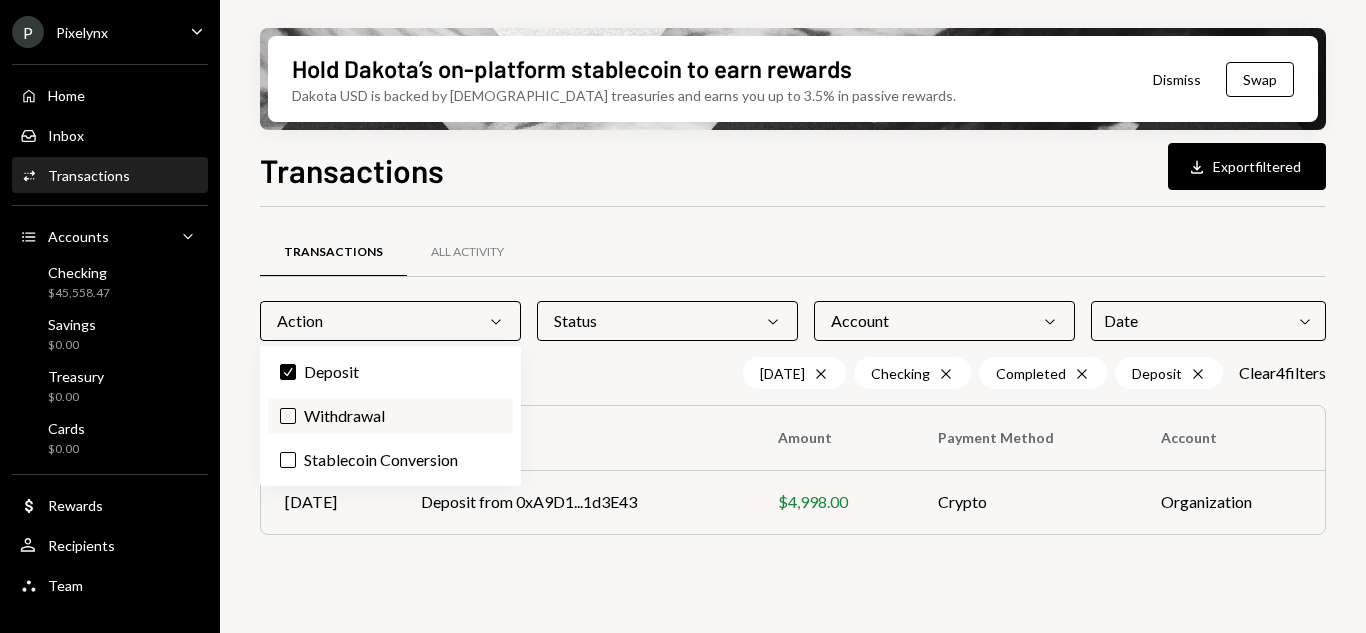 click on "Withdrawal" at bounding box center [390, 416] 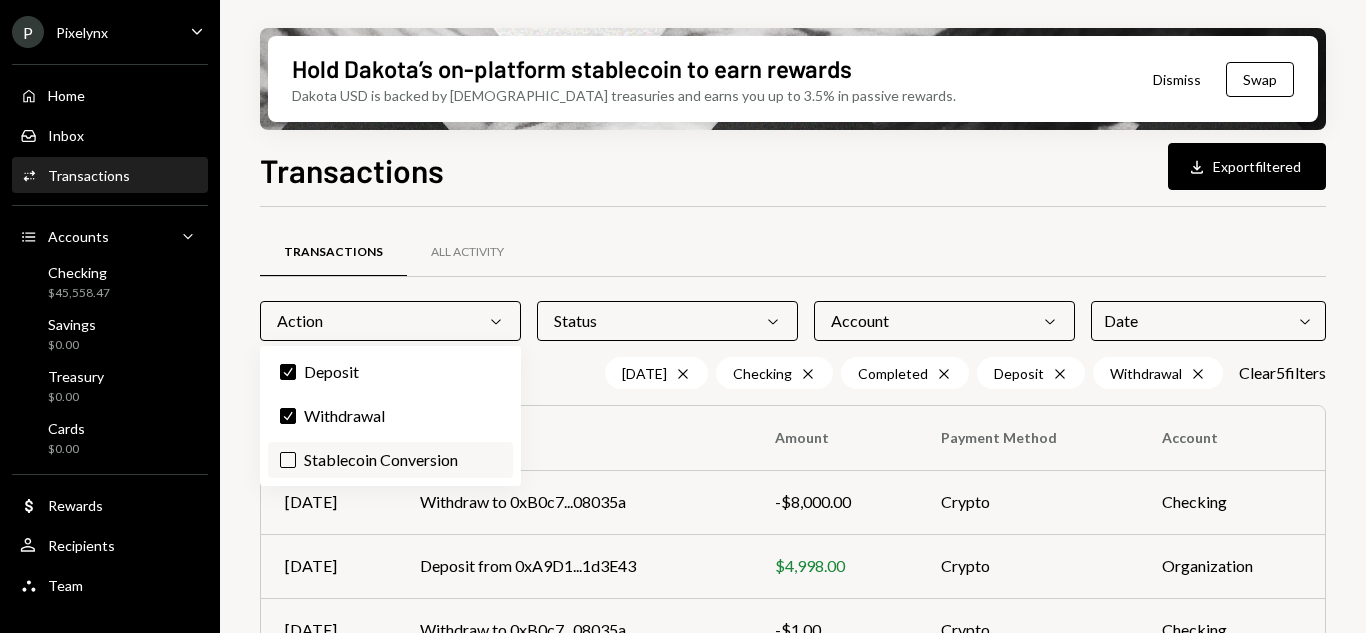 click on "Stablecoin Conversion" at bounding box center (288, 460) 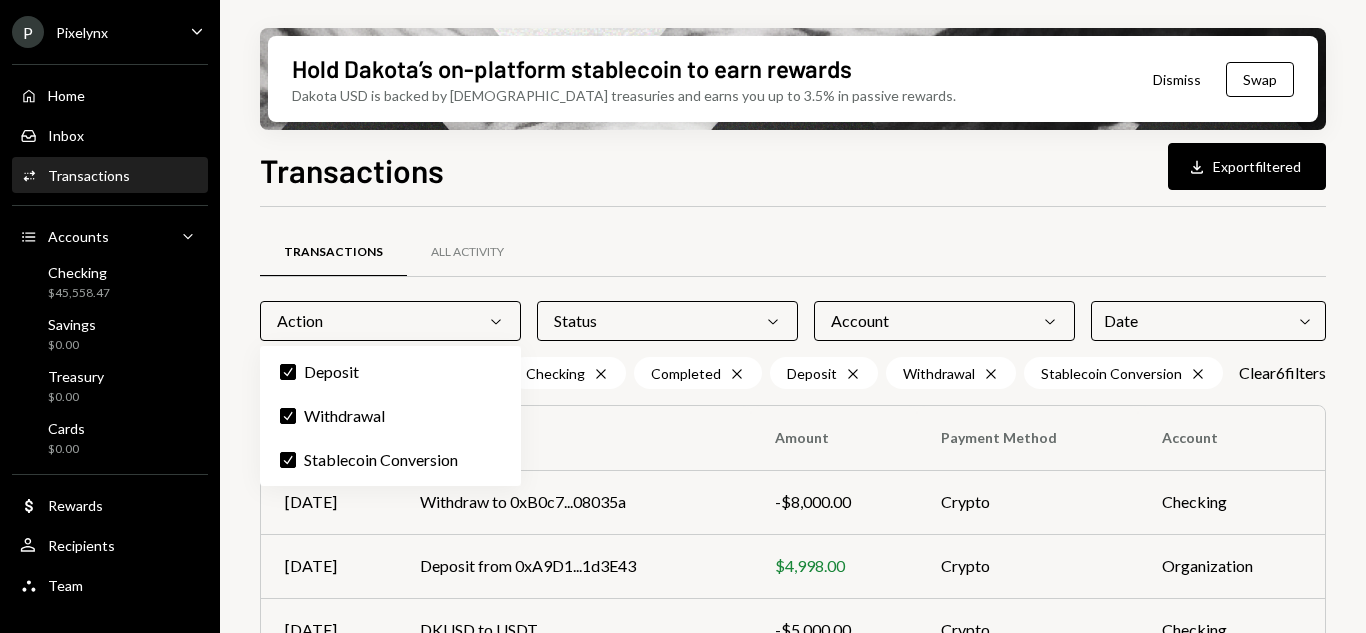 click on "Transactions All Activity" at bounding box center (793, 252) 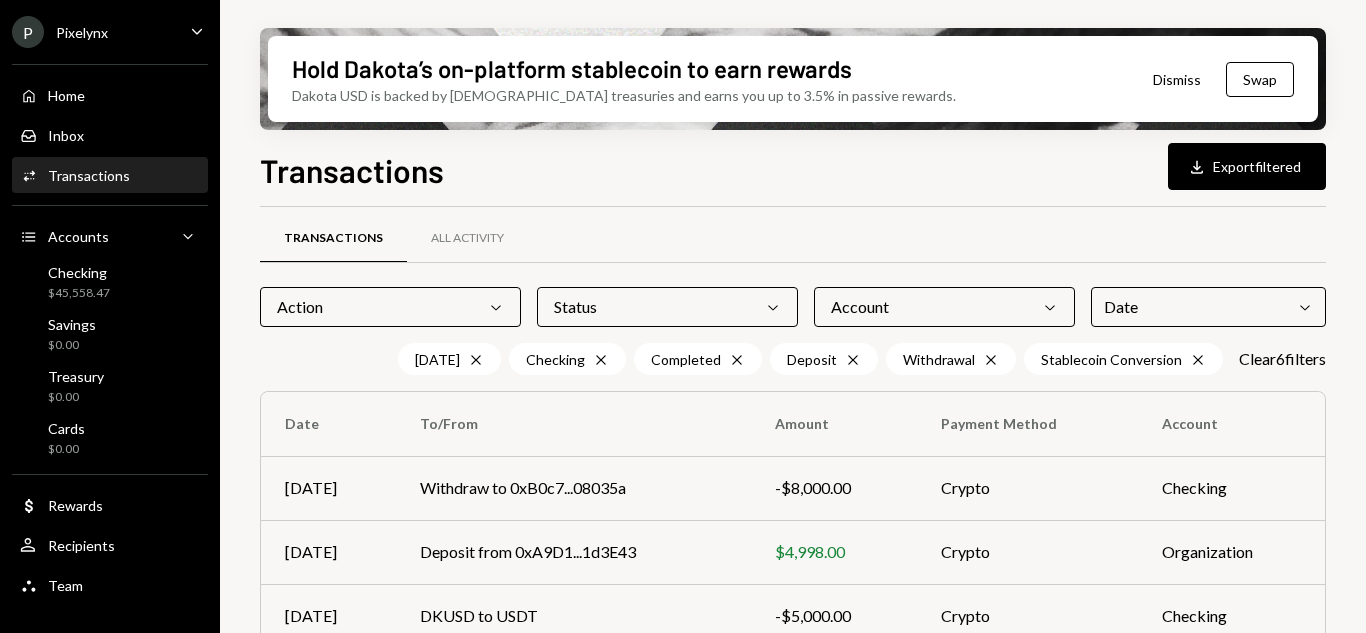 scroll, scrollTop: 0, scrollLeft: 0, axis: both 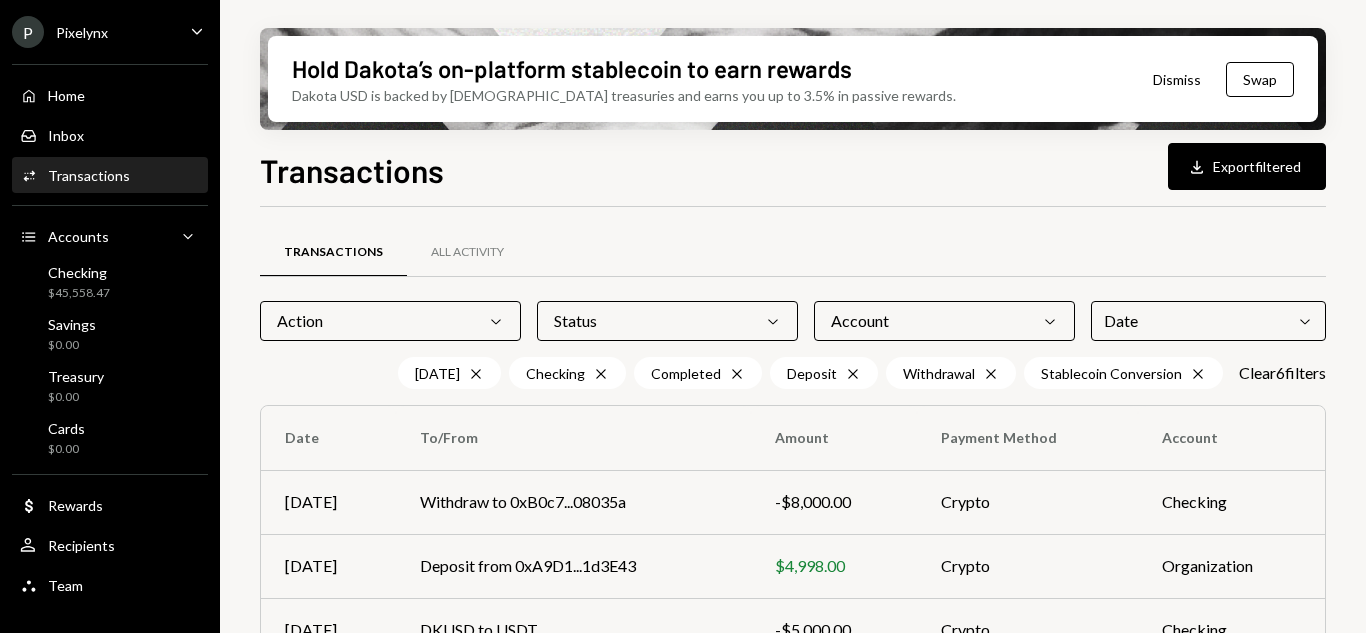 click on "Date Chevron Down" at bounding box center (1208, 321) 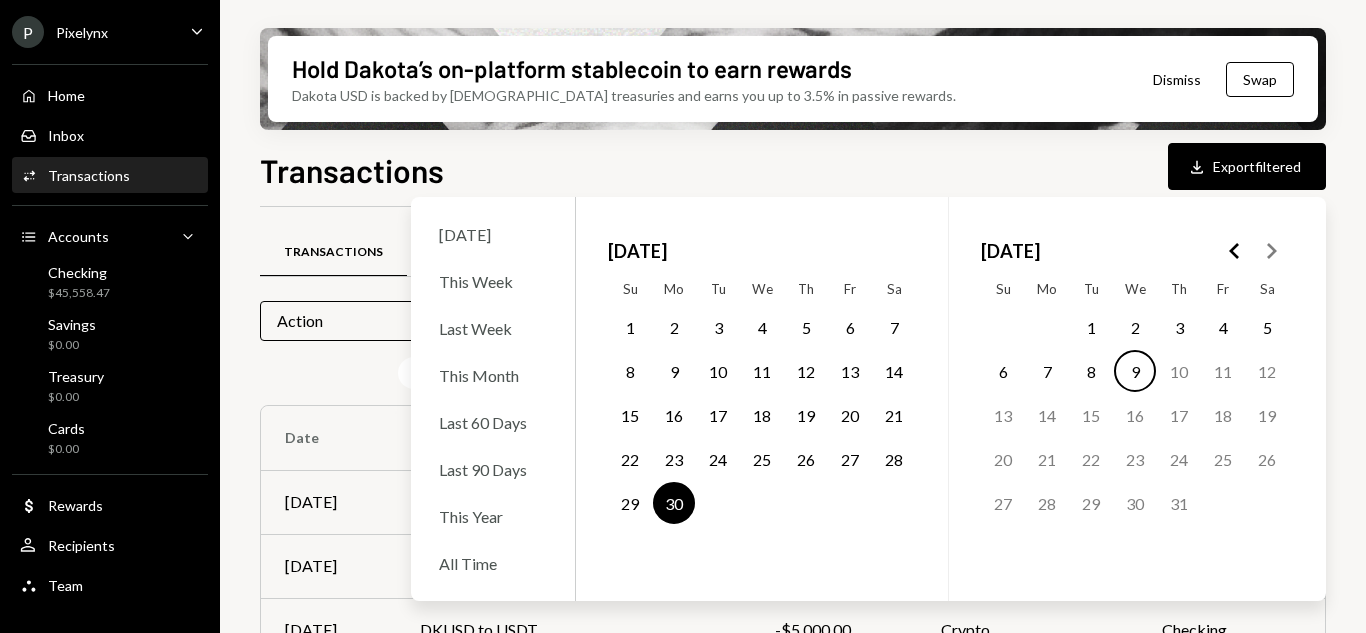 click on "1" at bounding box center (630, 327) 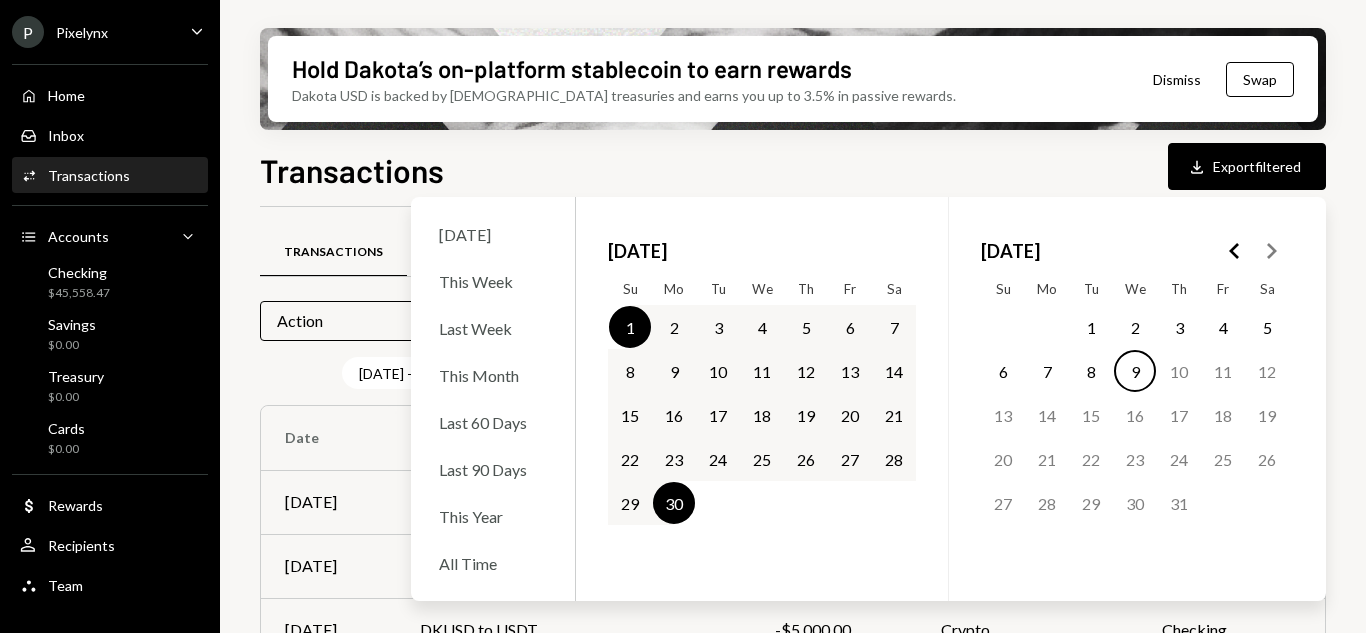 click on "30" at bounding box center (674, 503) 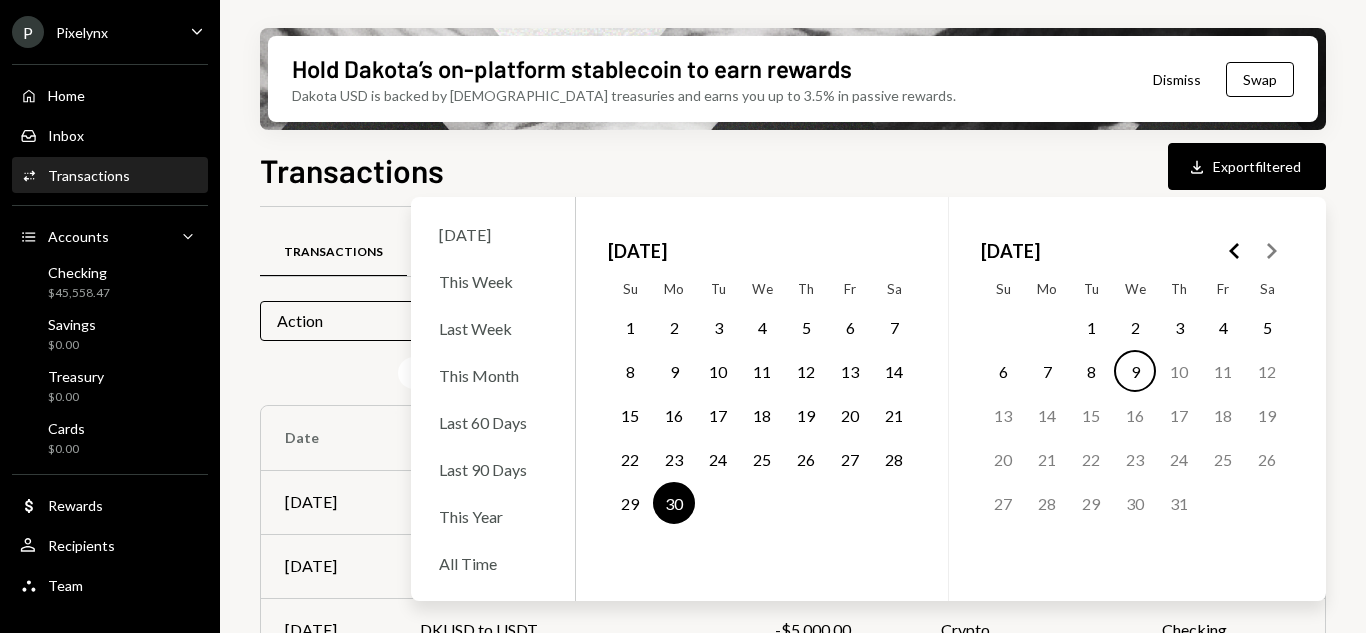 click on "1" at bounding box center [630, 327] 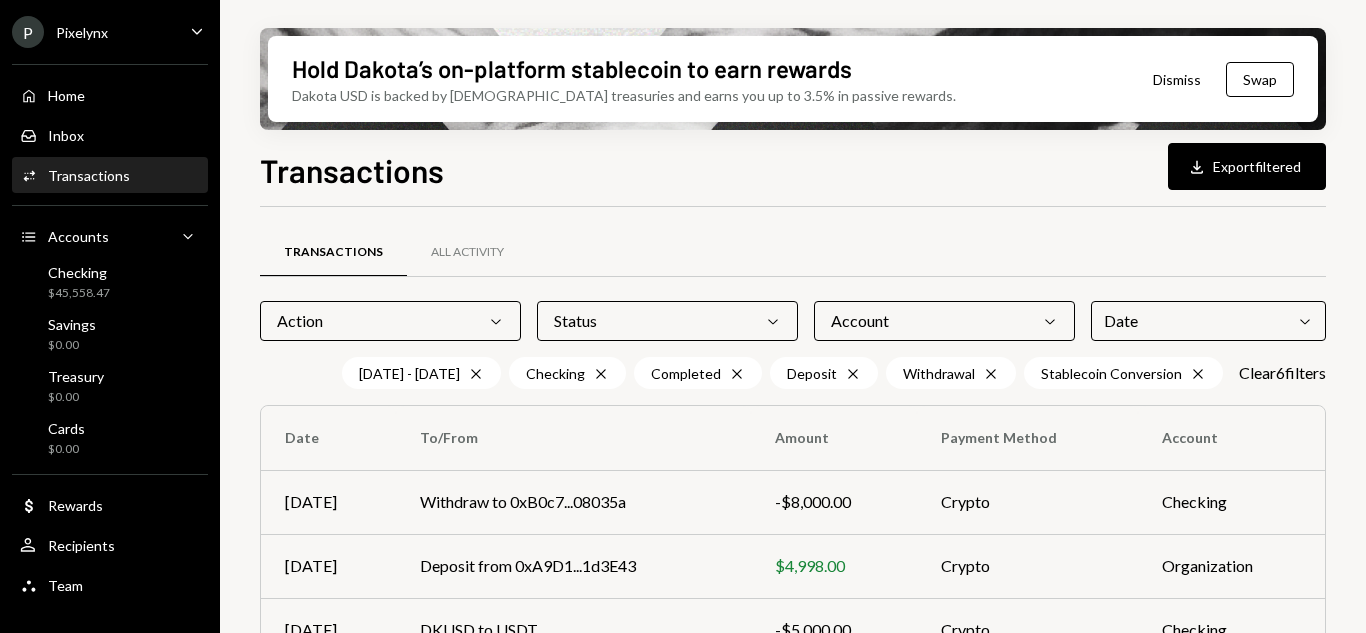 click on "Transactions Download Export  filtered" at bounding box center [793, 168] 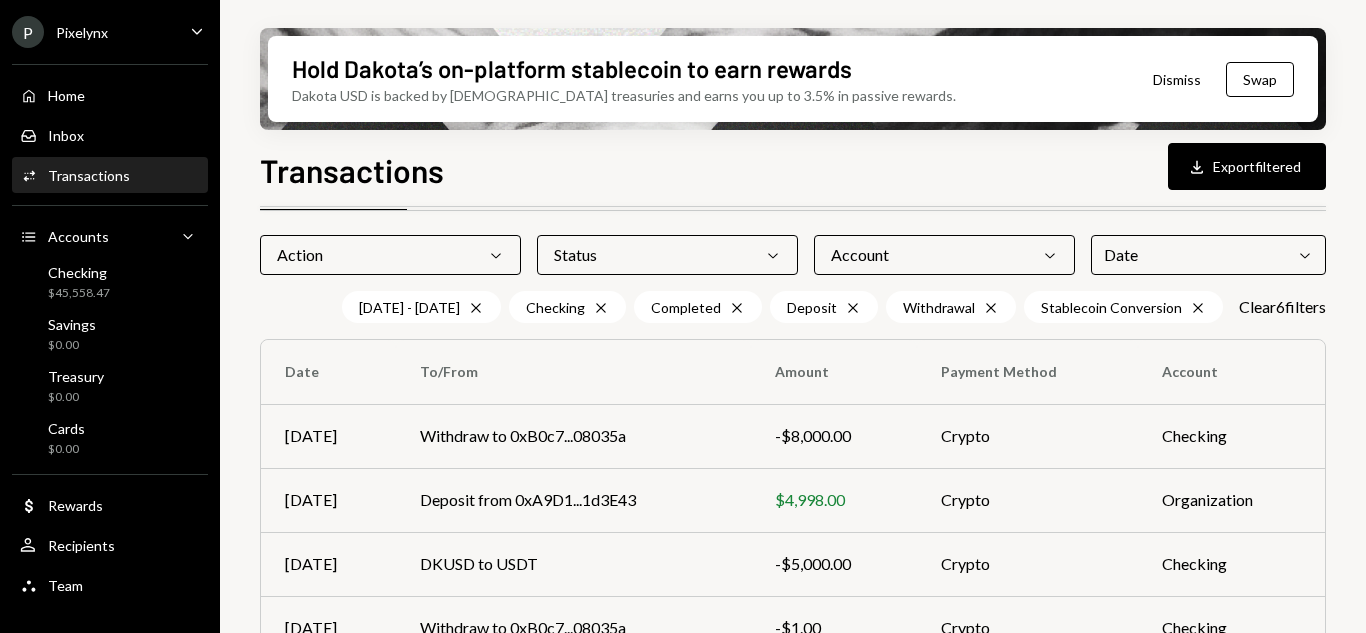 scroll, scrollTop: 0, scrollLeft: 0, axis: both 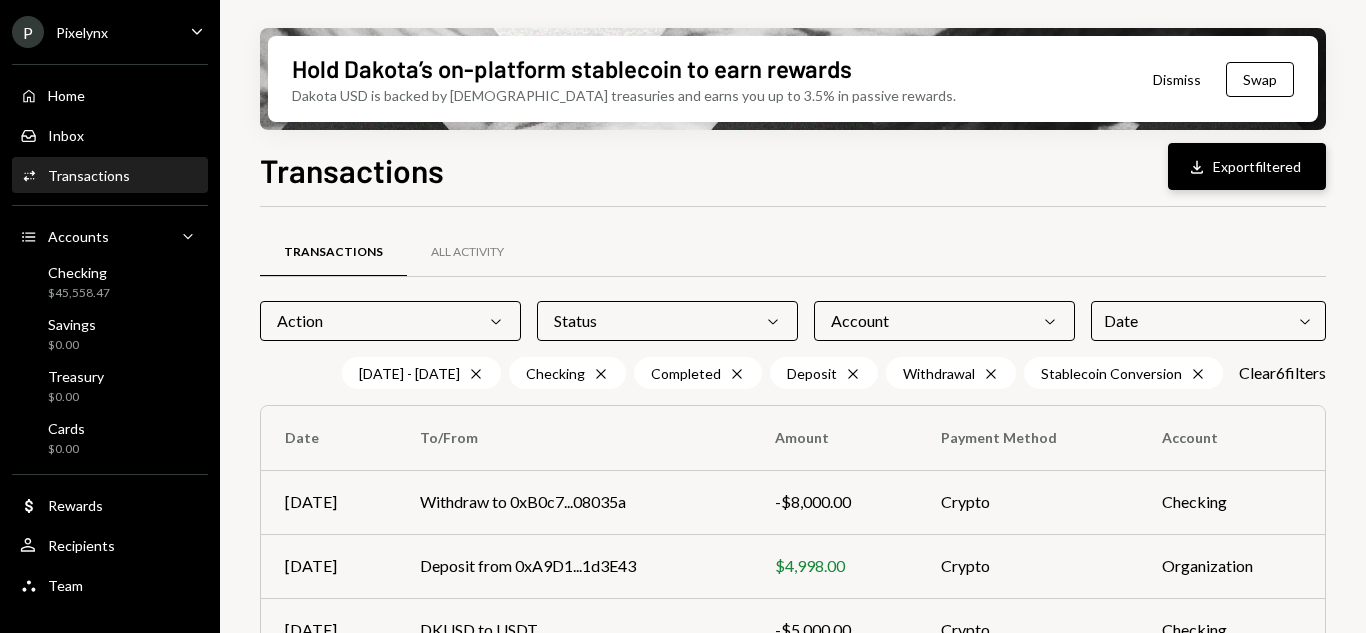 click on "Download Export  filtered" at bounding box center [1247, 166] 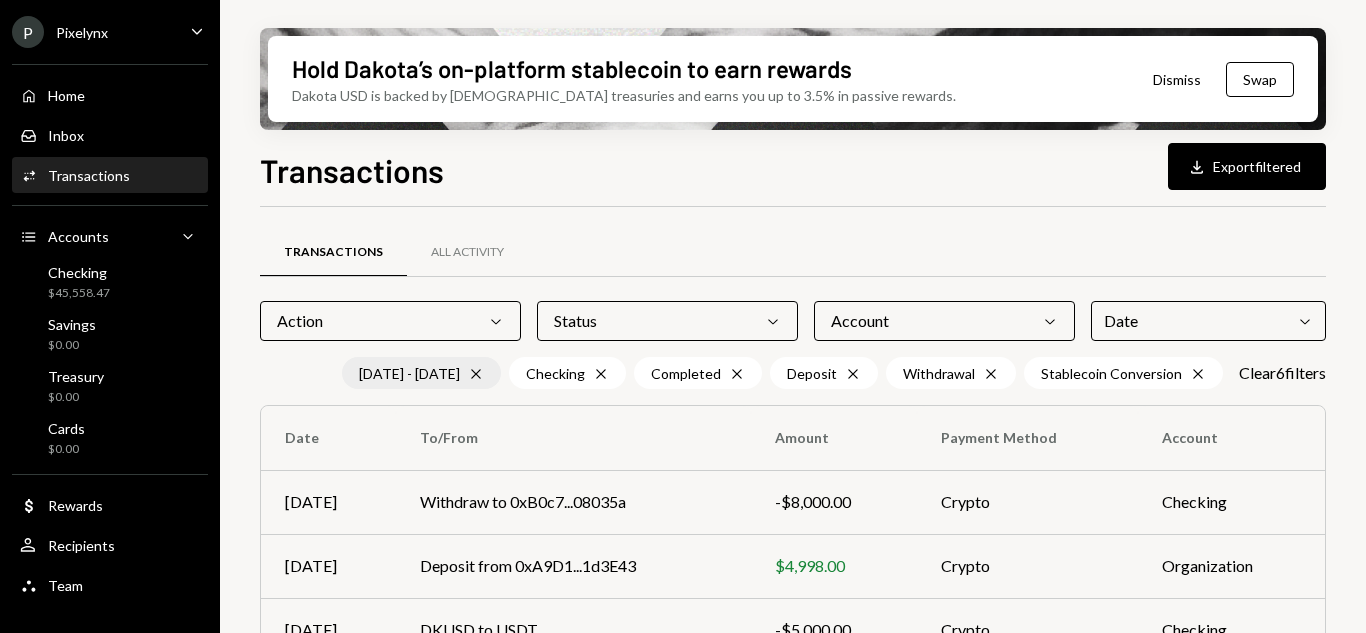 click on "[DATE] - [DATE] Cross" at bounding box center (421, 373) 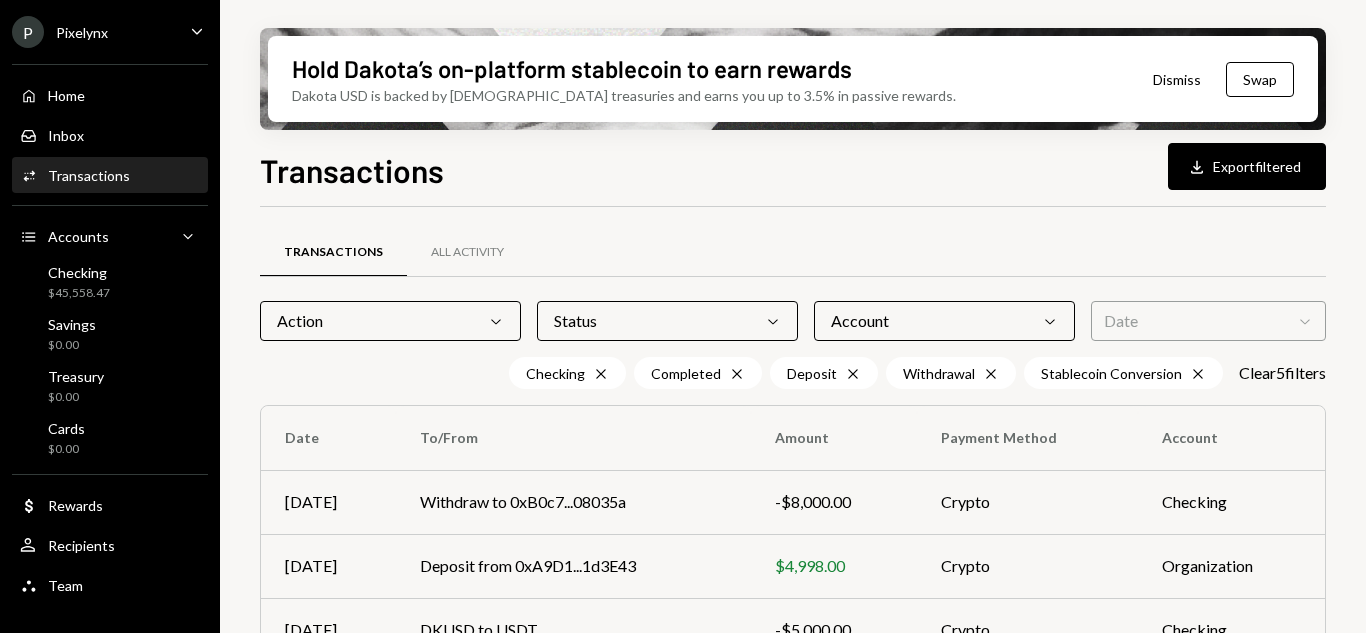 click on "Date Chevron Down" at bounding box center (1208, 321) 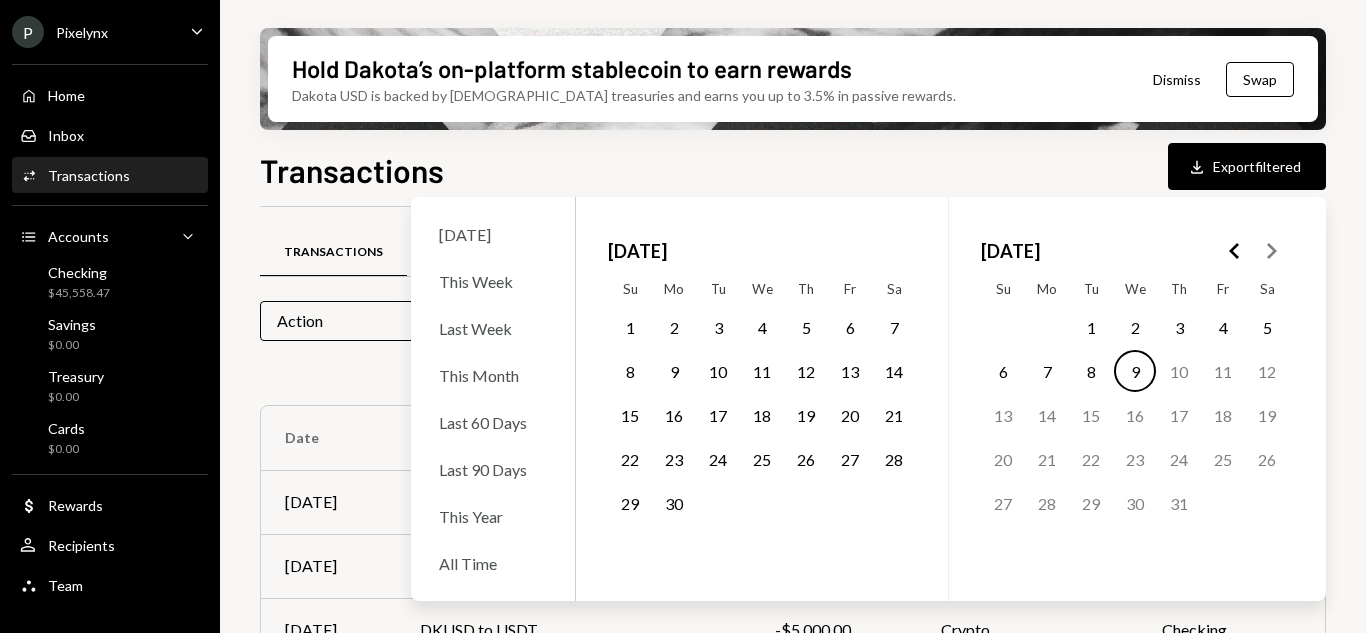 click 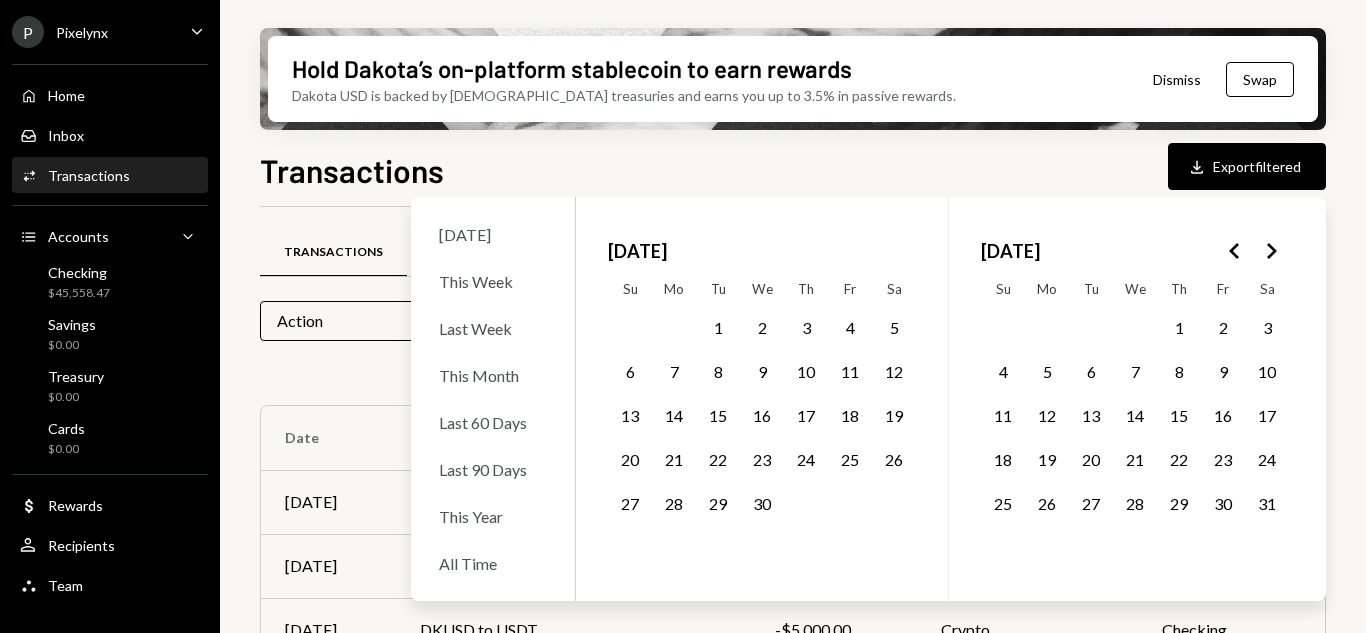 click 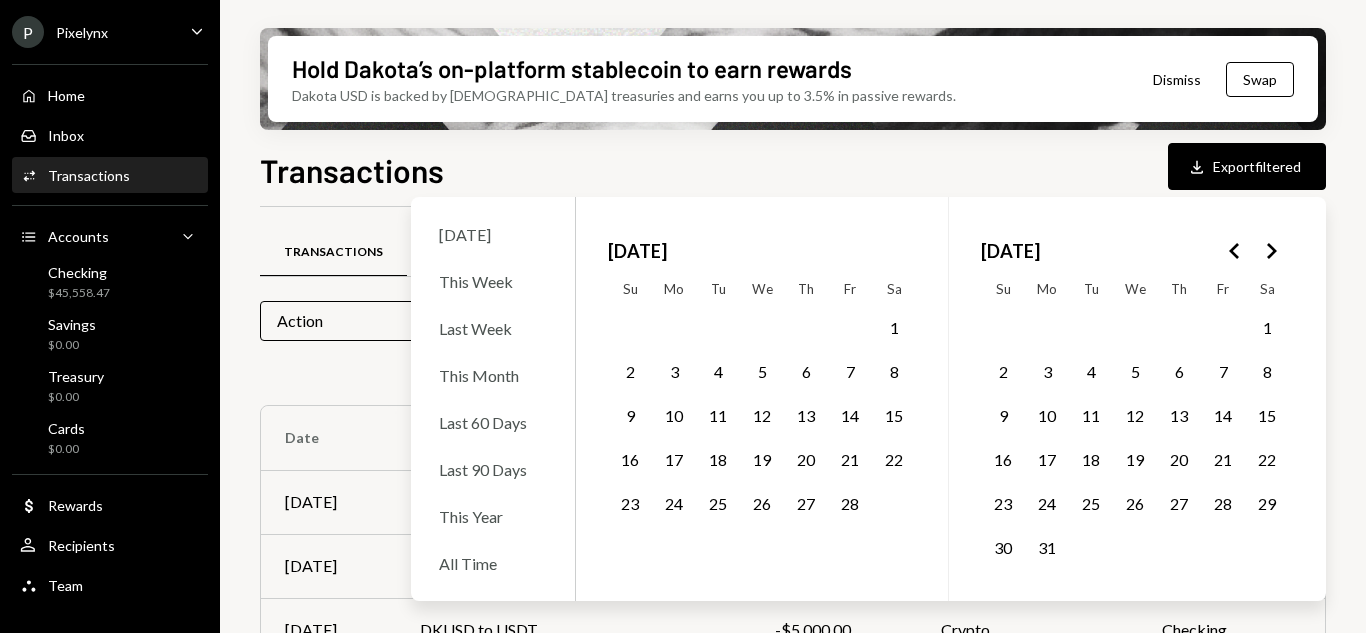 click 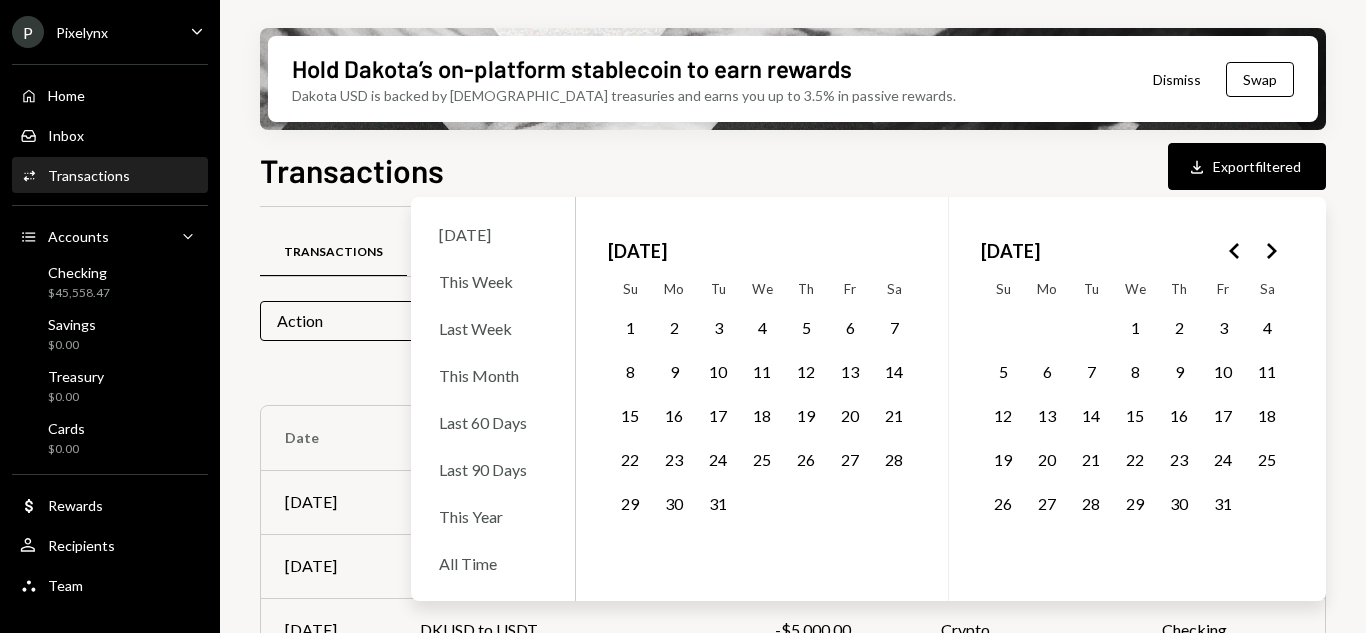 click 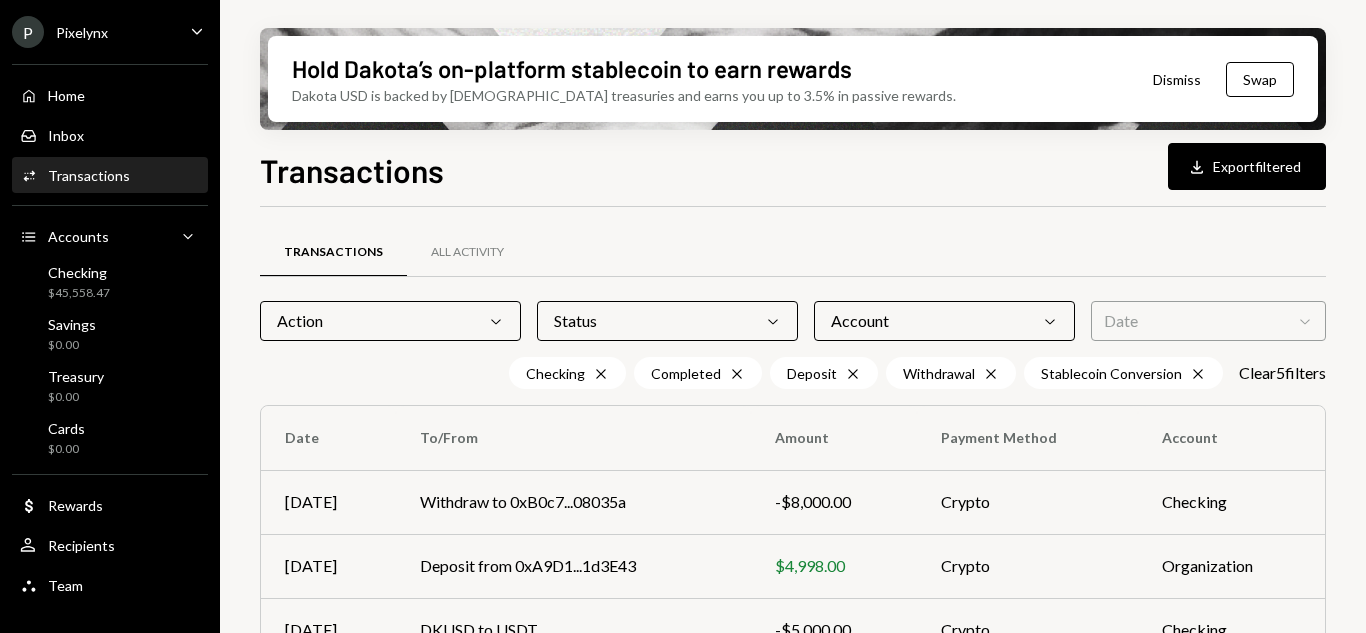 click on "Transactions Download Export  filtered" at bounding box center [793, 168] 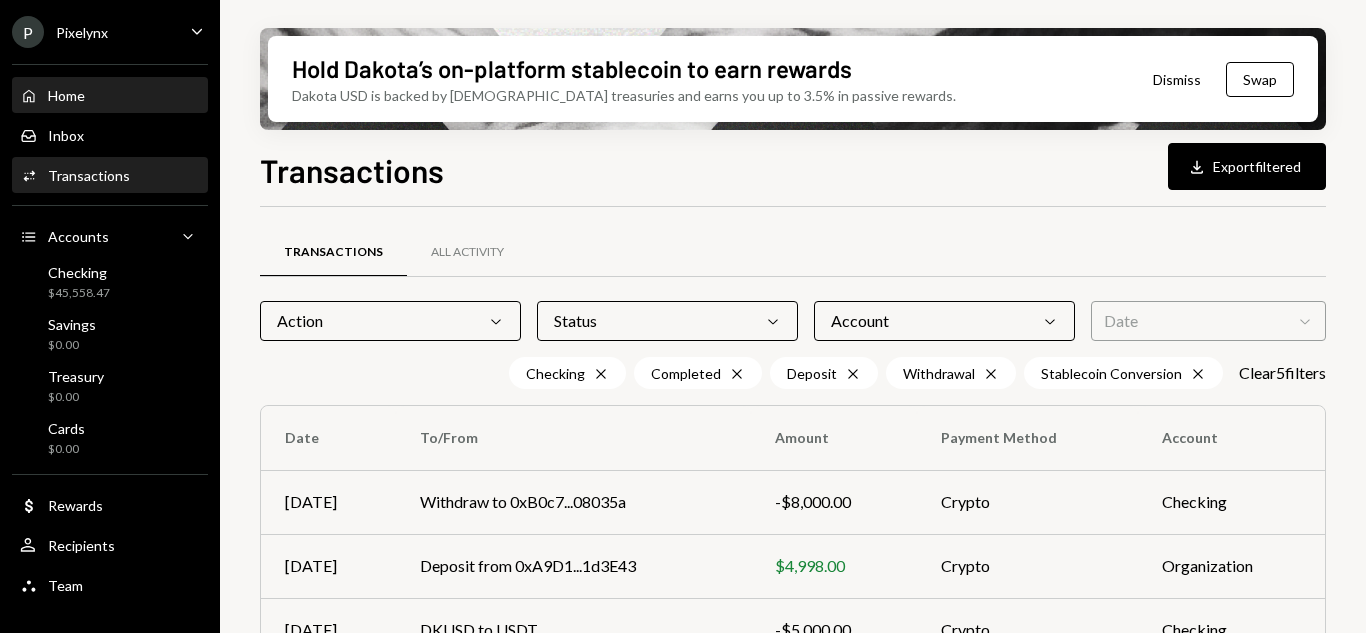 click on "Home Home" at bounding box center [110, 96] 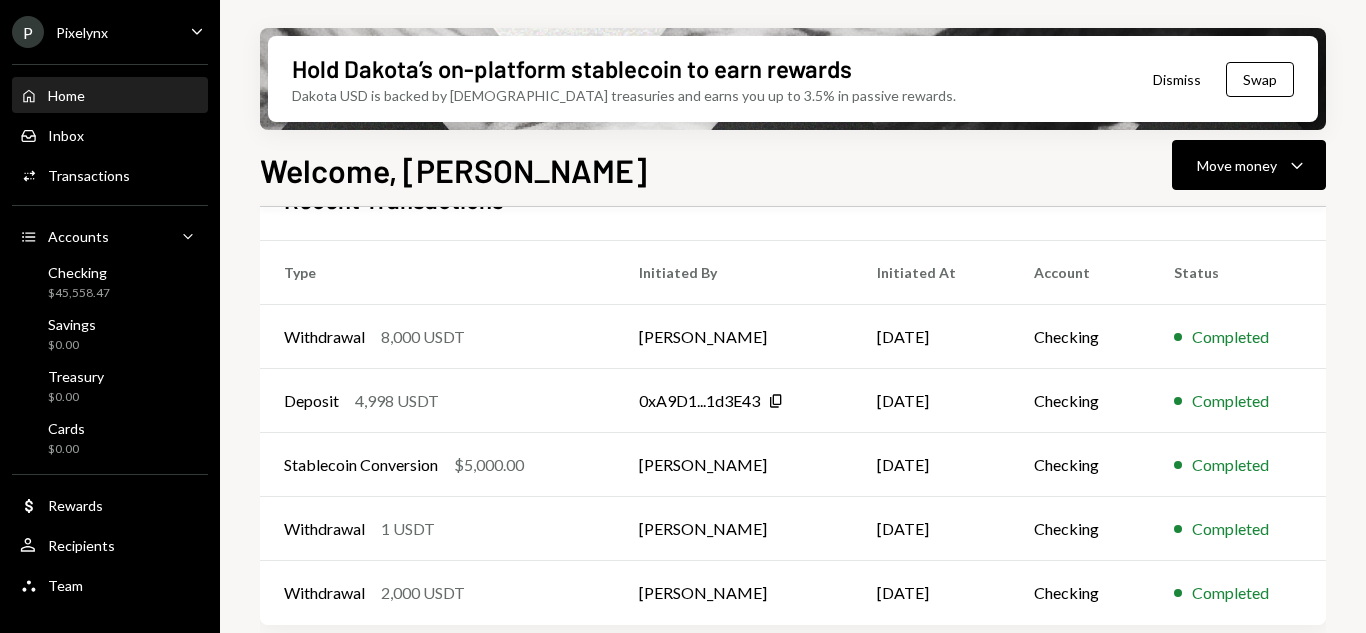 scroll, scrollTop: 573, scrollLeft: 0, axis: vertical 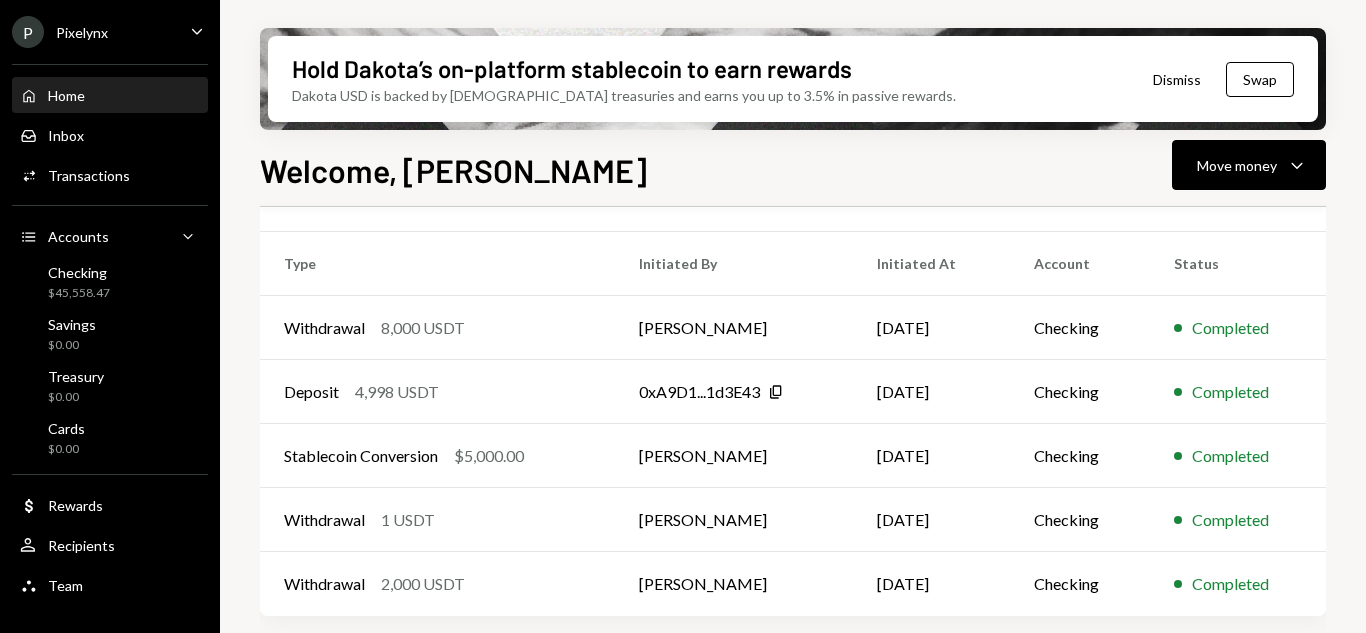 click on "Pixelynx" at bounding box center (82, 32) 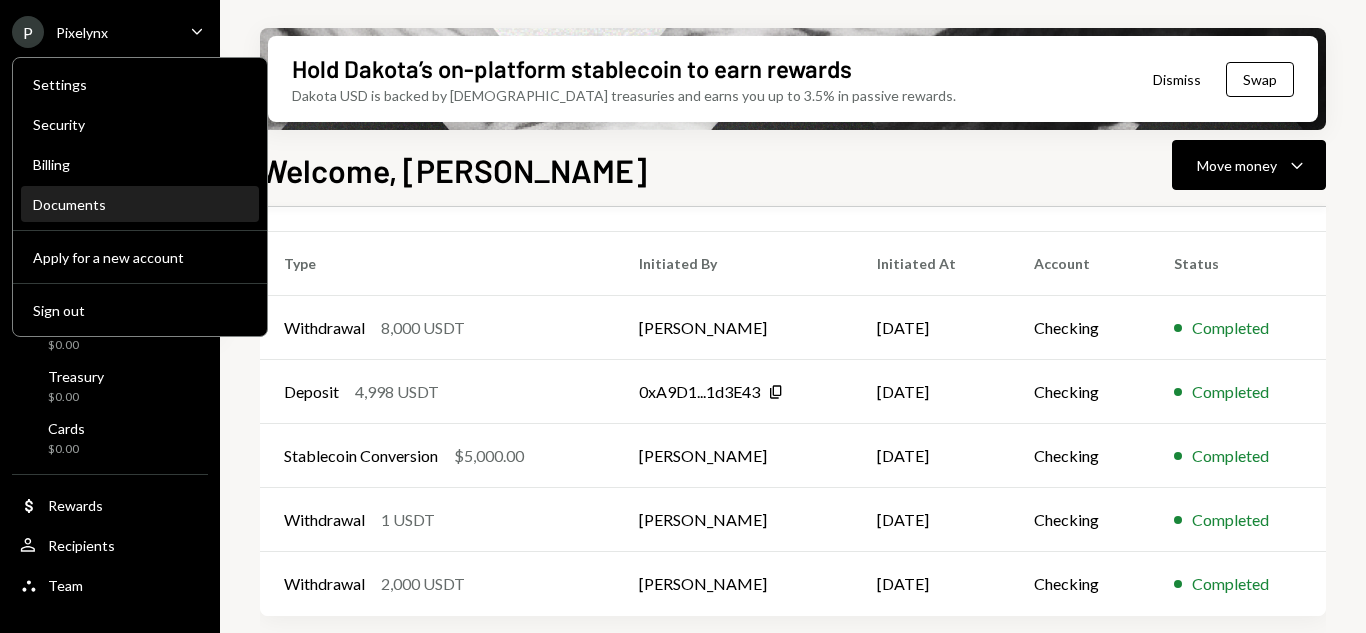 click on "Documents" at bounding box center (140, 204) 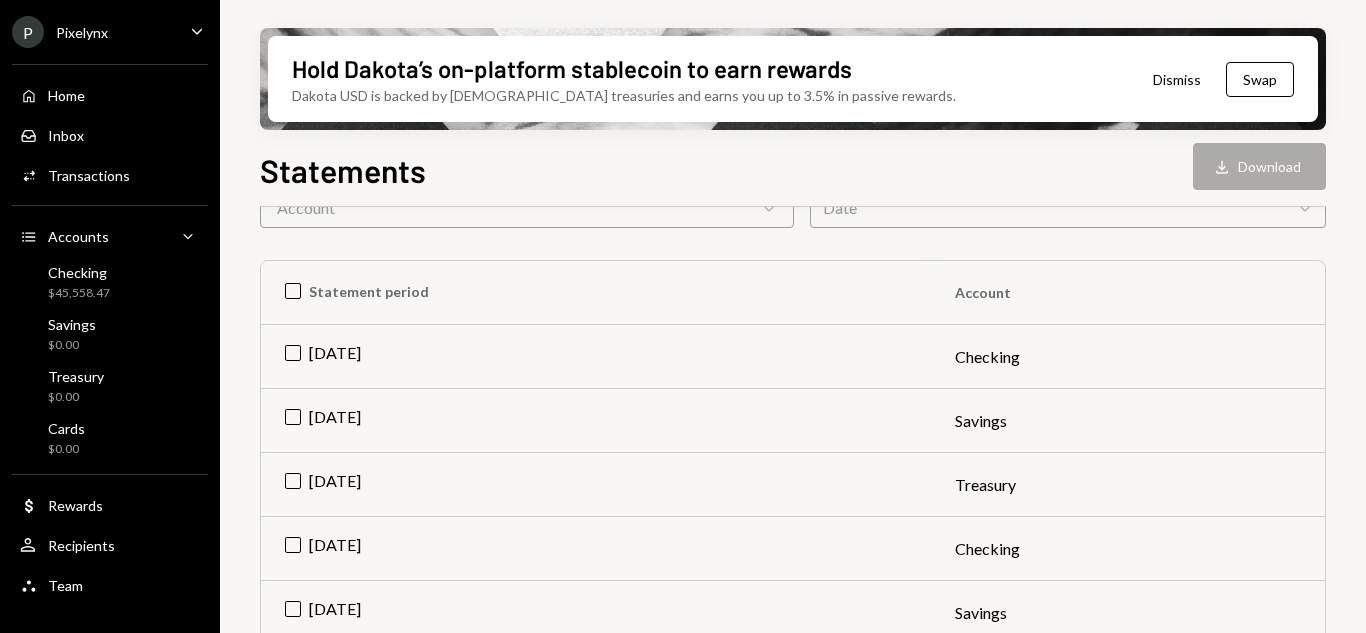 scroll, scrollTop: 300, scrollLeft: 0, axis: vertical 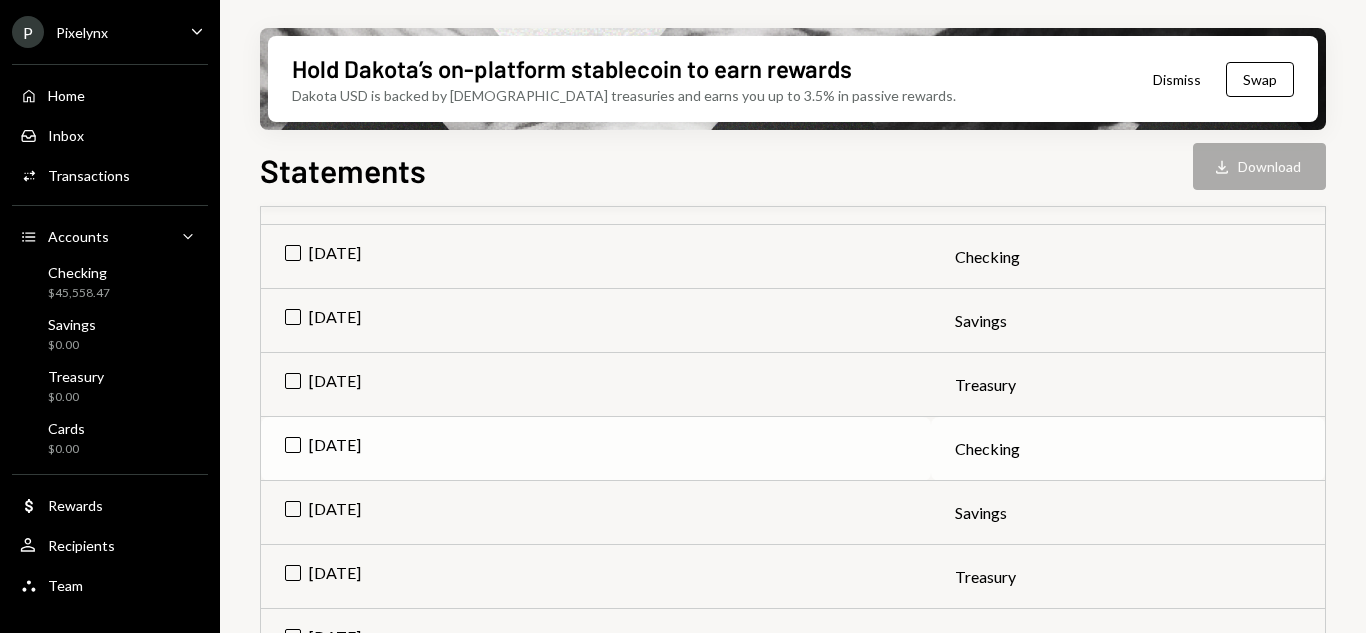 click on "[DATE]" at bounding box center (596, 449) 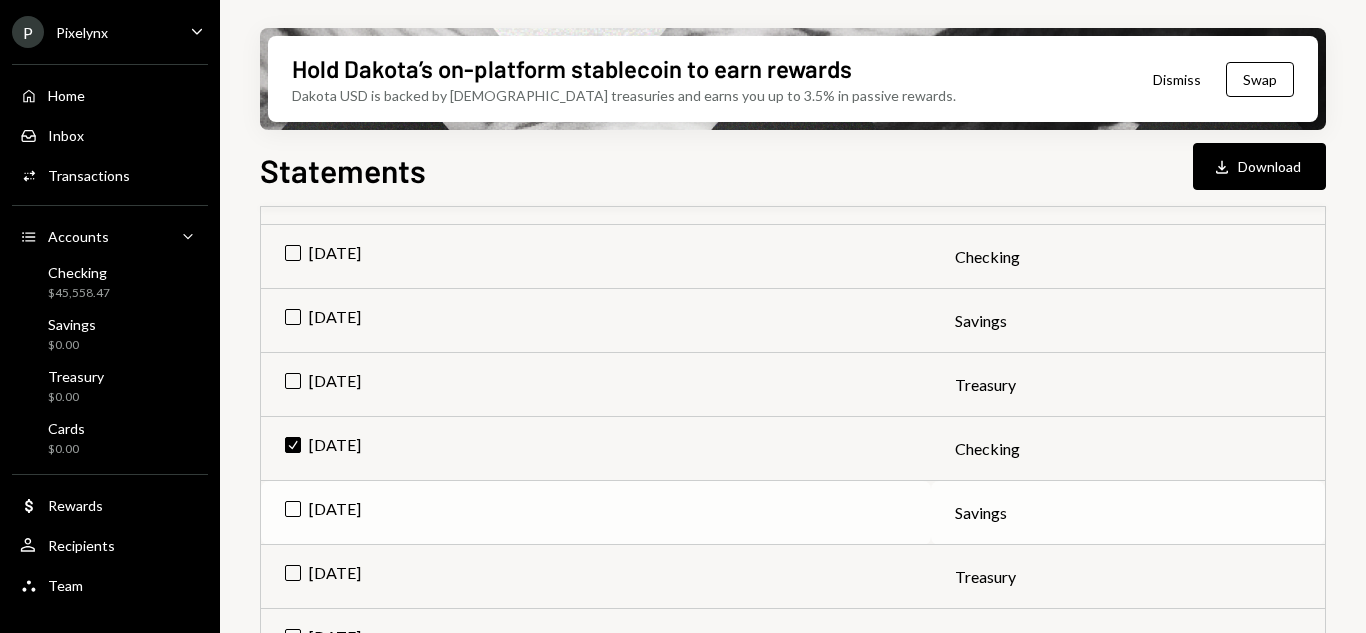 click on "[DATE]" at bounding box center [596, 513] 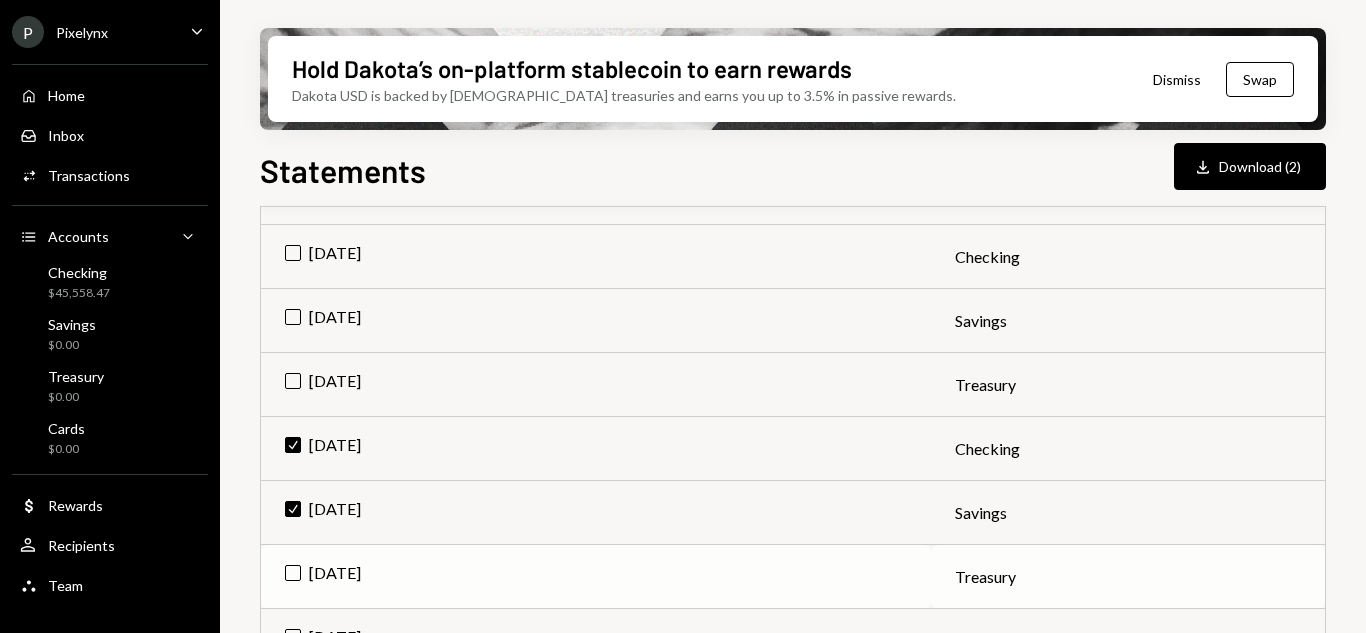 click on "[DATE]" at bounding box center [596, 577] 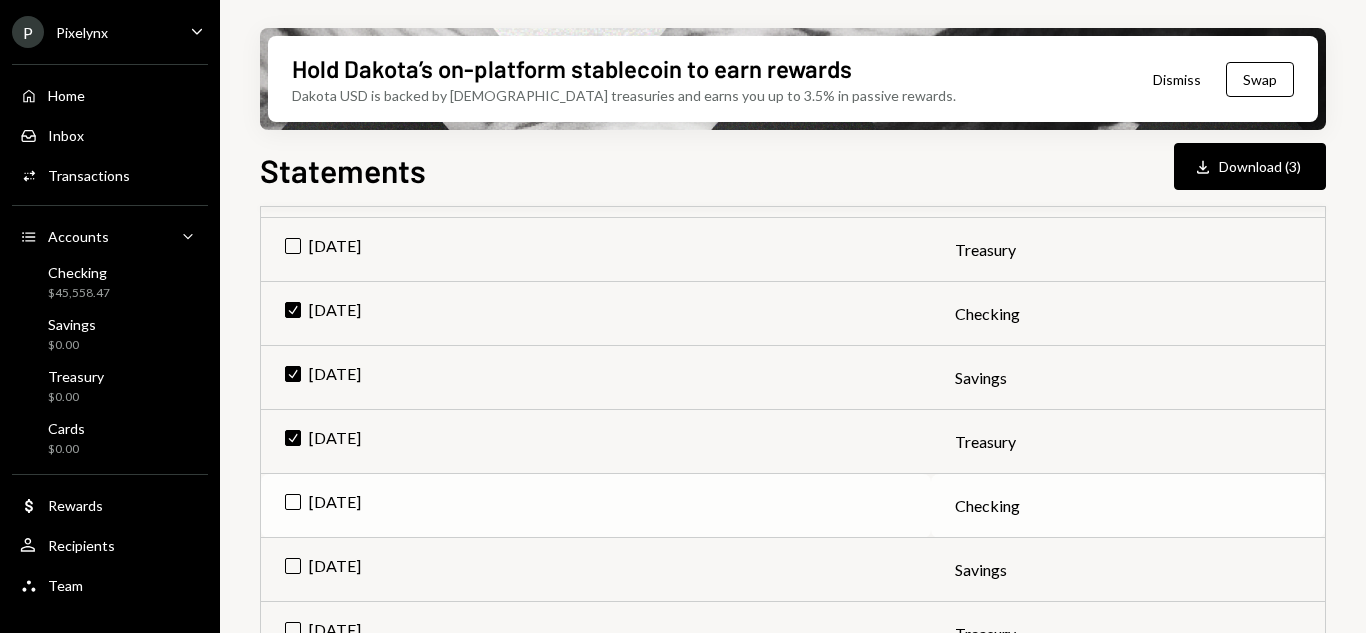 scroll, scrollTop: 400, scrollLeft: 0, axis: vertical 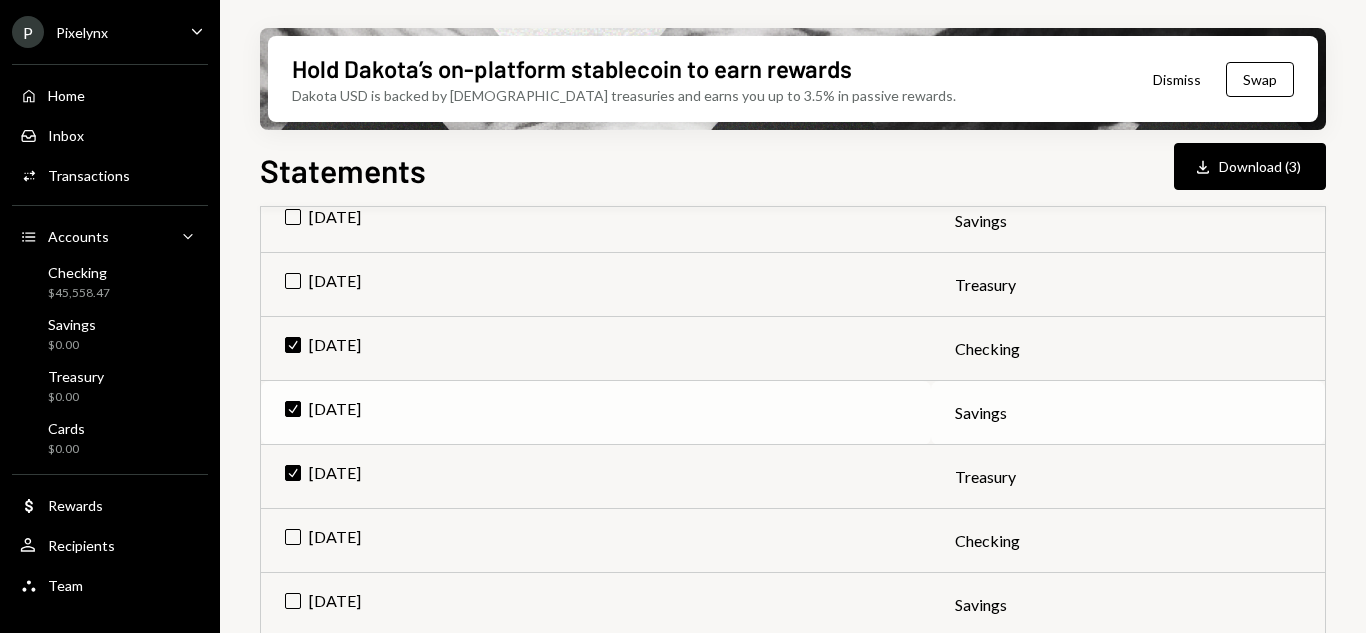 click on "Check [DATE]" at bounding box center (596, 413) 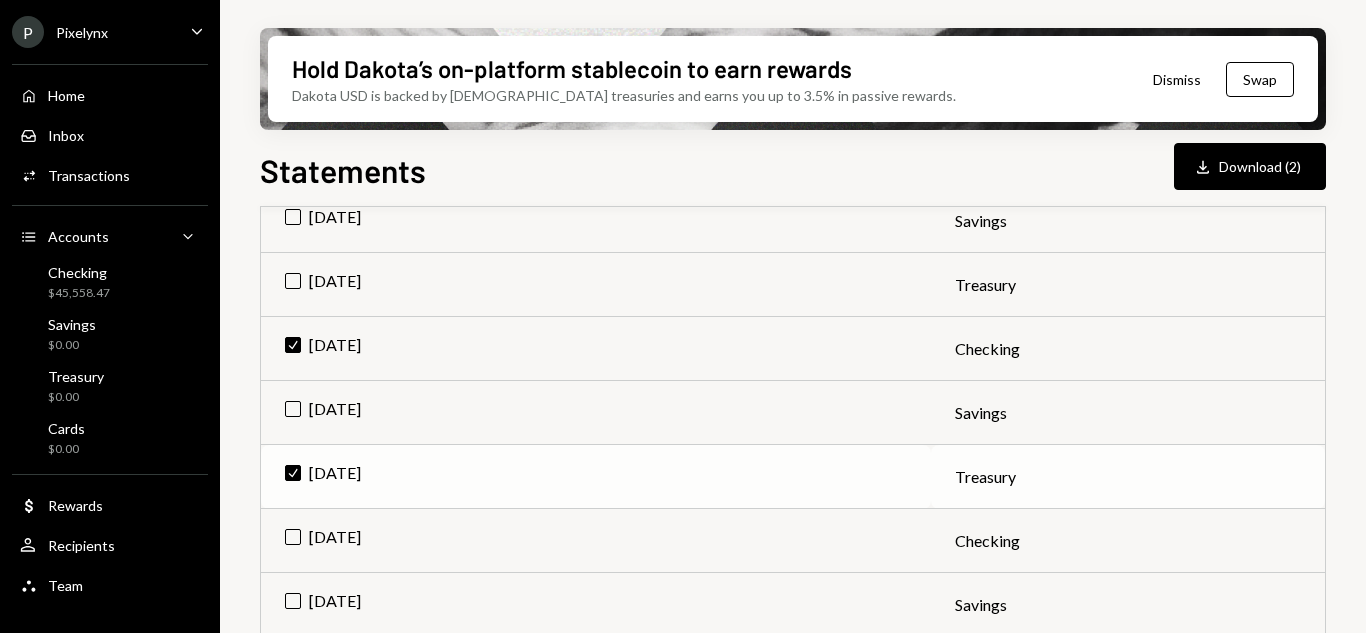 click on "Check [DATE]" at bounding box center (596, 477) 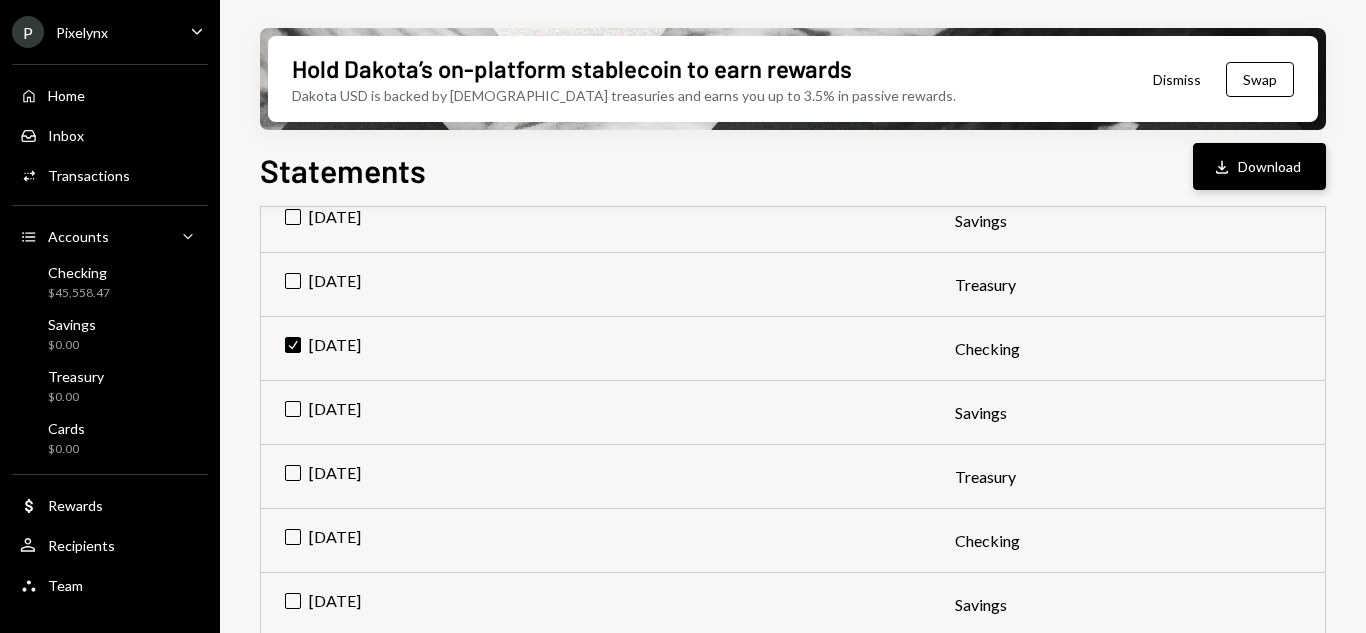 click on "Download Download" at bounding box center [1259, 166] 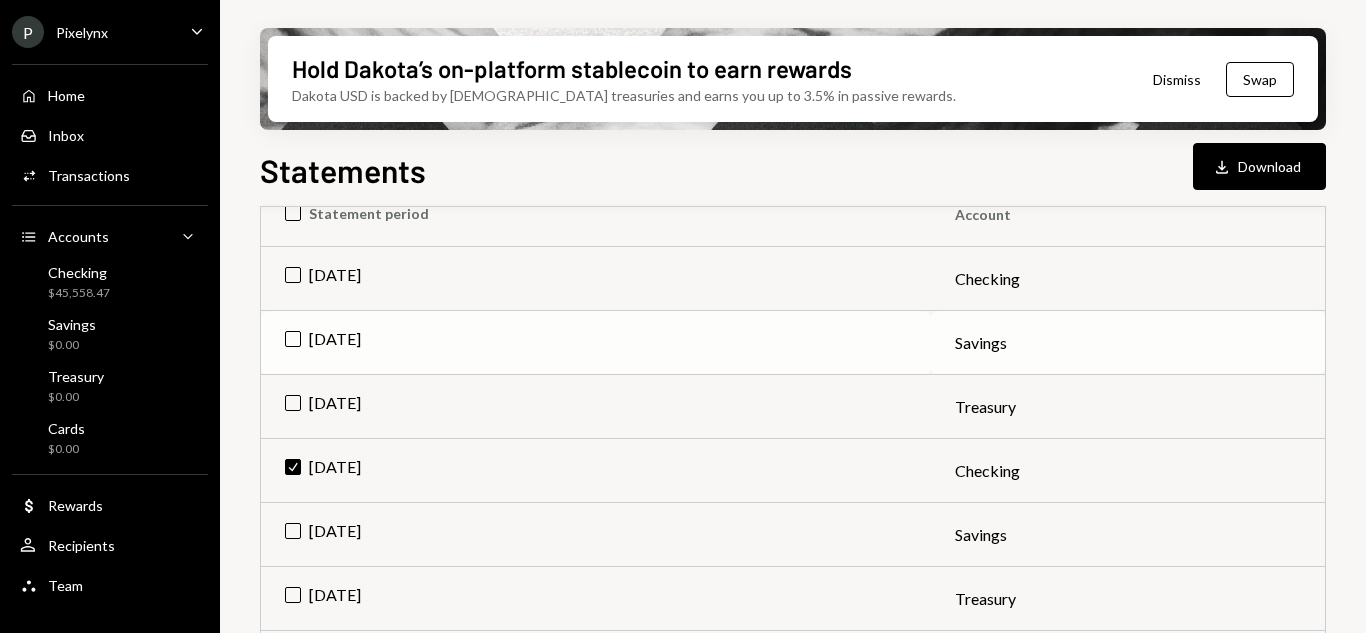 scroll, scrollTop: 300, scrollLeft: 0, axis: vertical 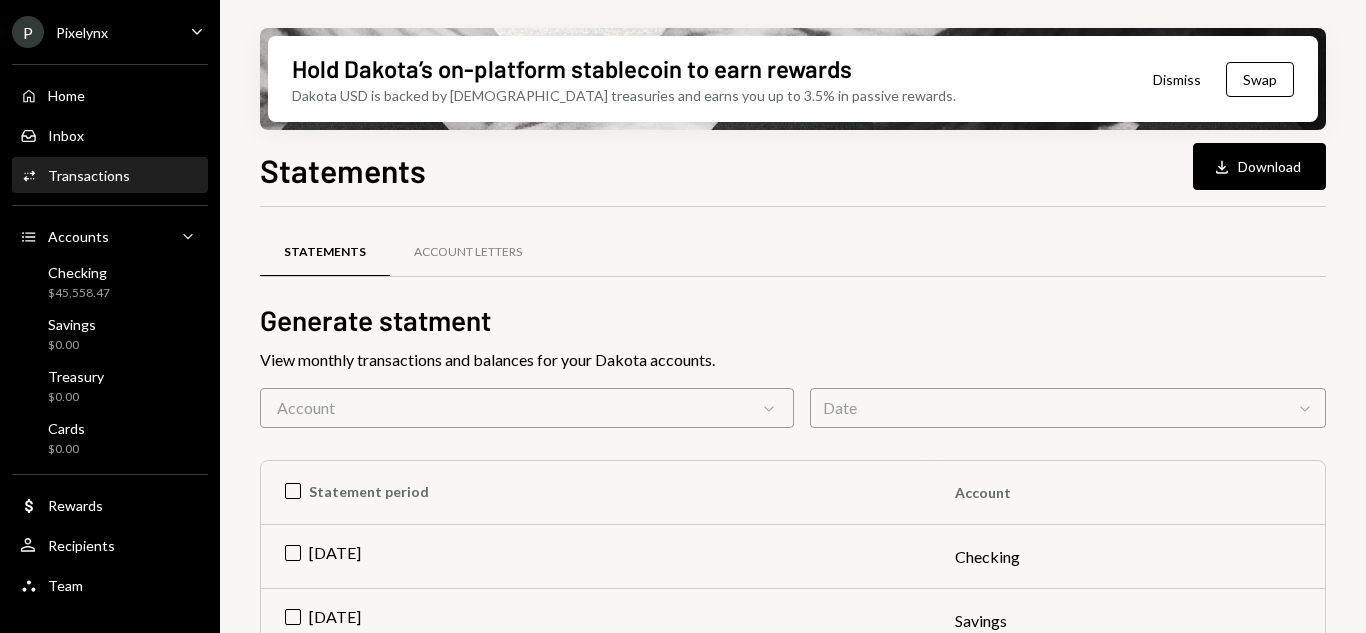click on "Transactions" at bounding box center (89, 175) 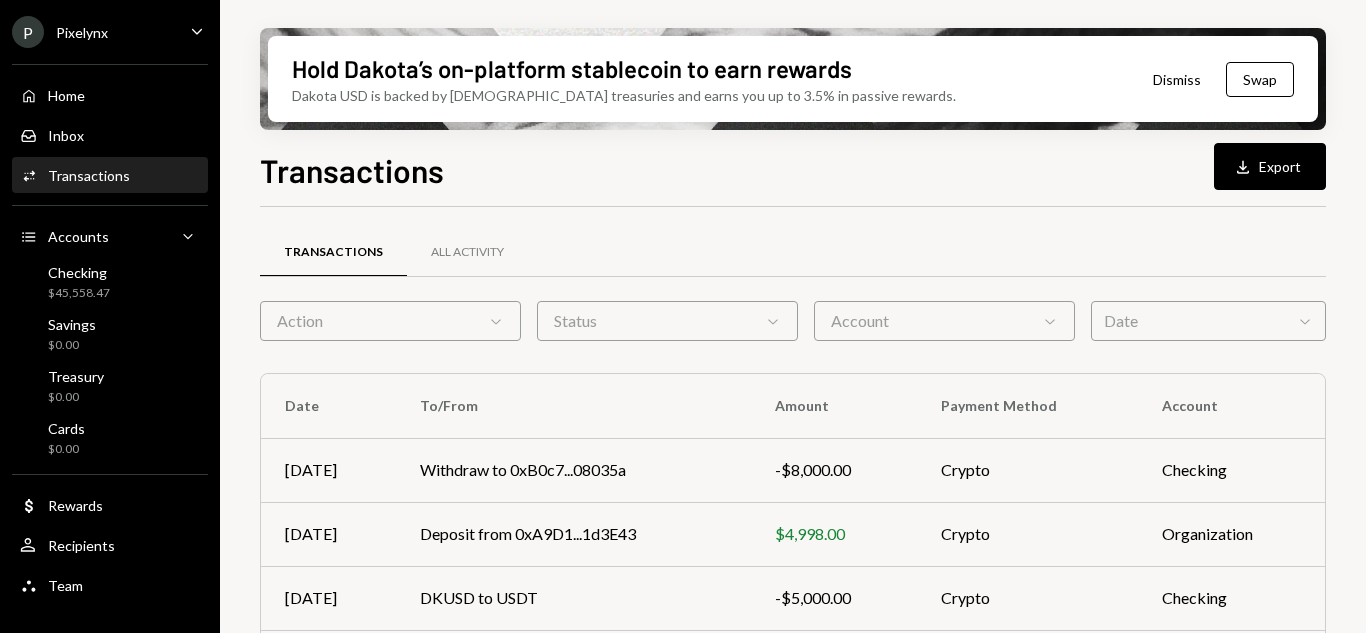 click on "Date Chevron Down" at bounding box center [1208, 321] 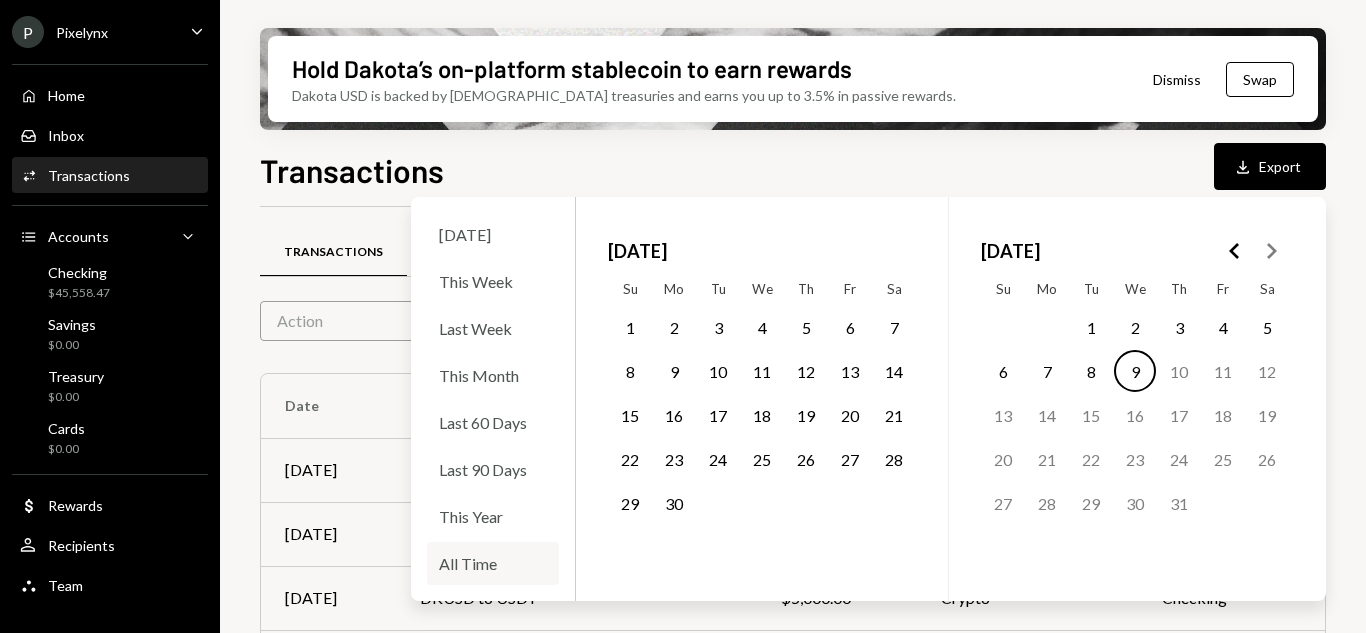 click on "All Time" at bounding box center [493, 563] 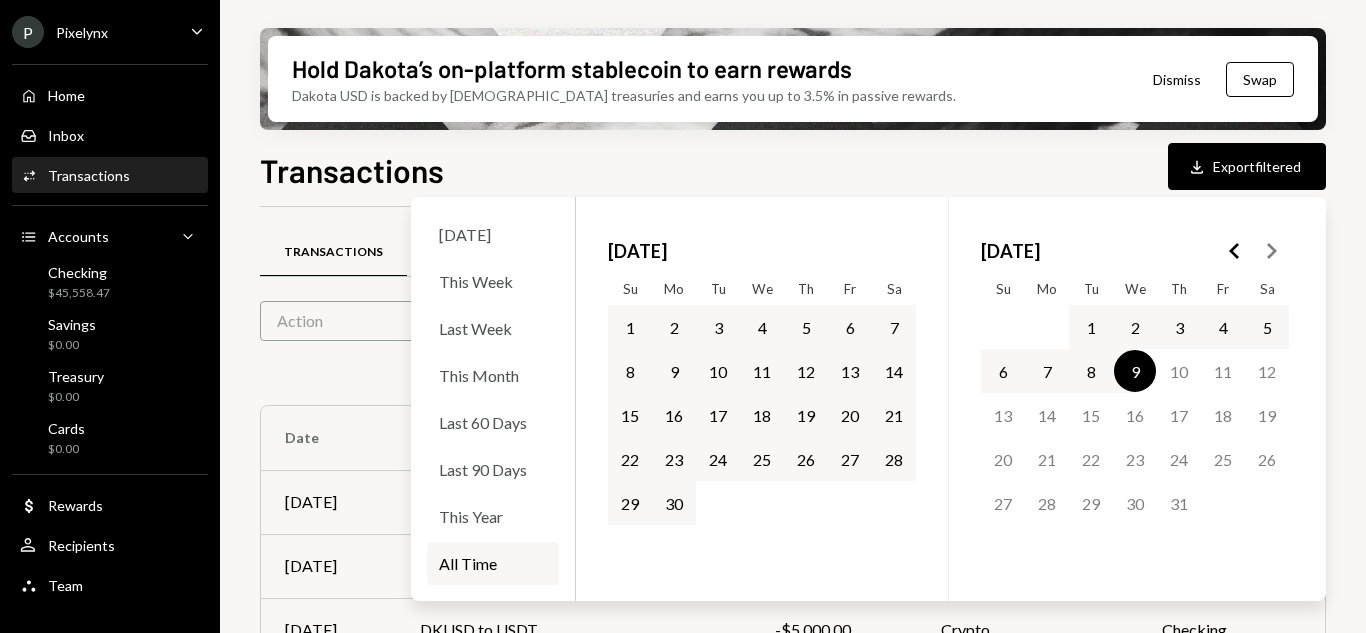 click on "Transactions Download Export  filtered" at bounding box center (793, 168) 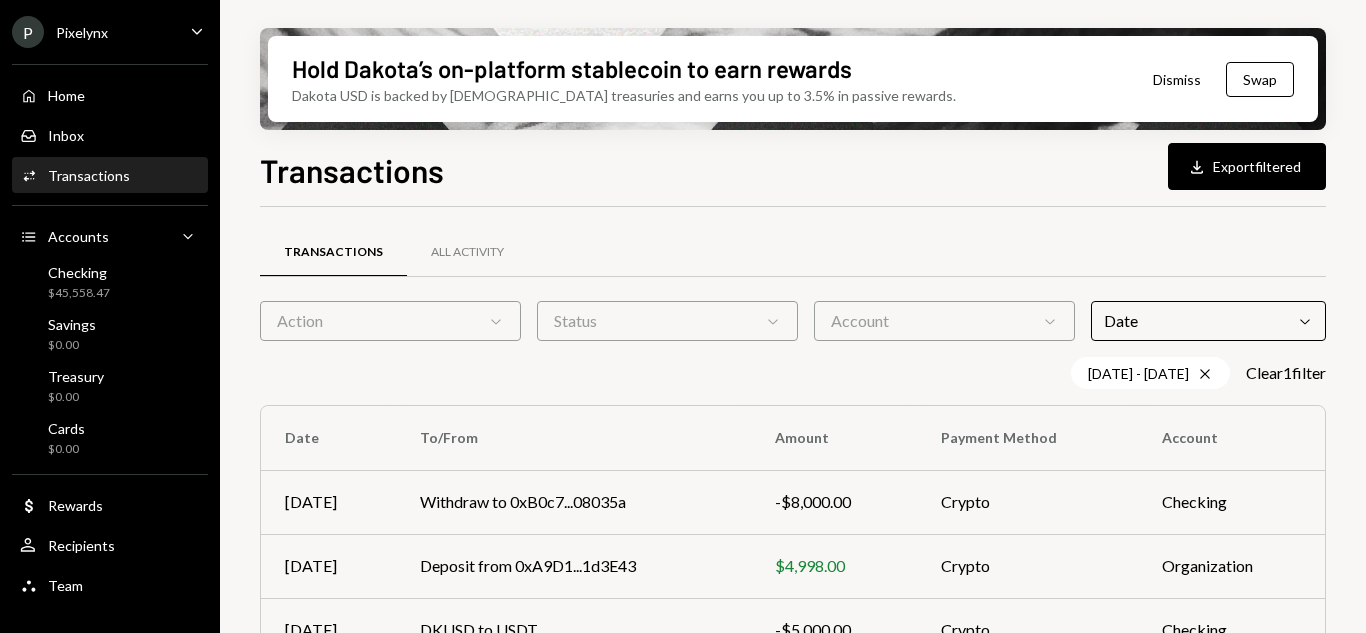 click on "Account Chevron Down" at bounding box center (944, 321) 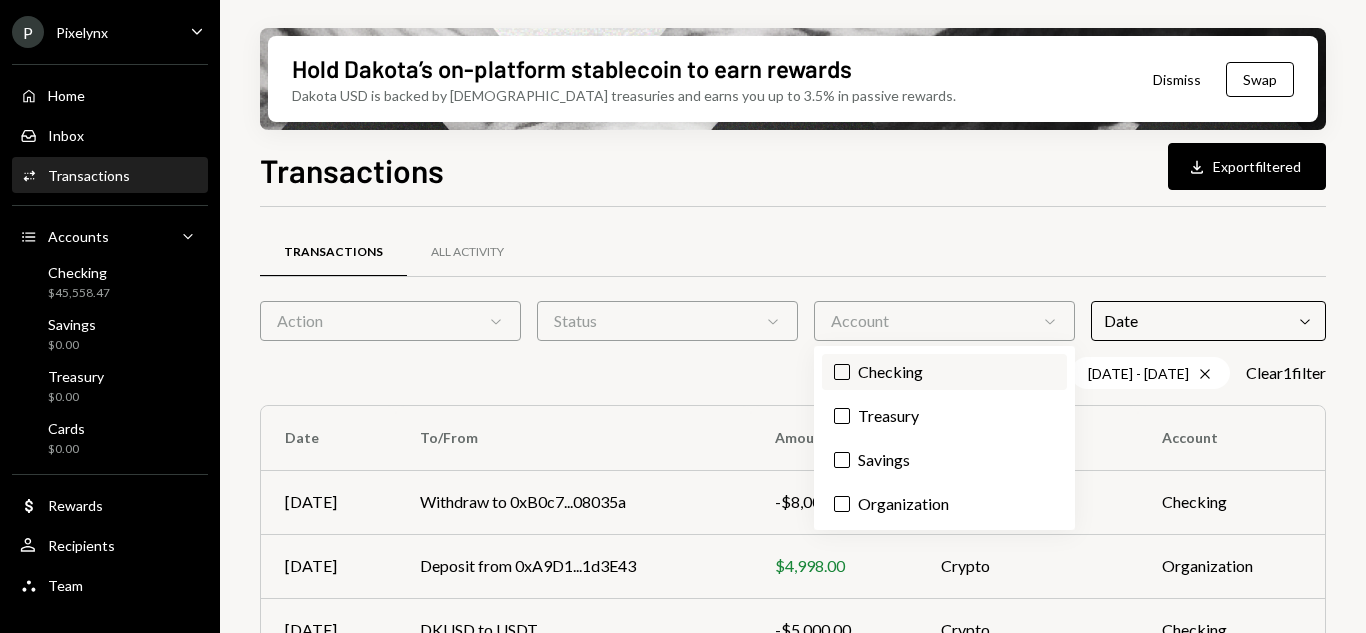 click on "Checking" at bounding box center [944, 372] 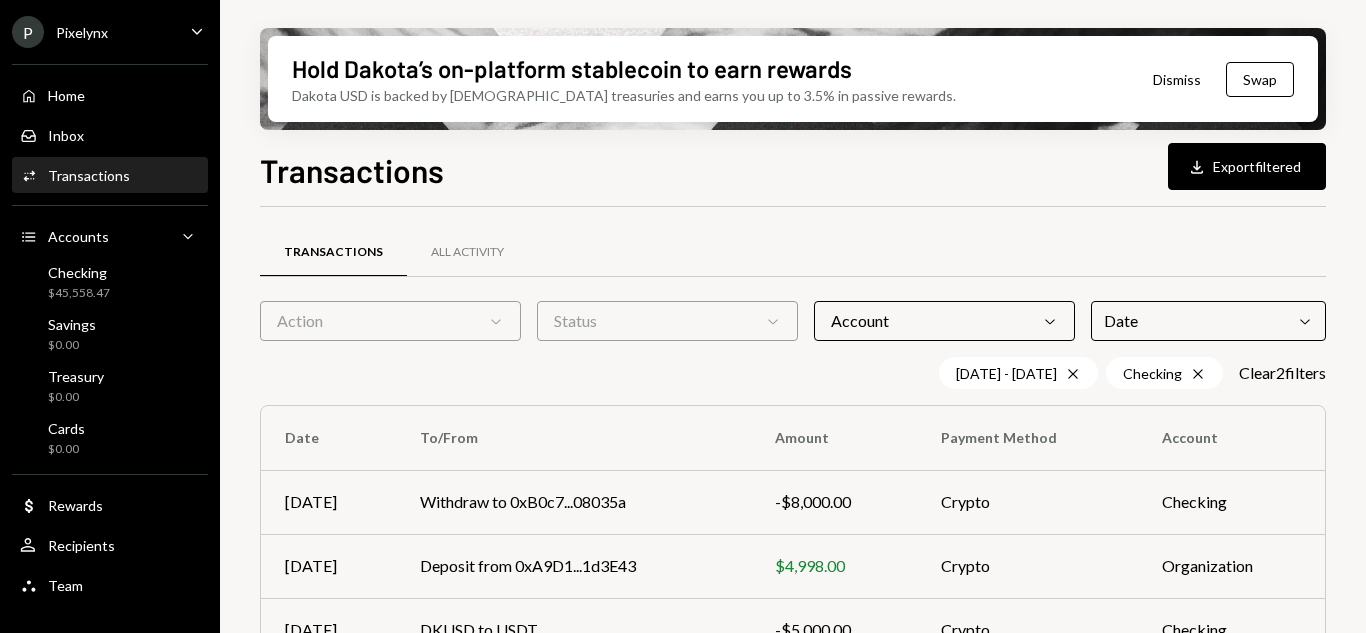 click on "Date Chevron Down" at bounding box center [1208, 321] 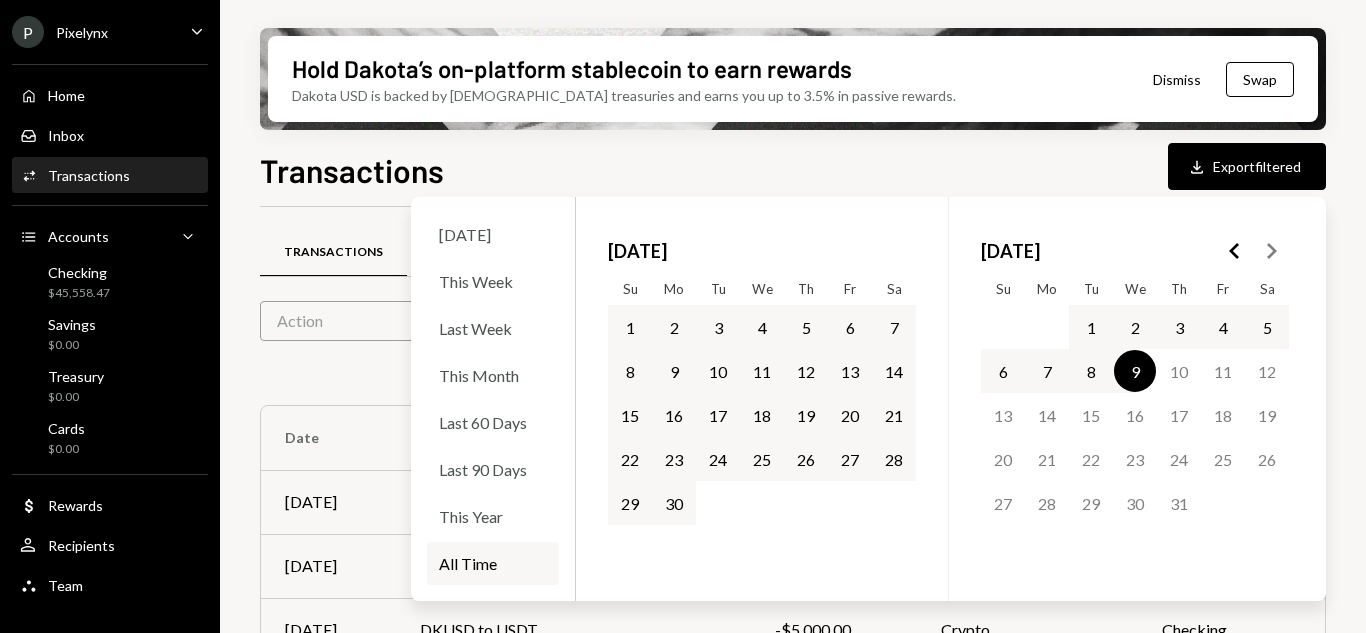 click on "30" at bounding box center (674, 503) 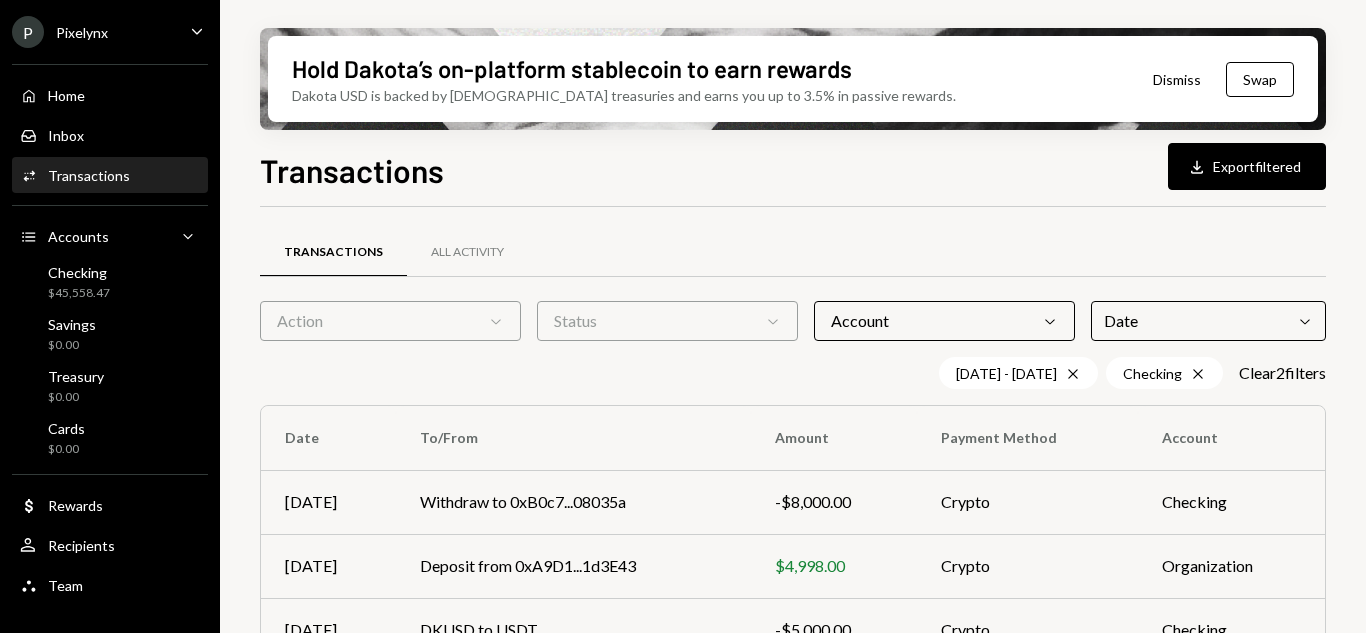 click on "Transactions Download Export  filtered" at bounding box center [793, 168] 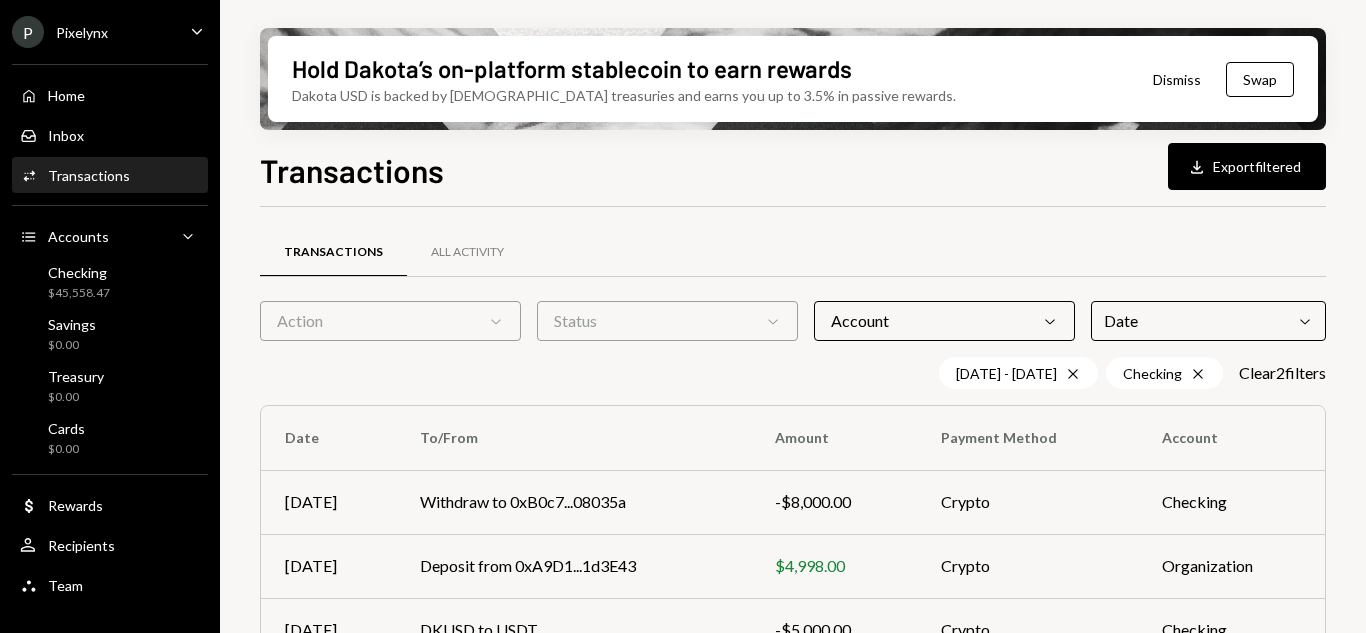 click on "Account Chevron Down" at bounding box center (944, 321) 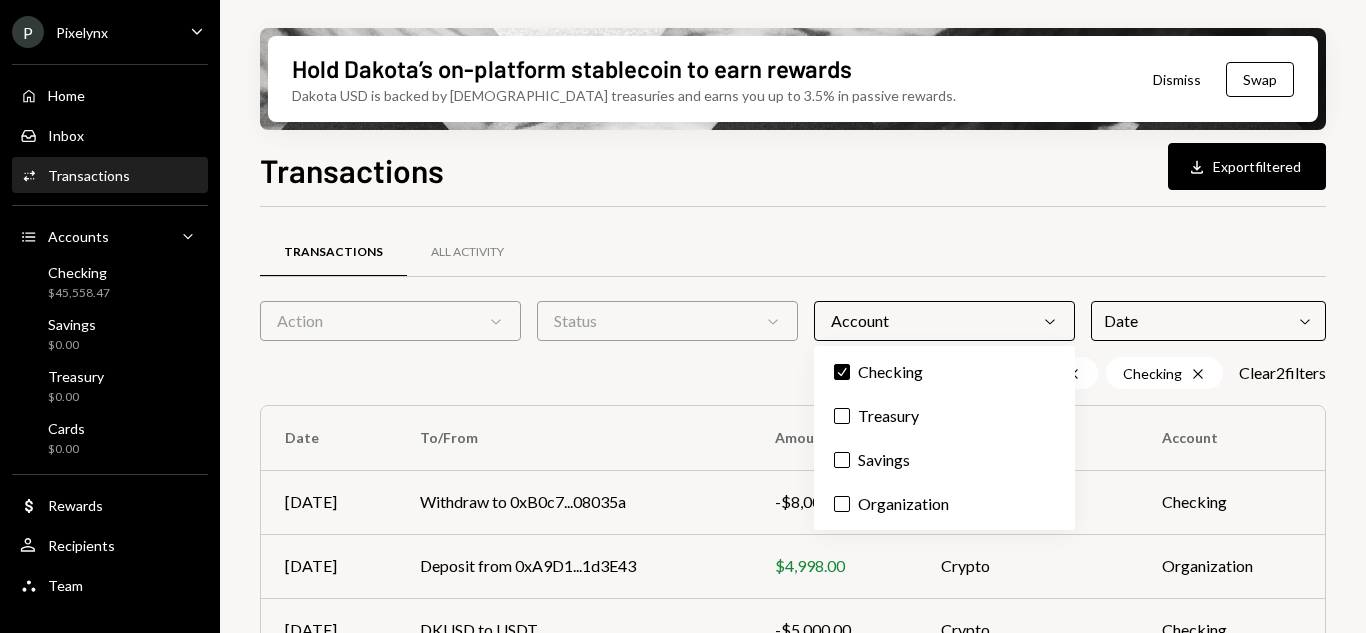 click on "Account Chevron Down" at bounding box center (944, 321) 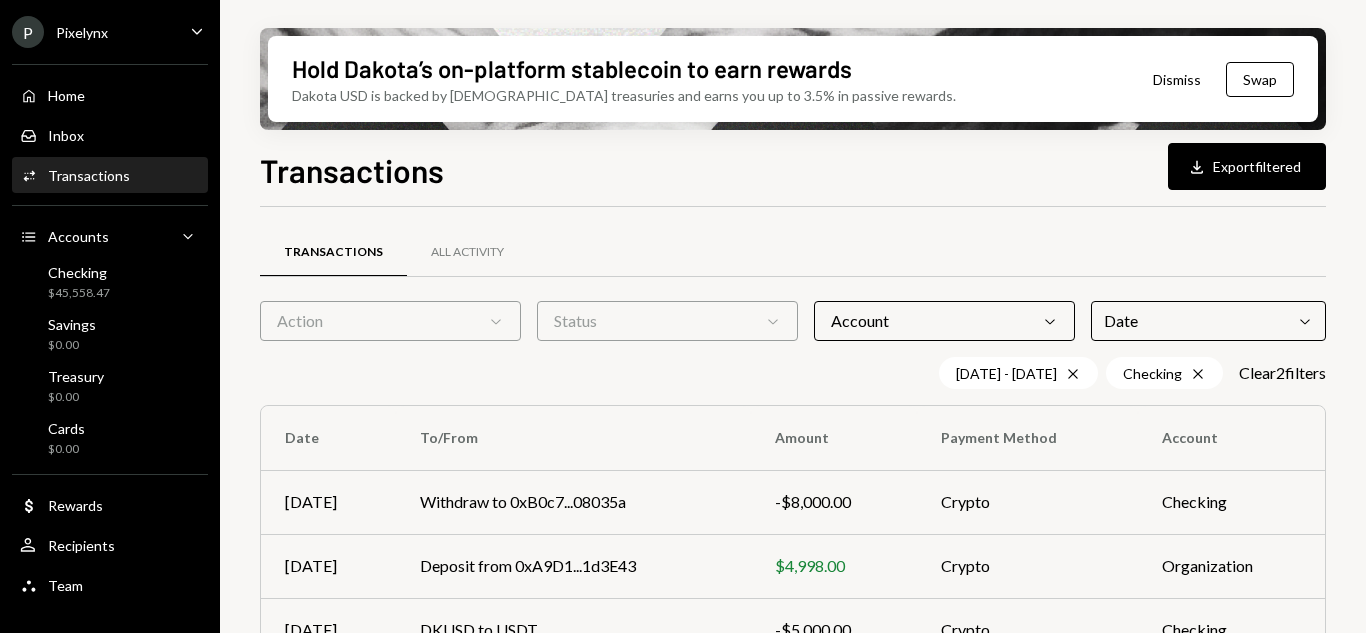 click on "Status Chevron Down" at bounding box center (667, 321) 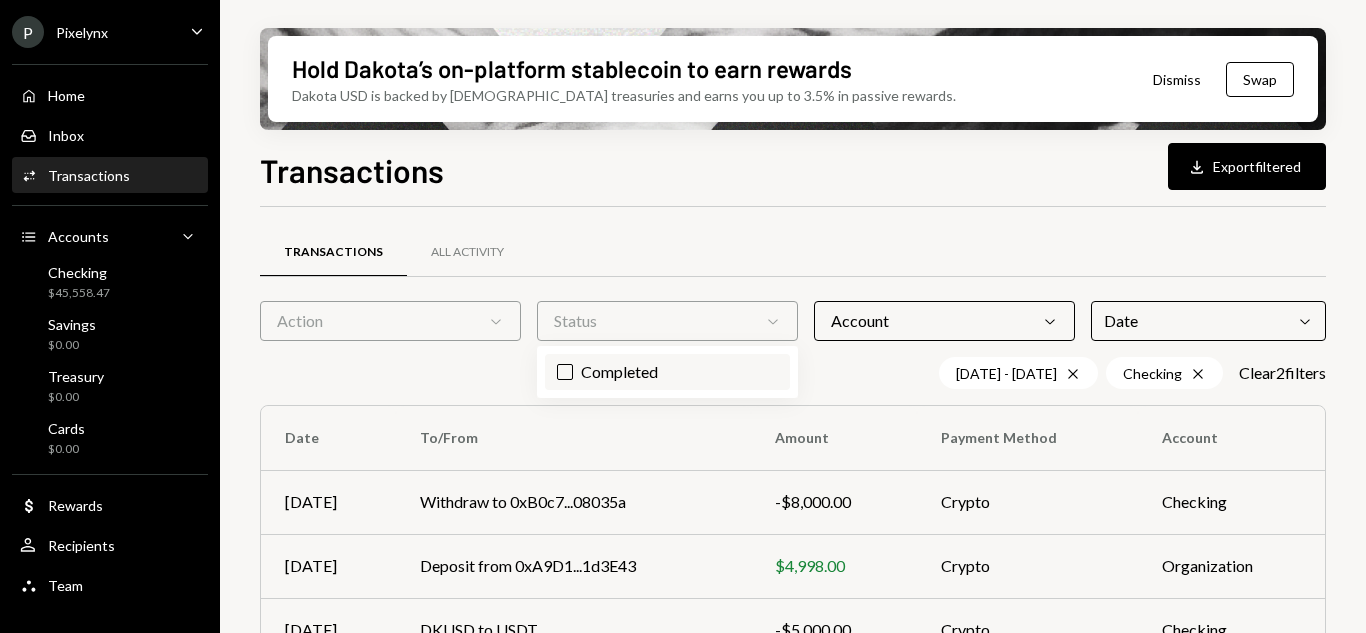 click on "Completed" at bounding box center [667, 372] 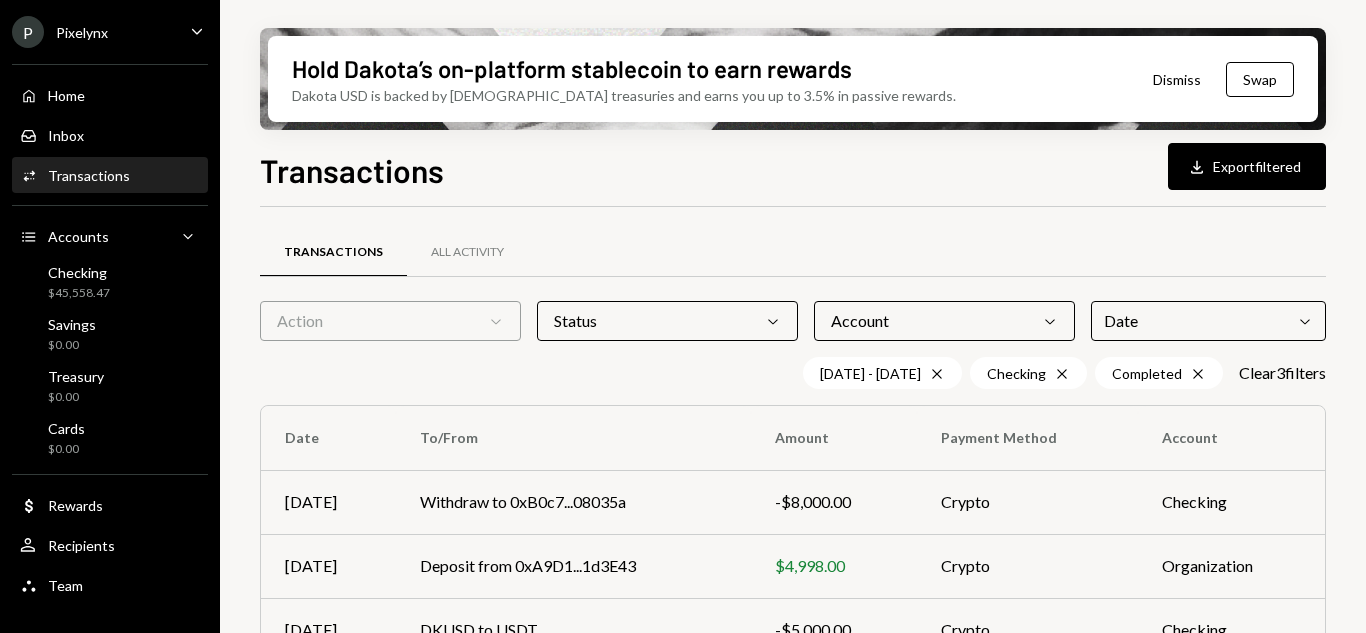 click on "Action Chevron Down" at bounding box center [390, 321] 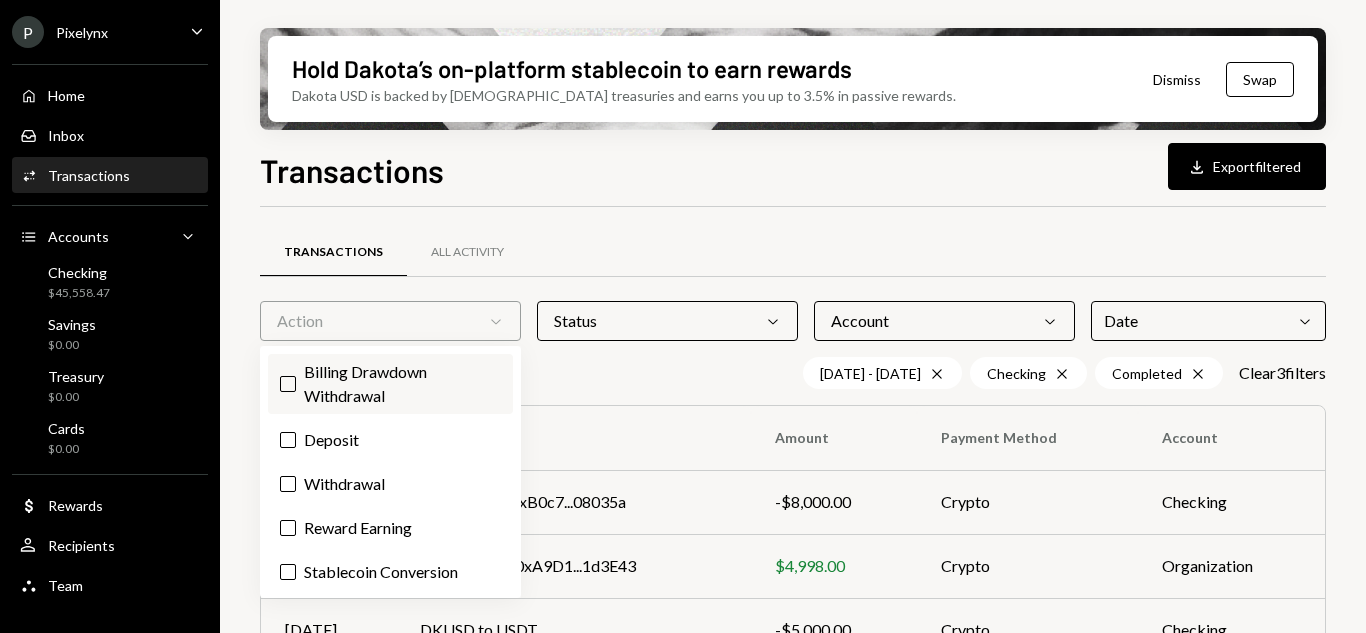click on "Billing Drawdown Withdrawal" at bounding box center (288, 384) 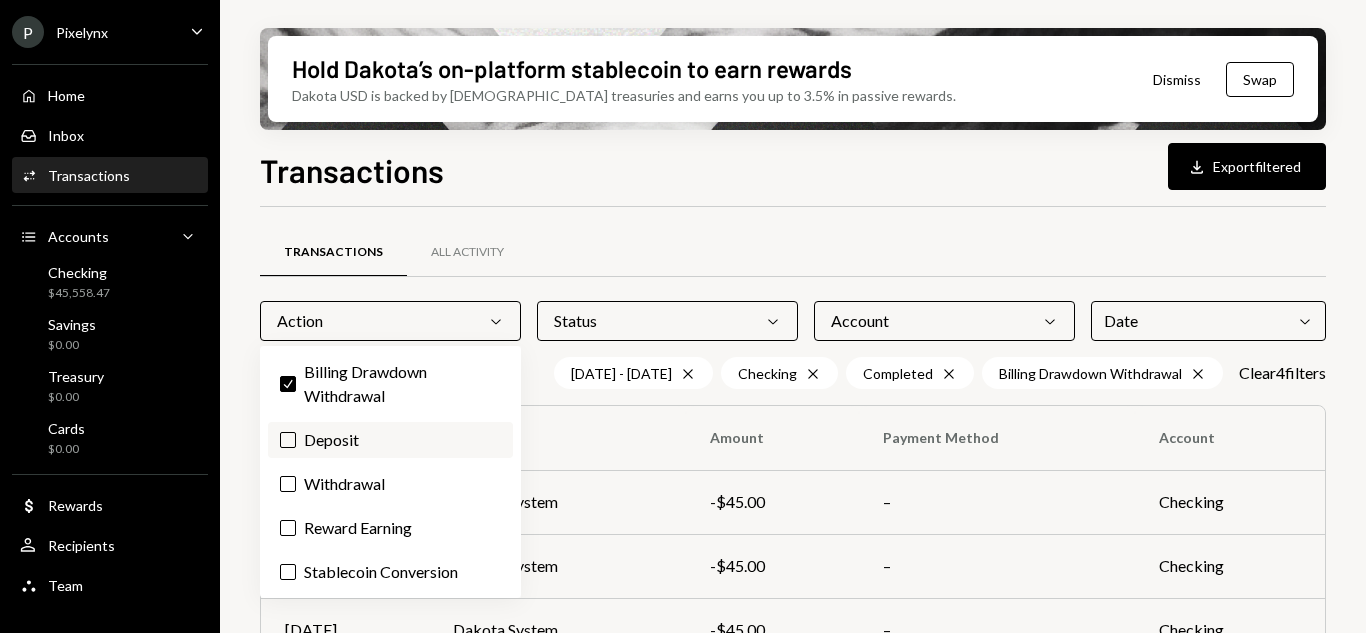 click on "Deposit" at bounding box center (390, 440) 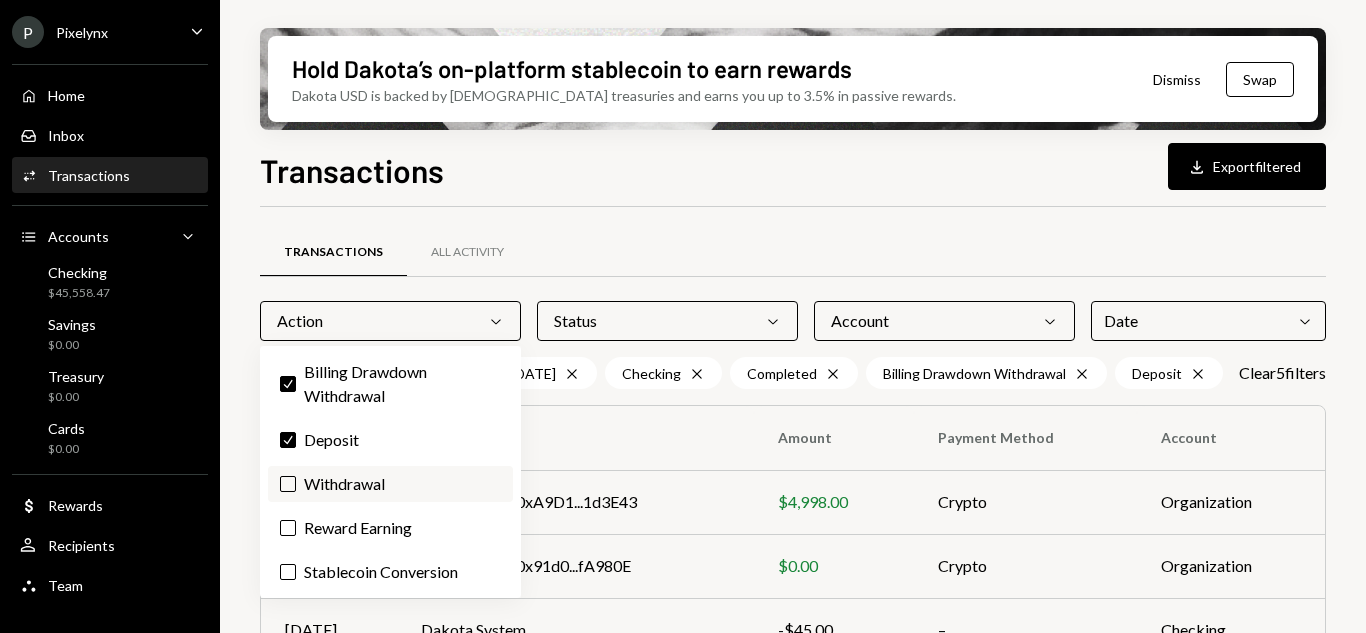 click on "Withdrawal" at bounding box center [288, 484] 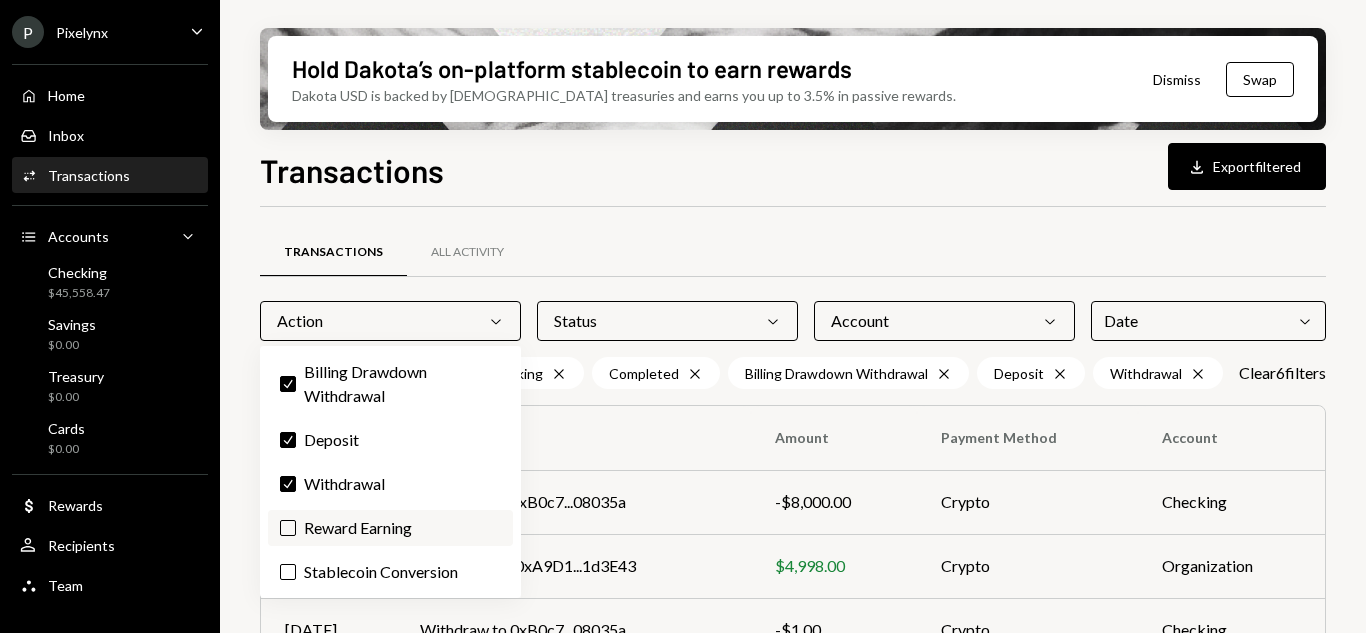 click on "Reward Earning" at bounding box center (288, 528) 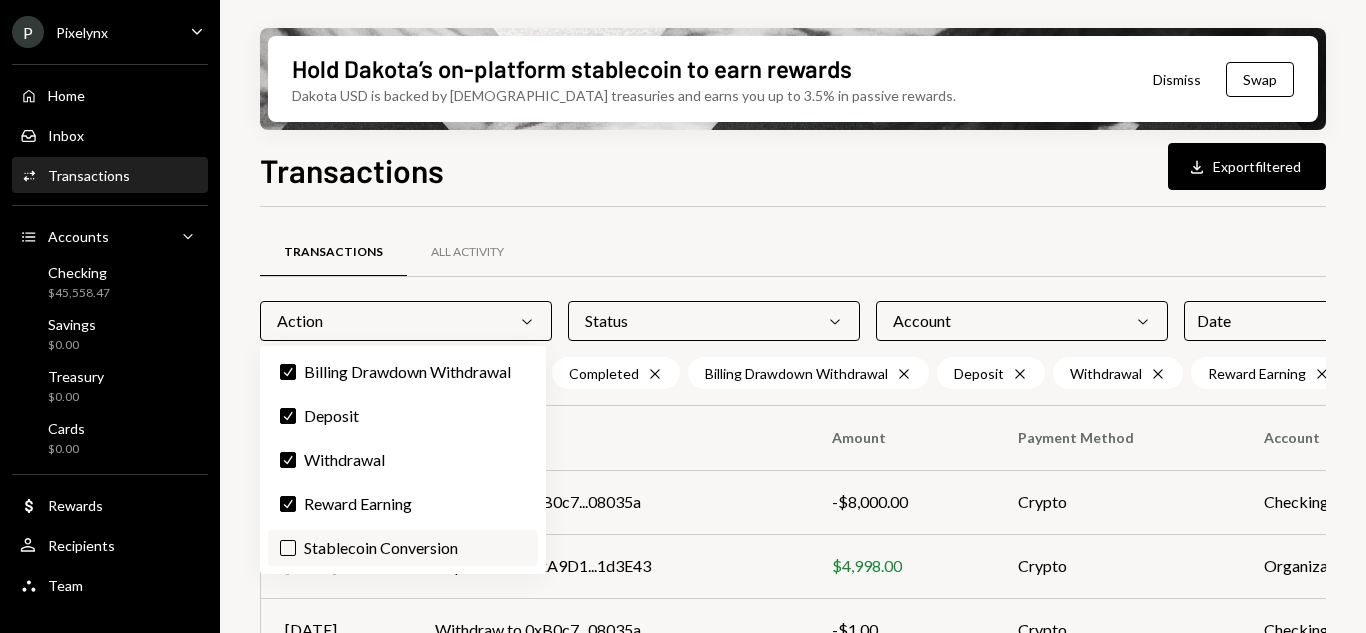 click on "Stablecoin Conversion" at bounding box center (288, 548) 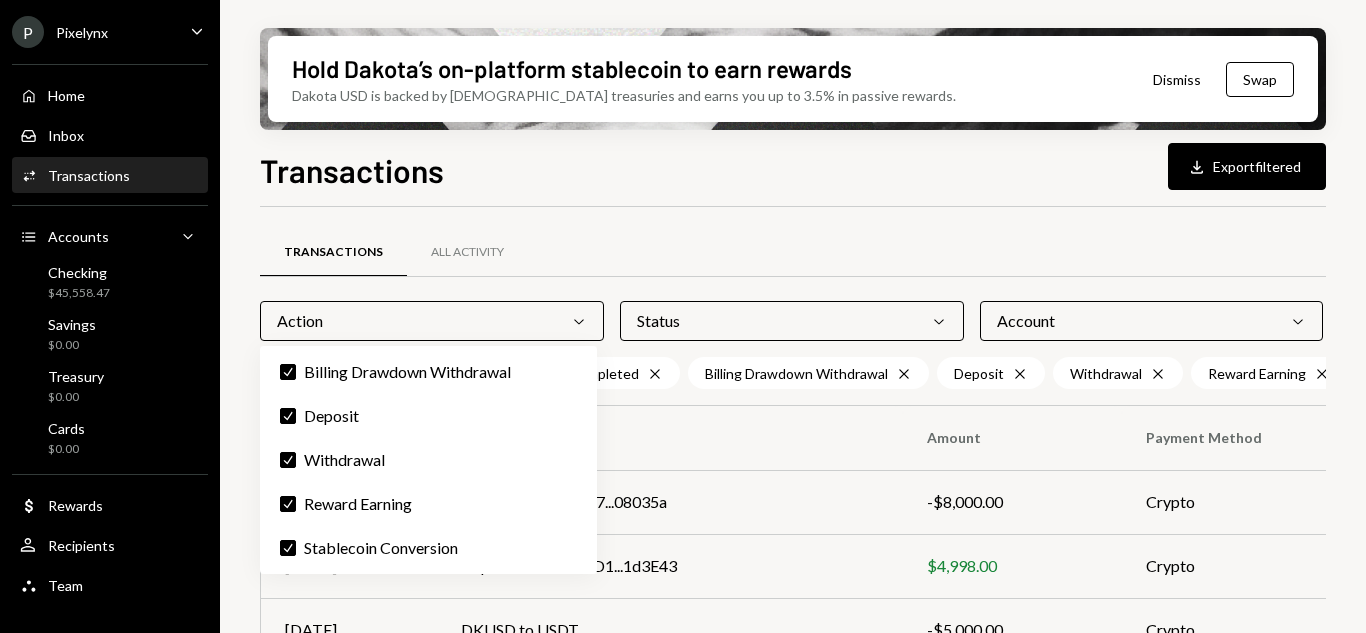 click on "Transactions All Activity" at bounding box center (958, 252) 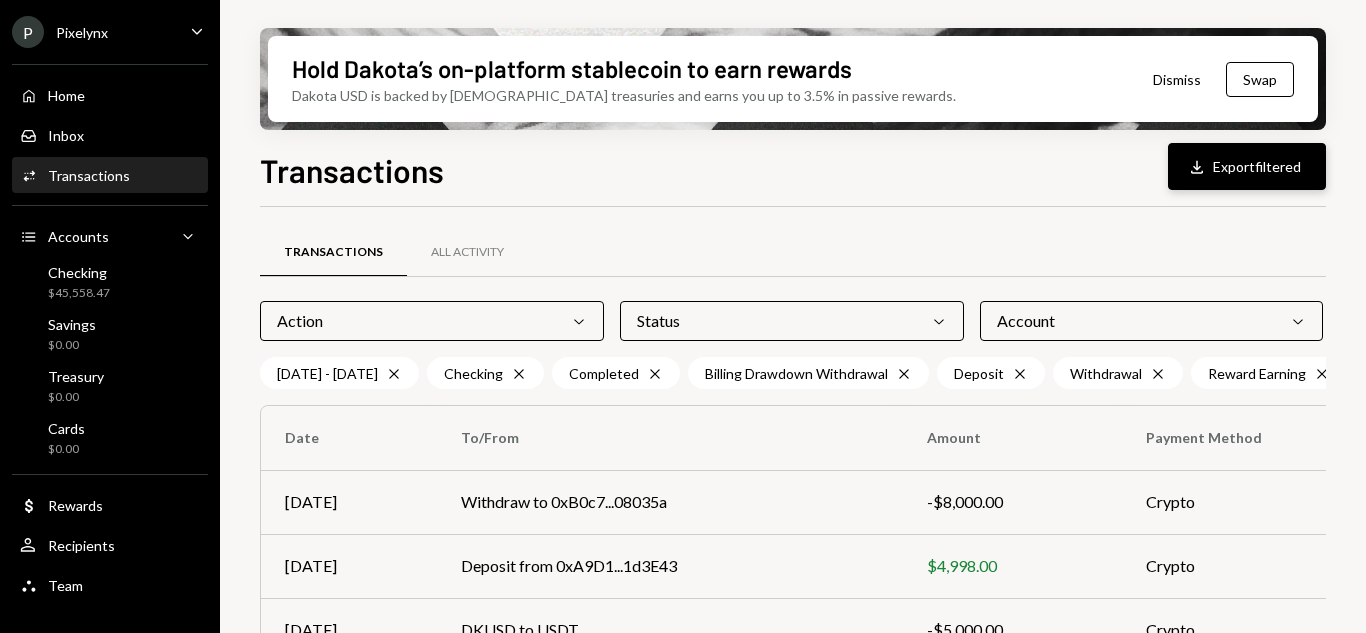 click on "Download" 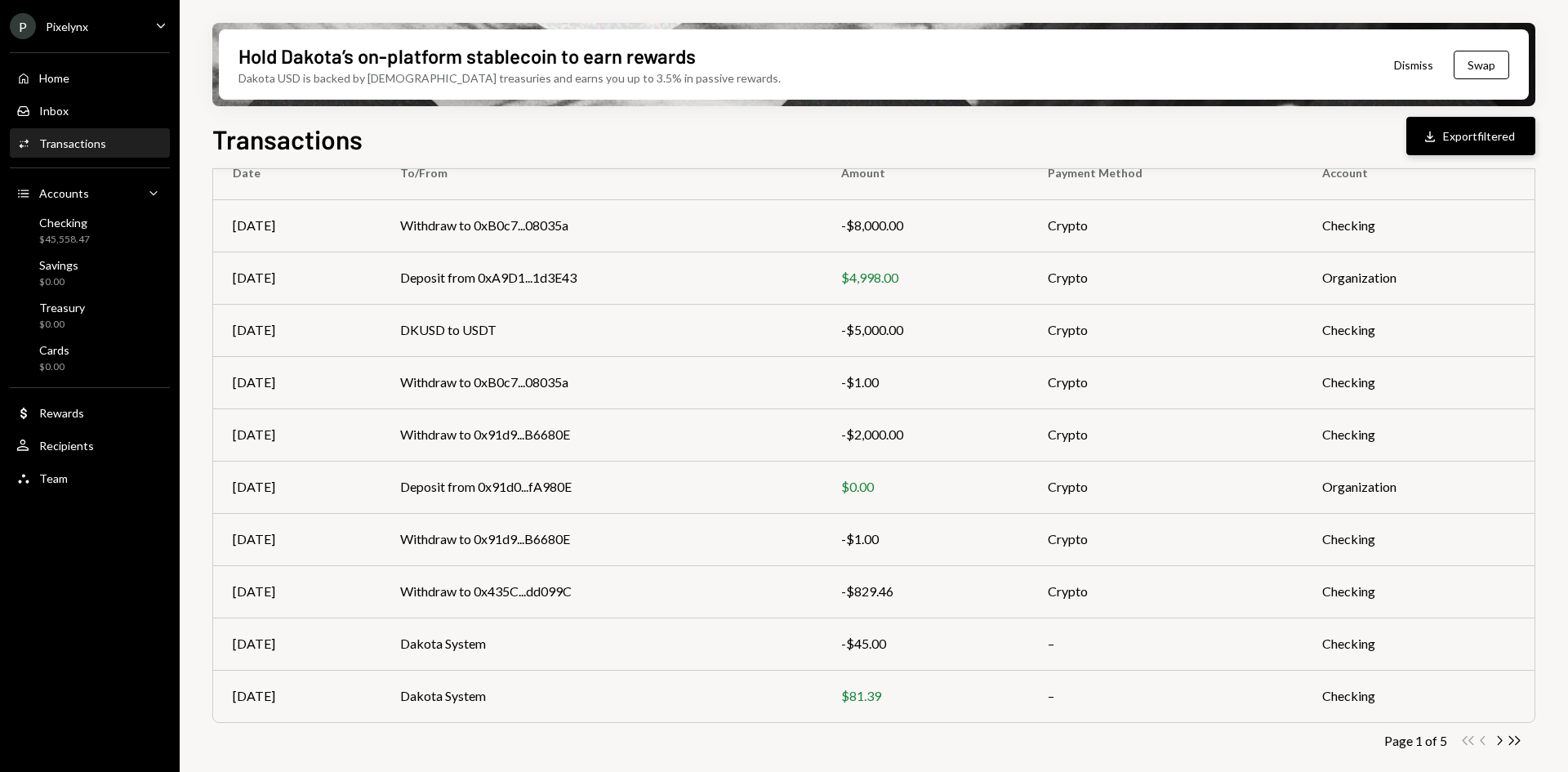 scroll, scrollTop: 185, scrollLeft: 0, axis: vertical 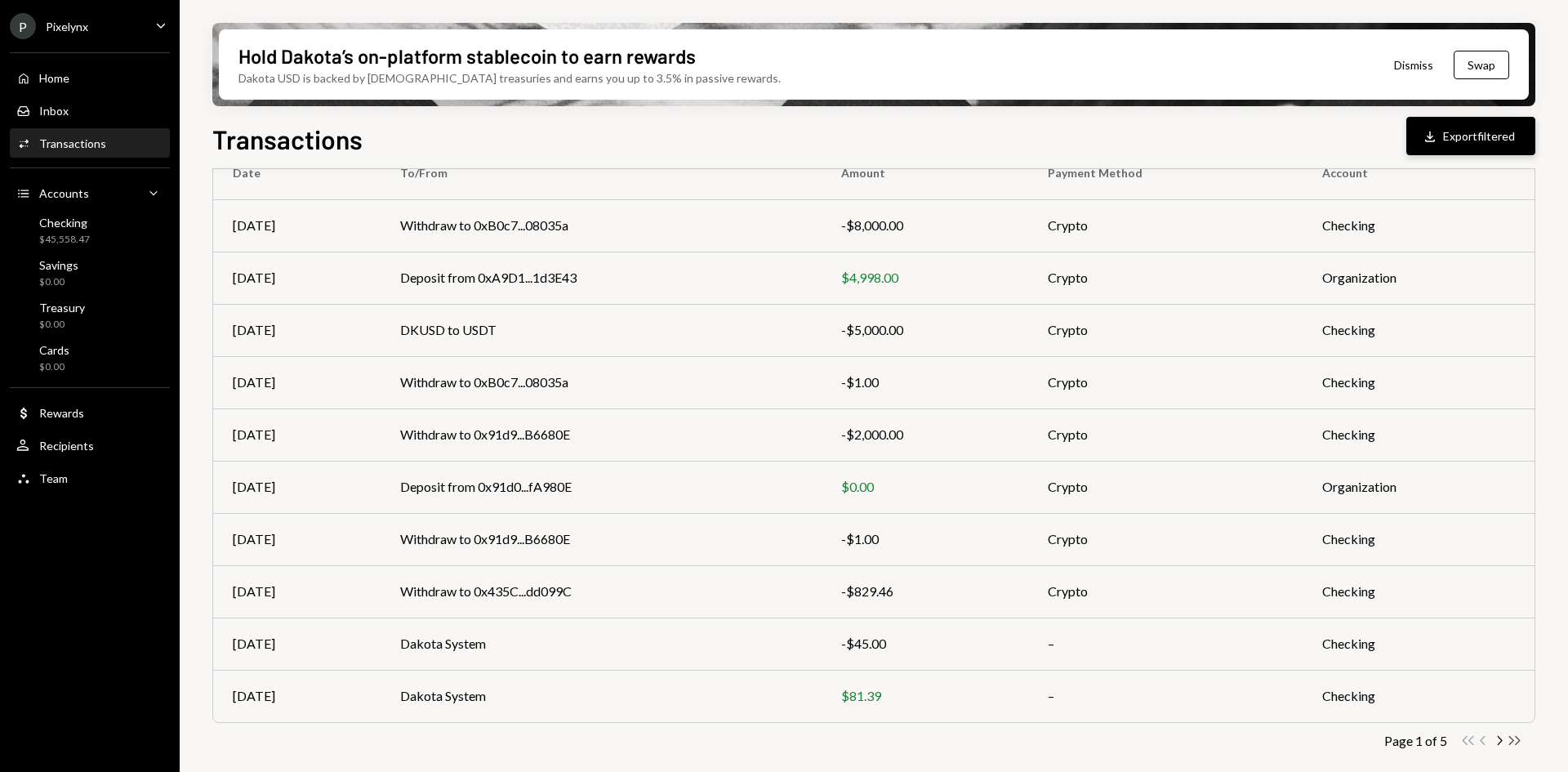 click on "Double Arrow Right" 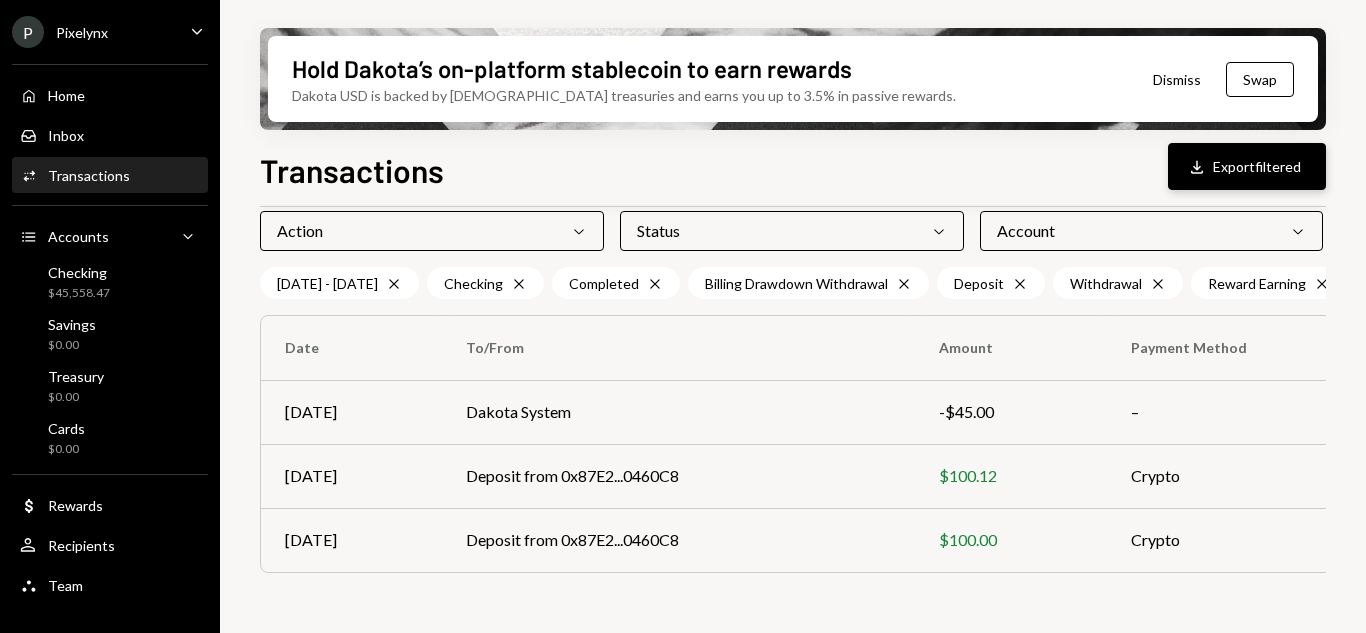 scroll, scrollTop: 117, scrollLeft: 0, axis: vertical 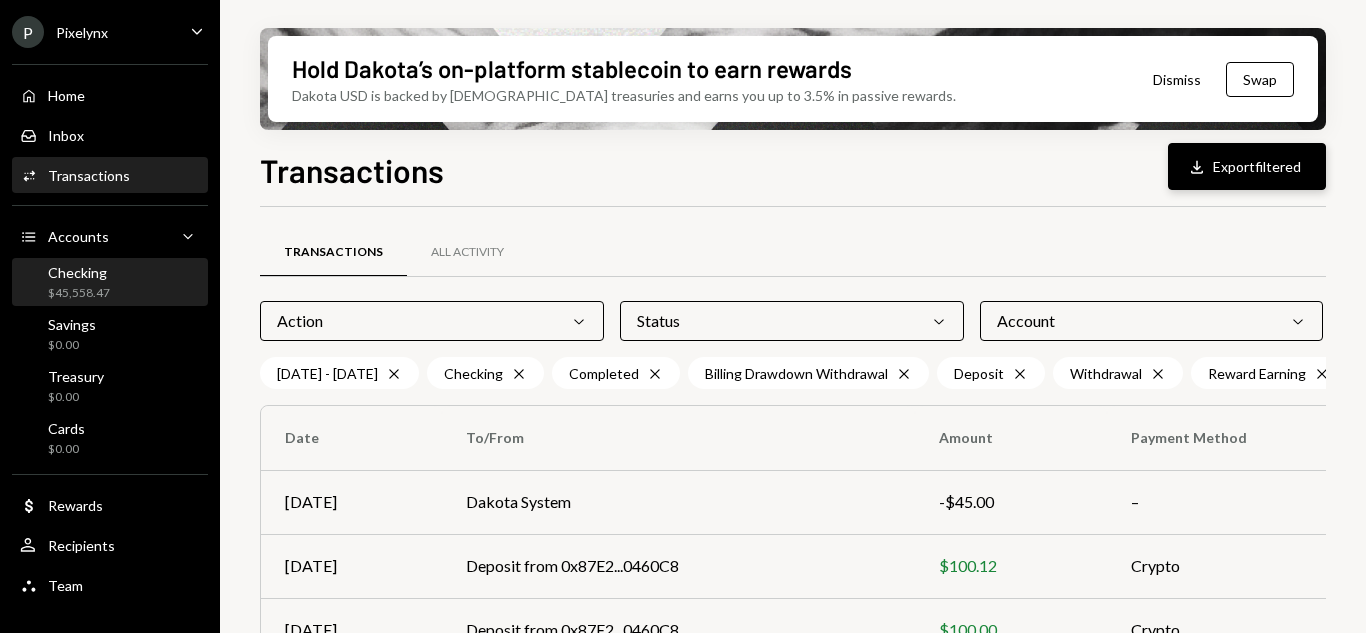 click on "Checking" at bounding box center (79, 272) 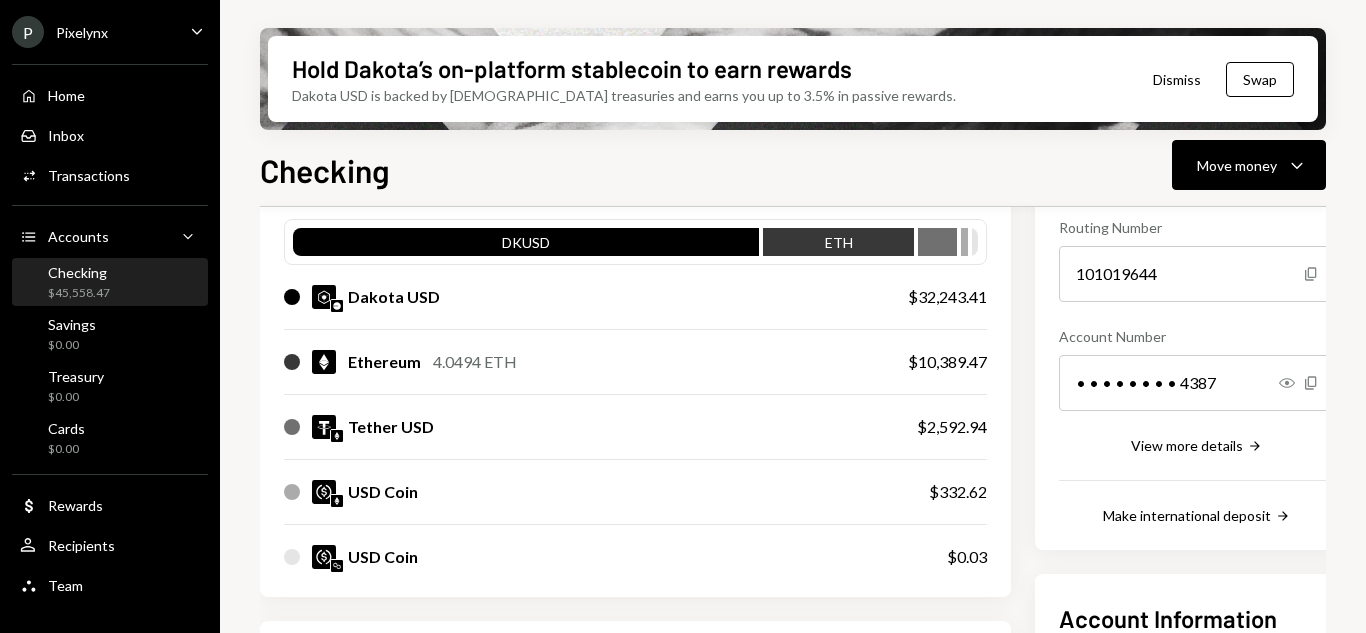 scroll, scrollTop: 200, scrollLeft: 0, axis: vertical 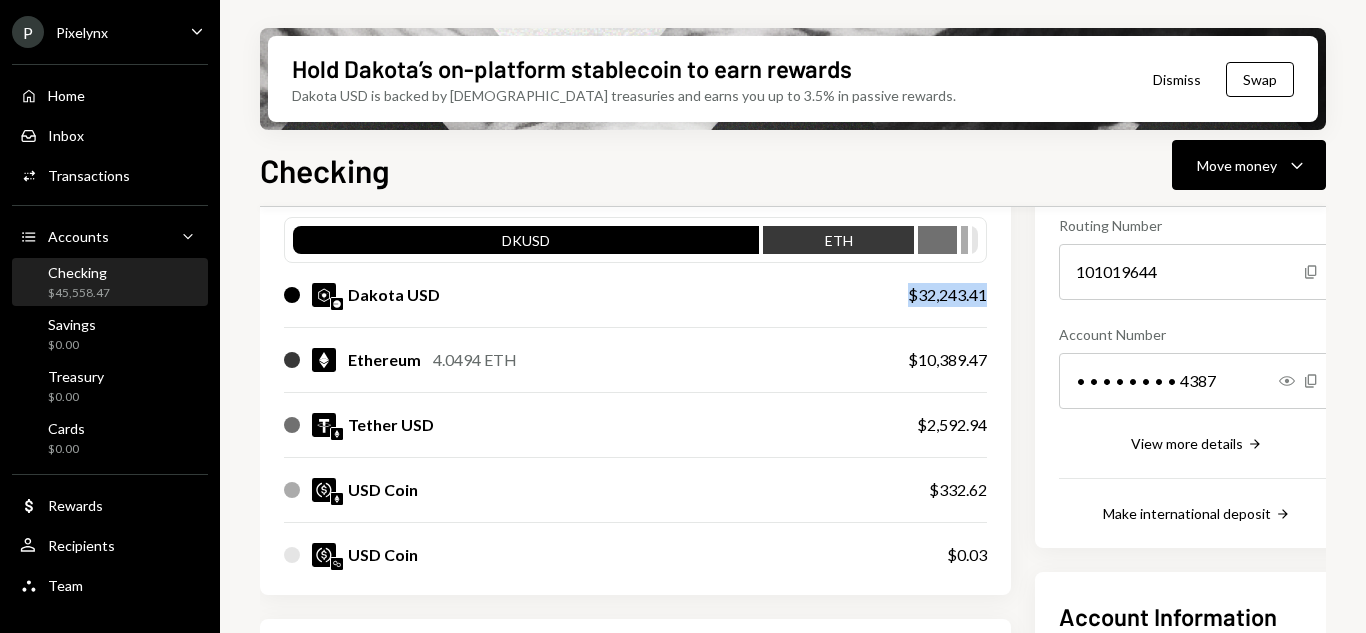 drag, startPoint x: 923, startPoint y: 296, endPoint x: 1014, endPoint y: 284, distance: 91.787796 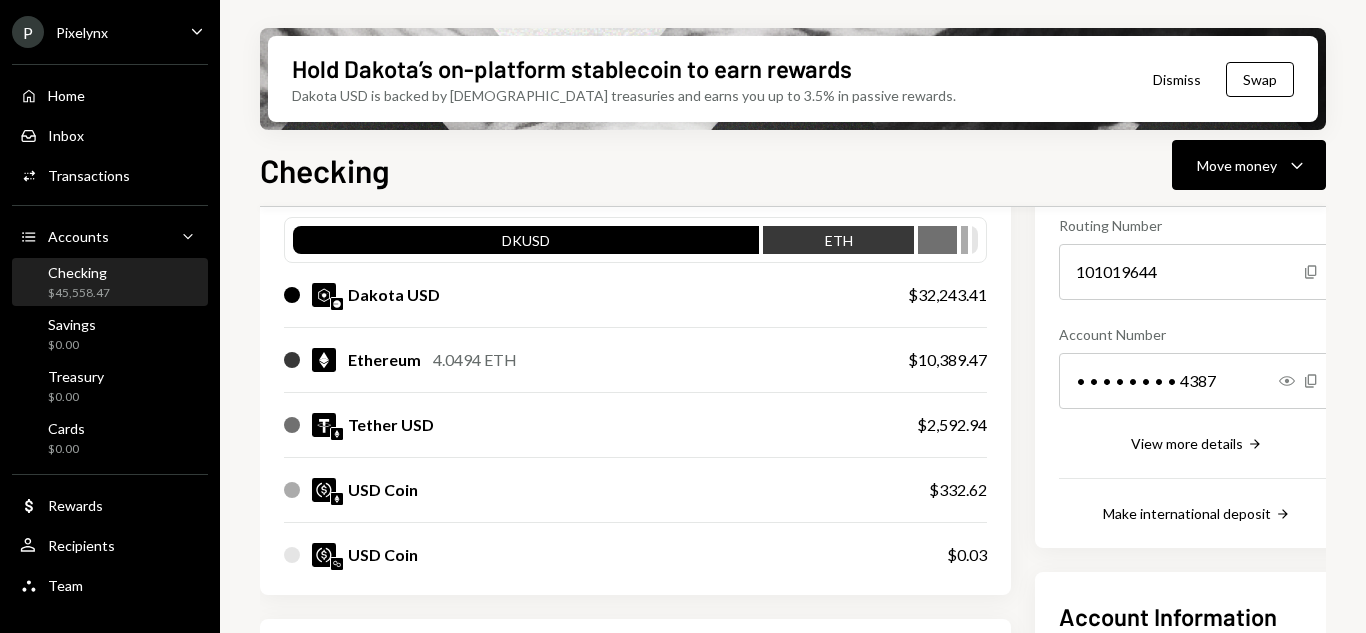 click on "Checking Move money Caret Down" at bounding box center (793, 168) 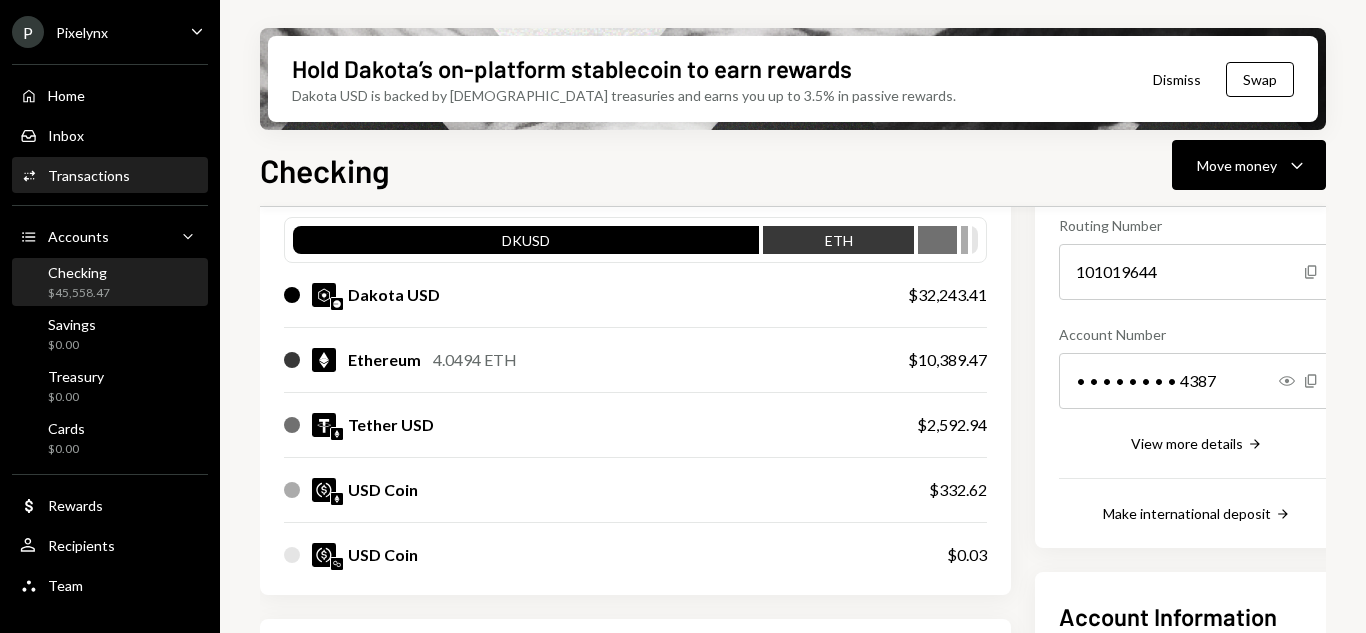click on "Activities Transactions" at bounding box center [110, 176] 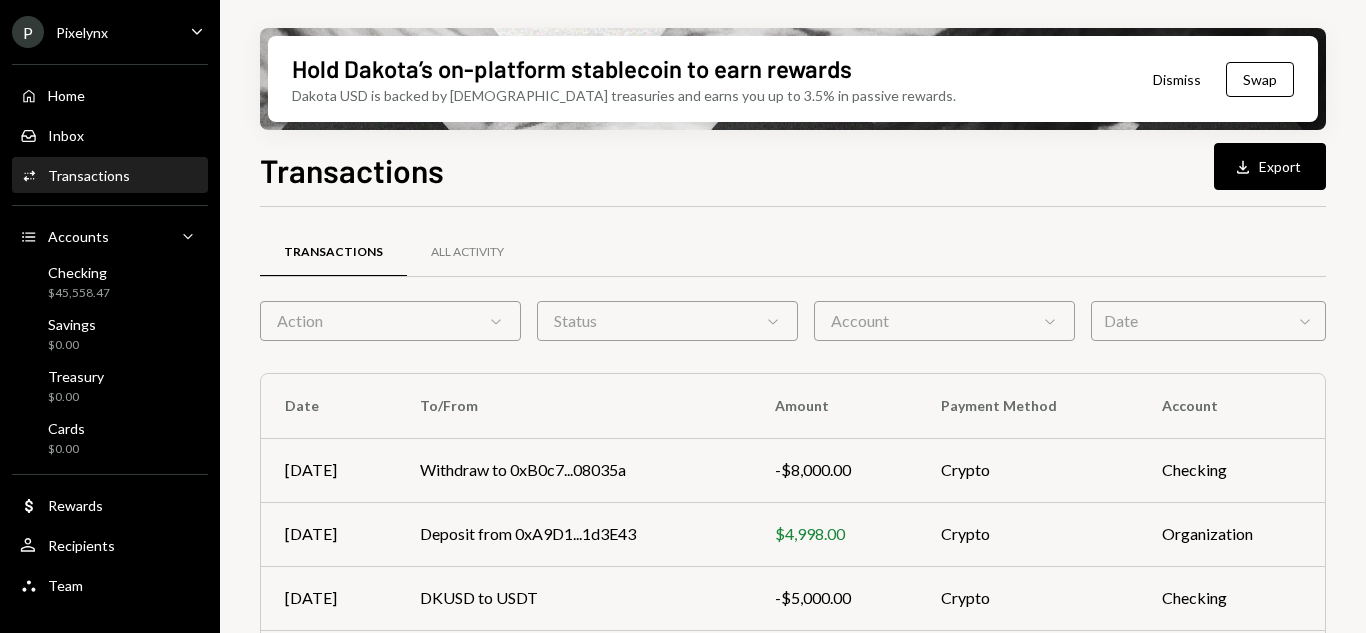 click on "Date Chevron Down" at bounding box center (1208, 321) 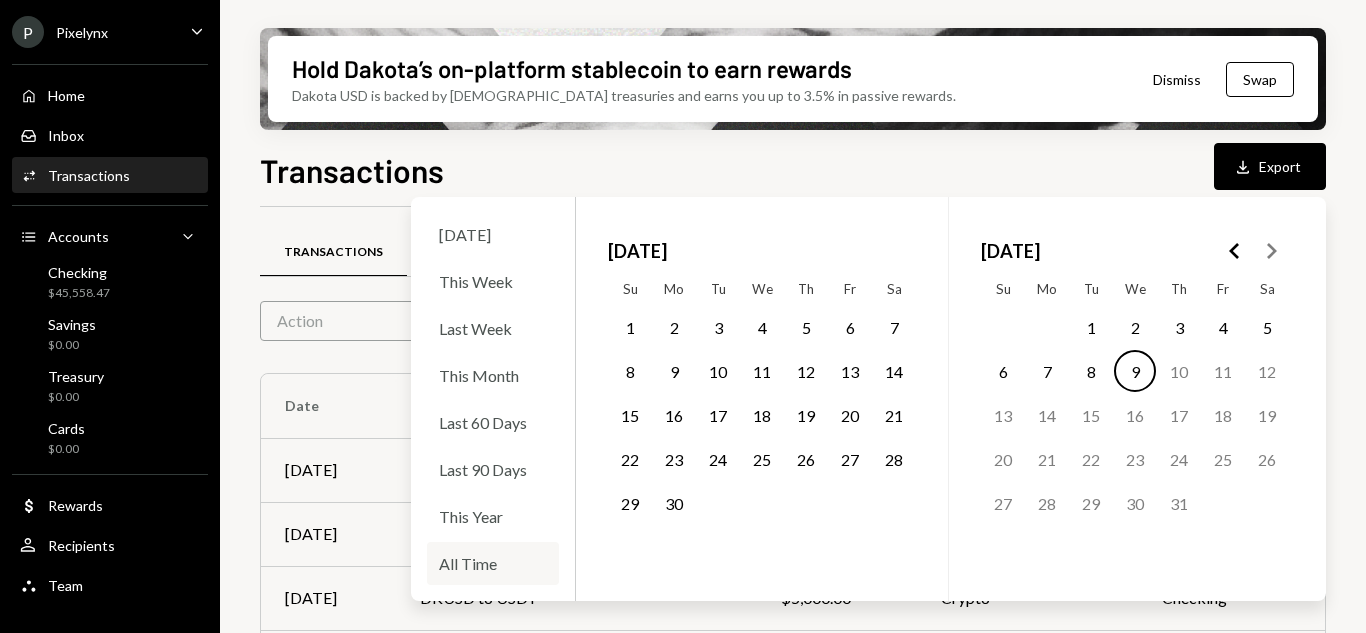 click on "All Time" at bounding box center (493, 563) 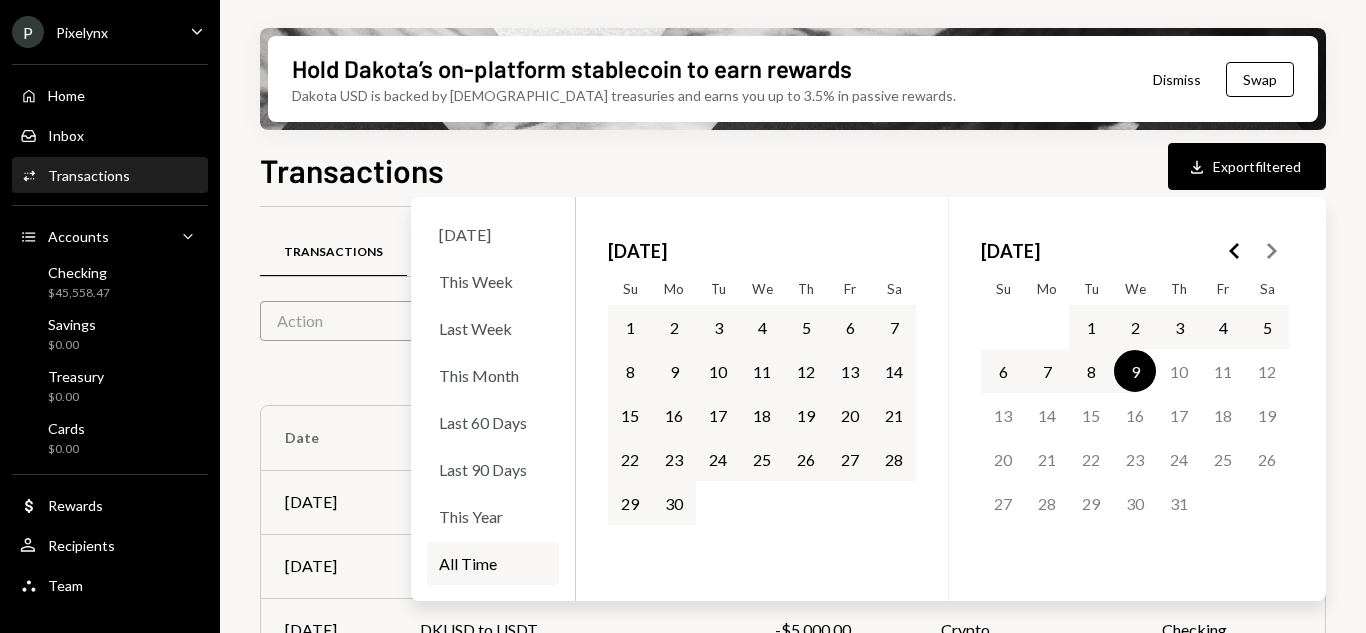 click on "30" at bounding box center [674, 503] 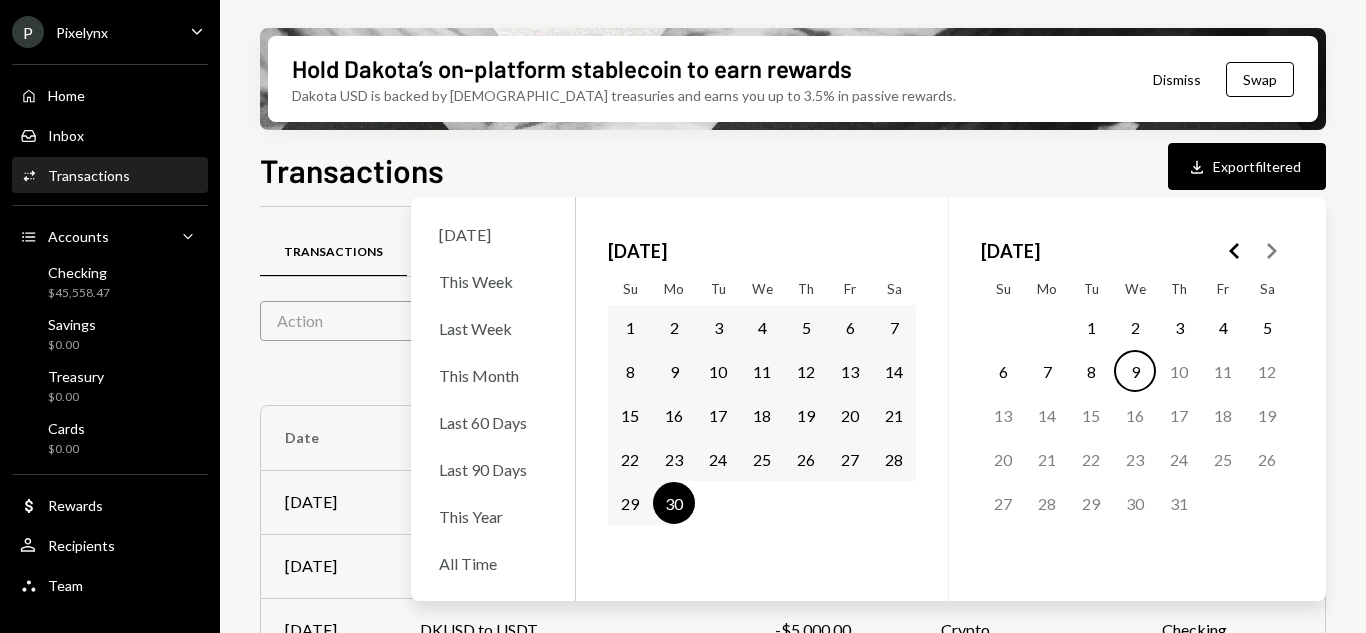 click on "9" at bounding box center [1135, 371] 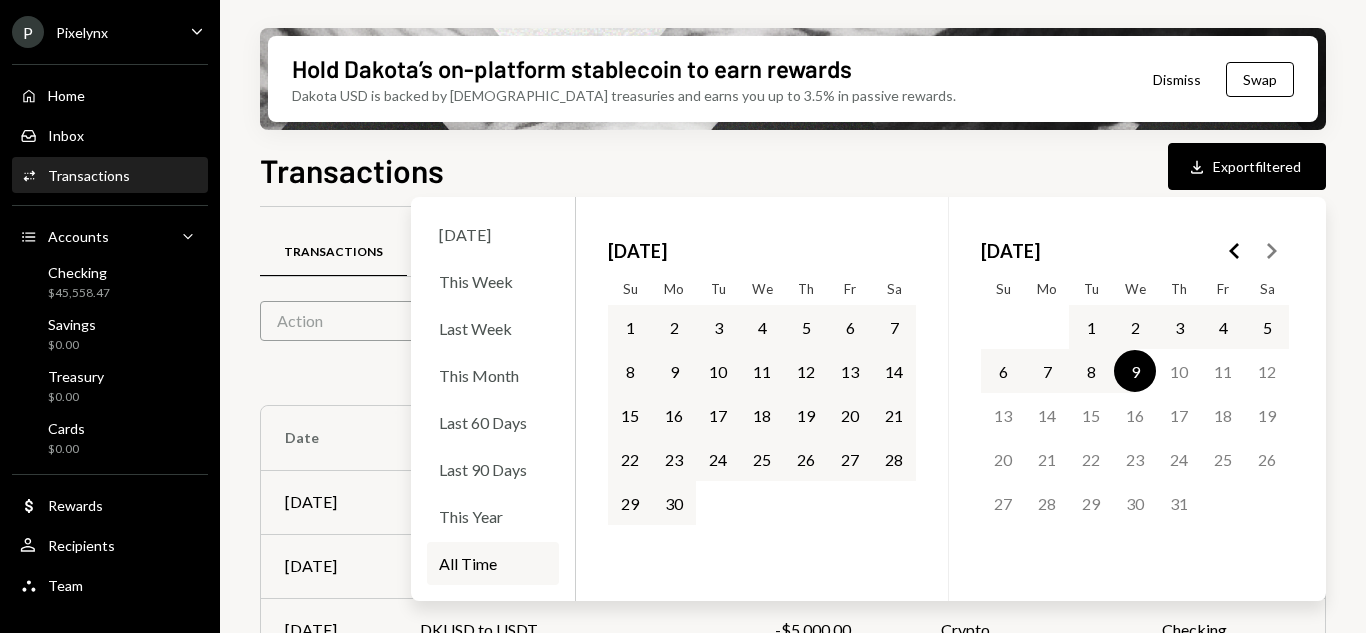 click on "Transactions Download Export  filtered" at bounding box center (793, 168) 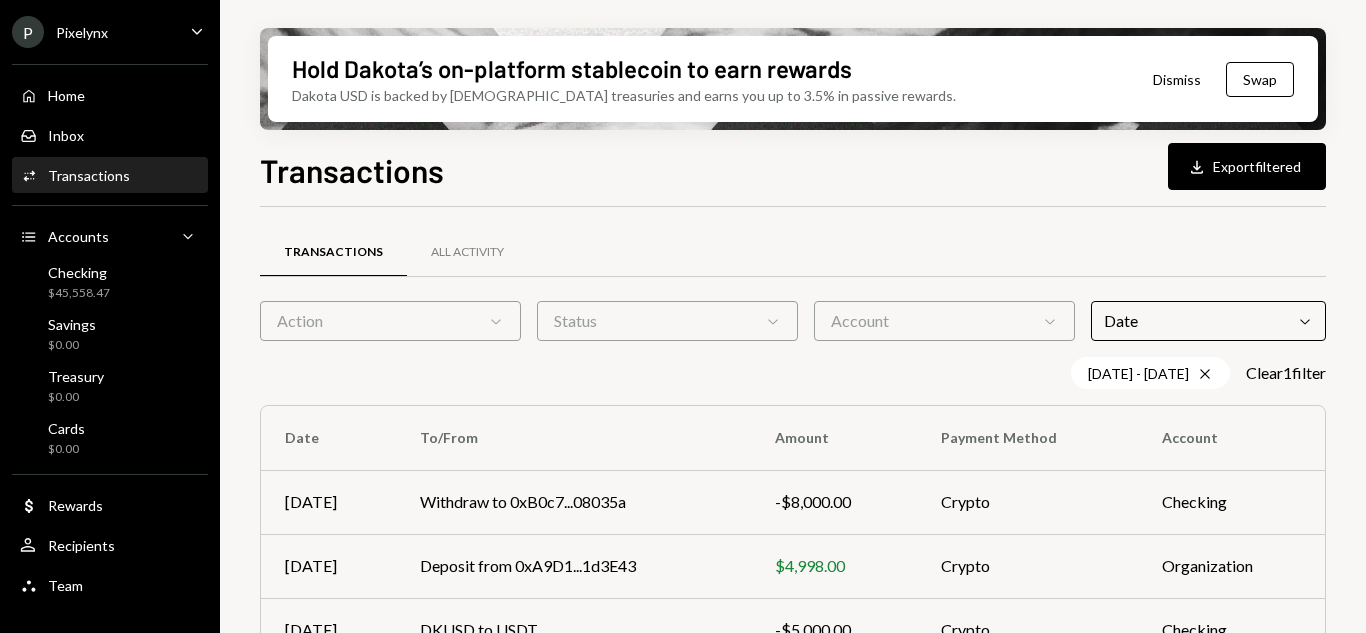 click on "Account Chevron Down" at bounding box center (944, 321) 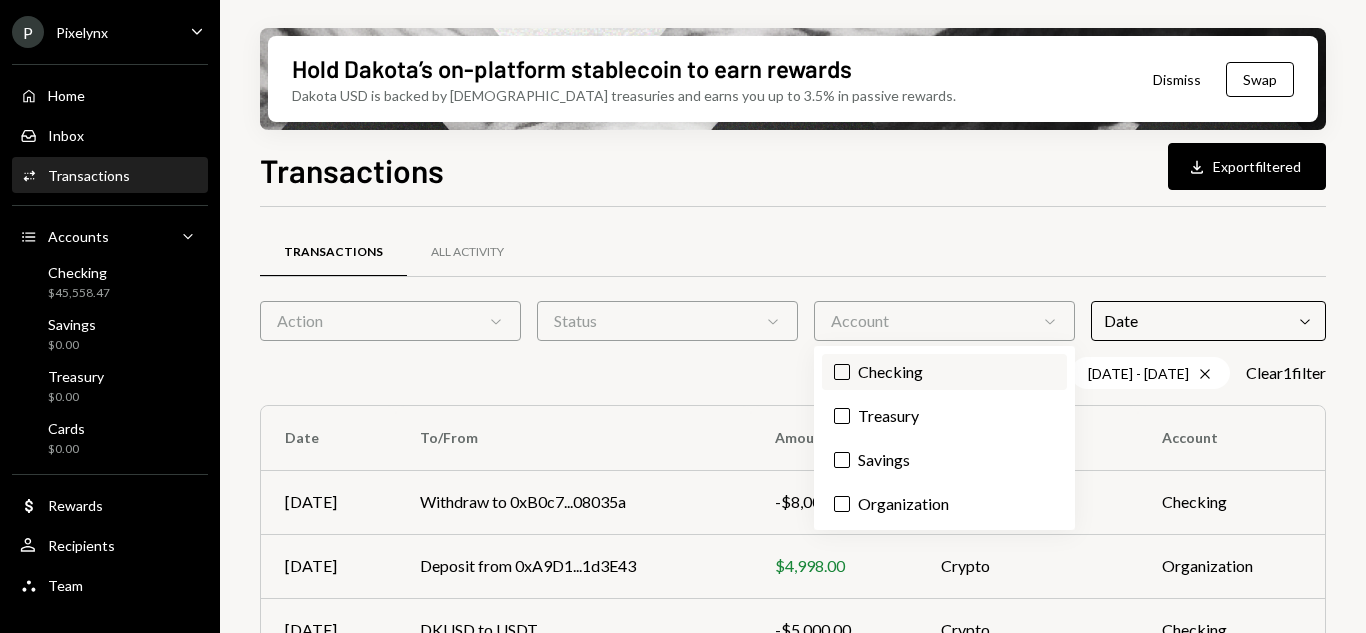 click on "Checking" at bounding box center (944, 372) 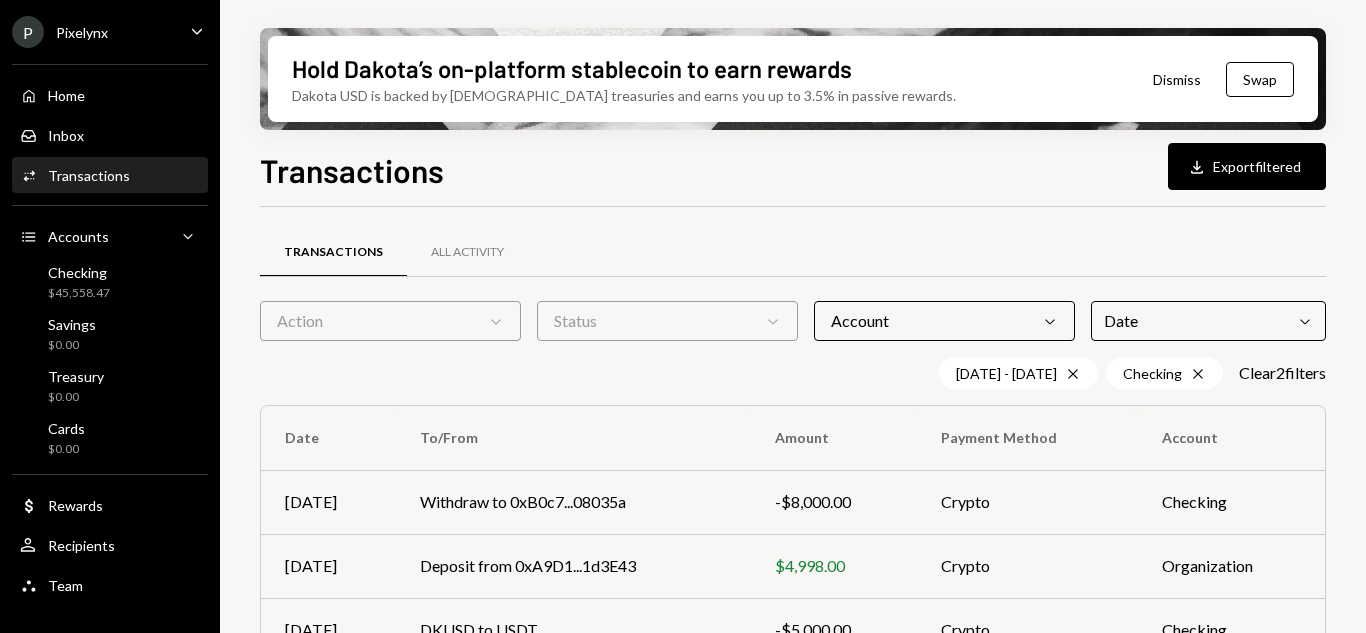 click on "Status Chevron Down" at bounding box center (667, 321) 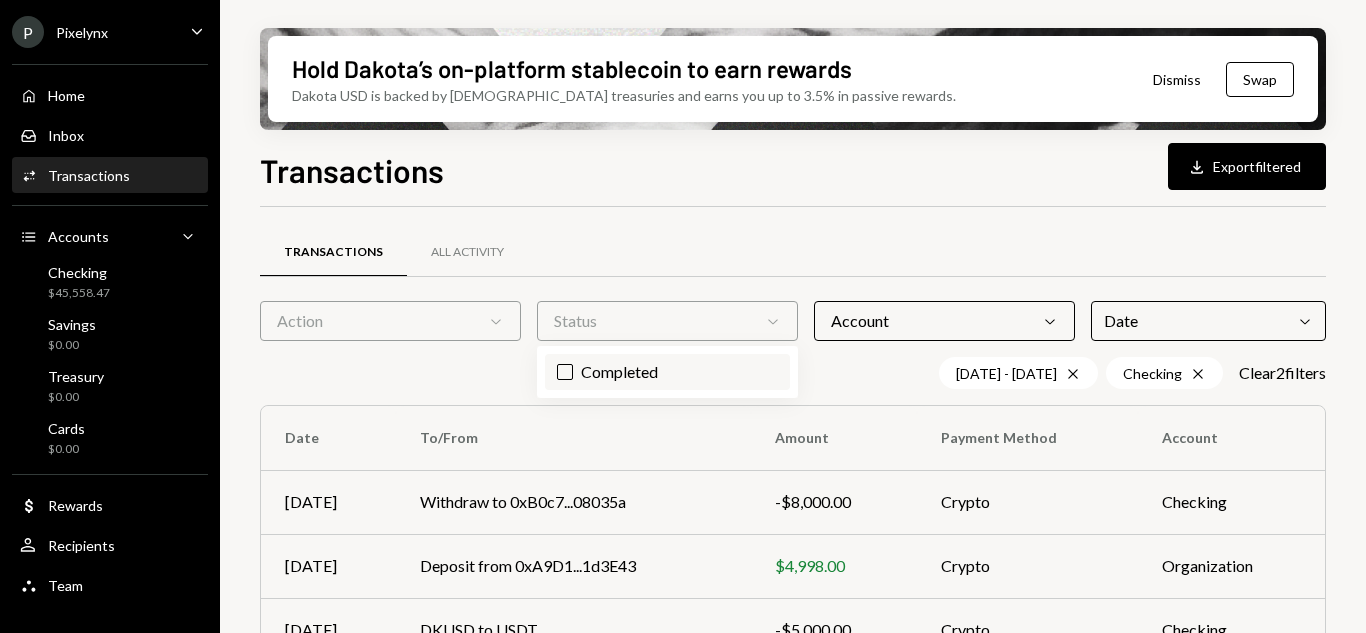 click on "Completed" at bounding box center (667, 372) 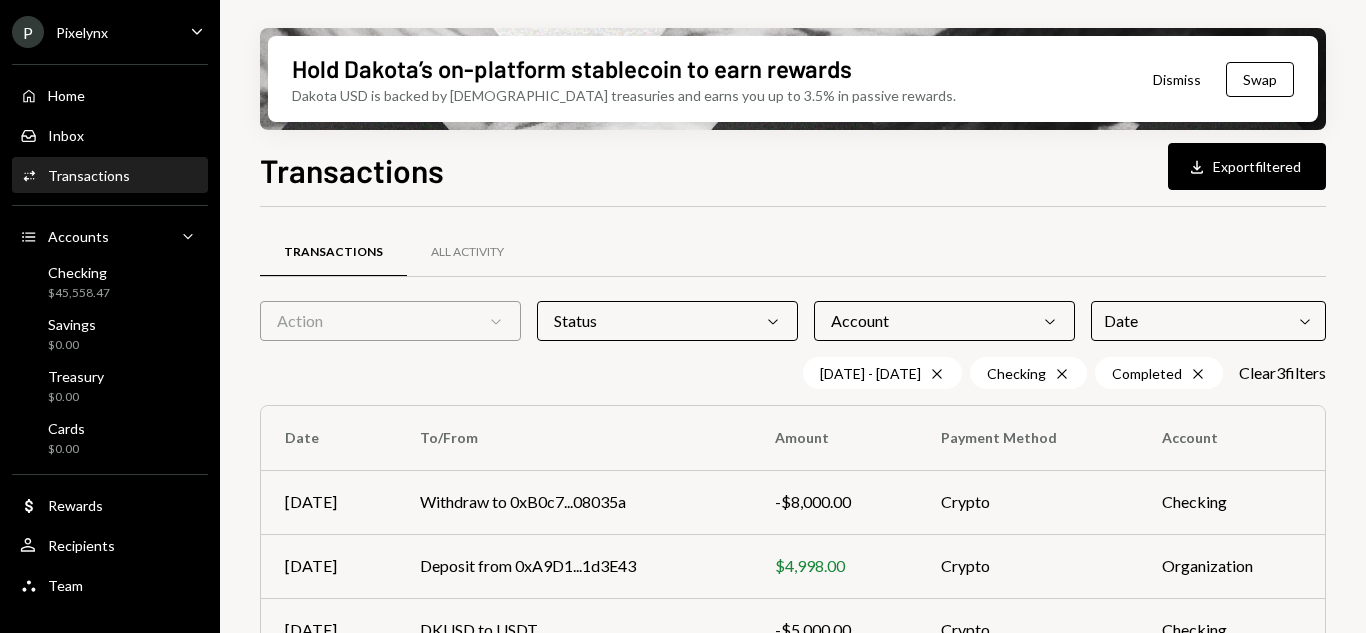click on "Action Chevron Down" at bounding box center [390, 321] 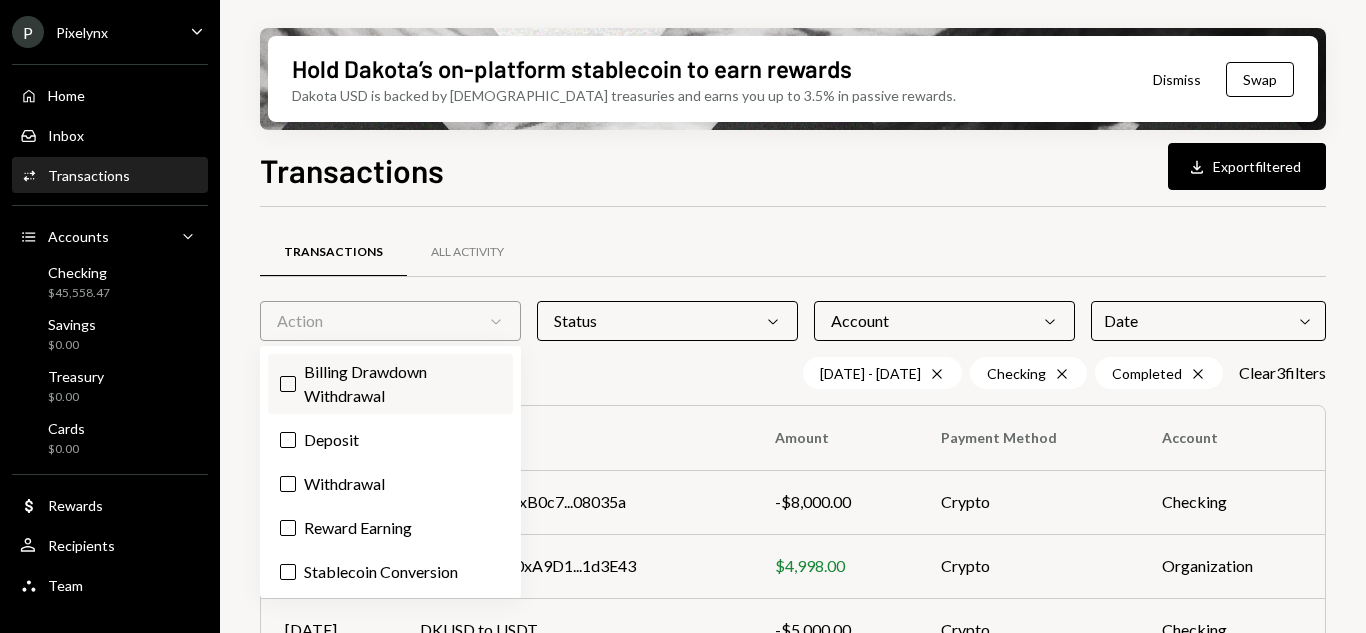 click on "Billing Drawdown Withdrawal" at bounding box center [390, 384] 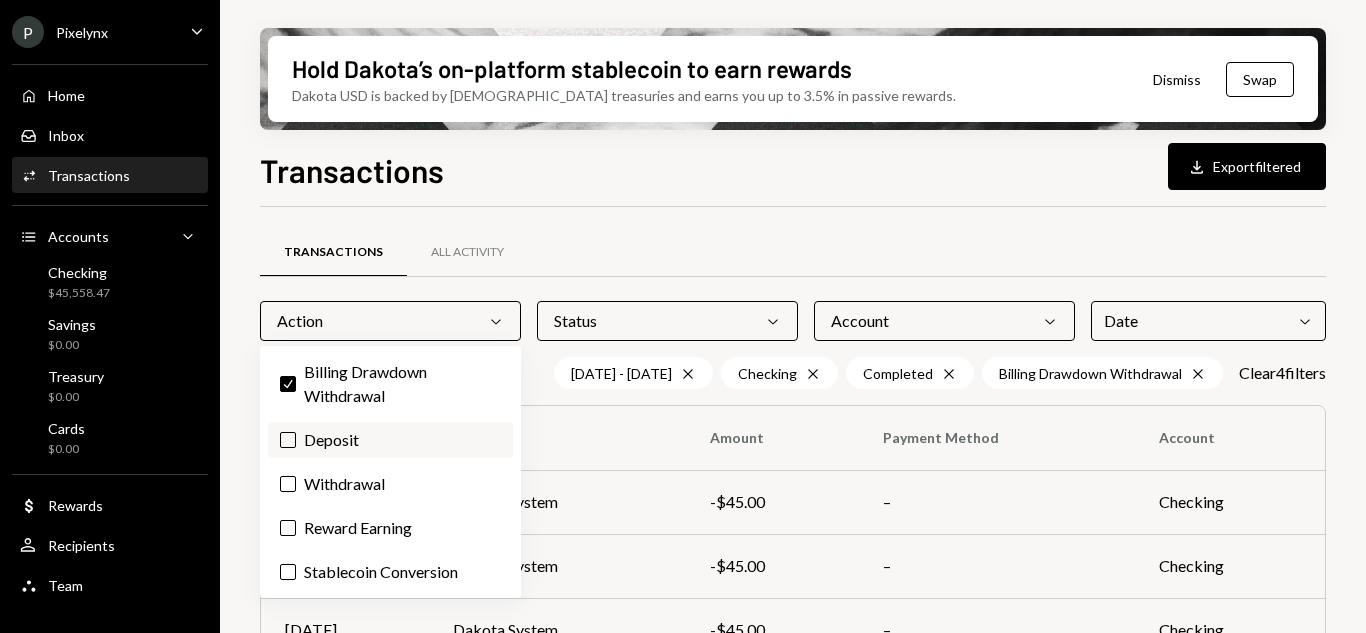 click on "Deposit" at bounding box center [390, 440] 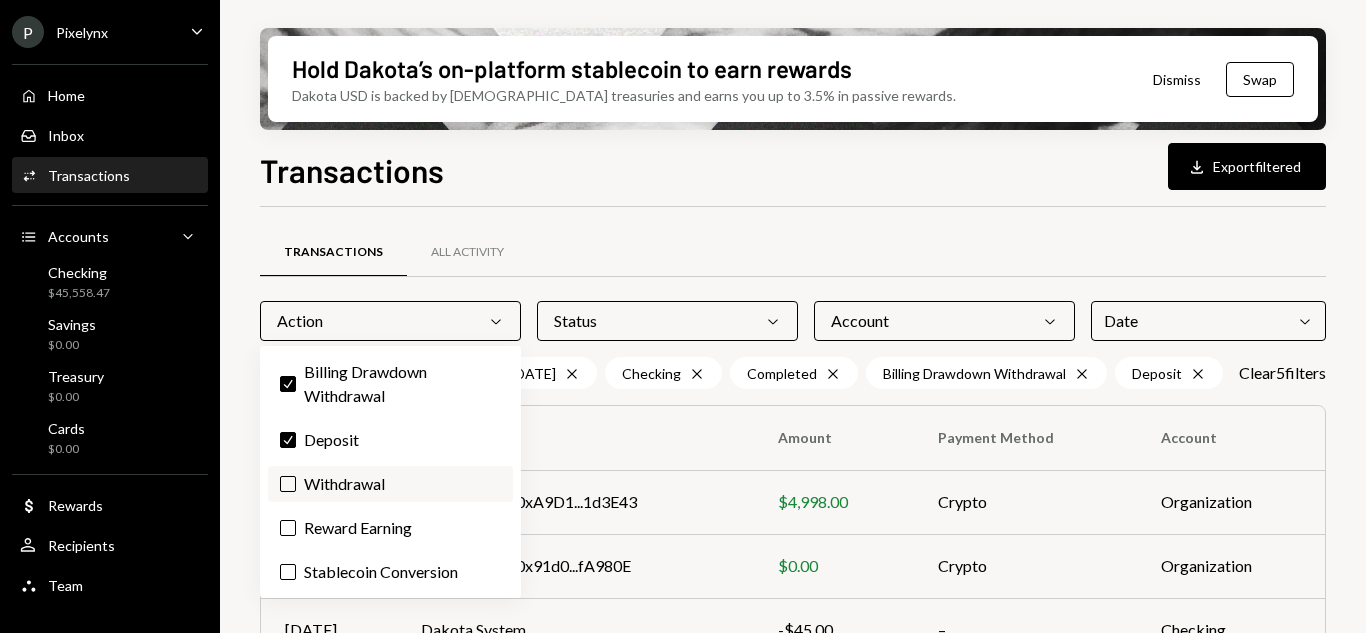 click on "Withdrawal" at bounding box center (390, 484) 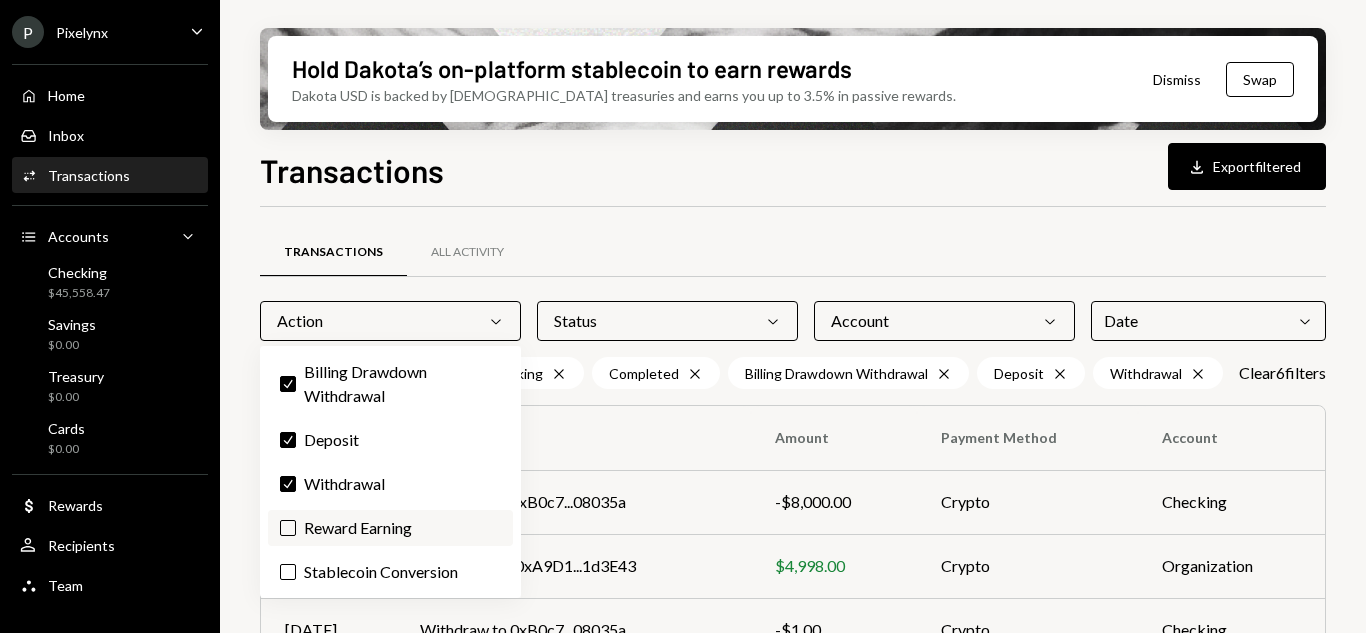 click on "Reward Earning" at bounding box center (390, 528) 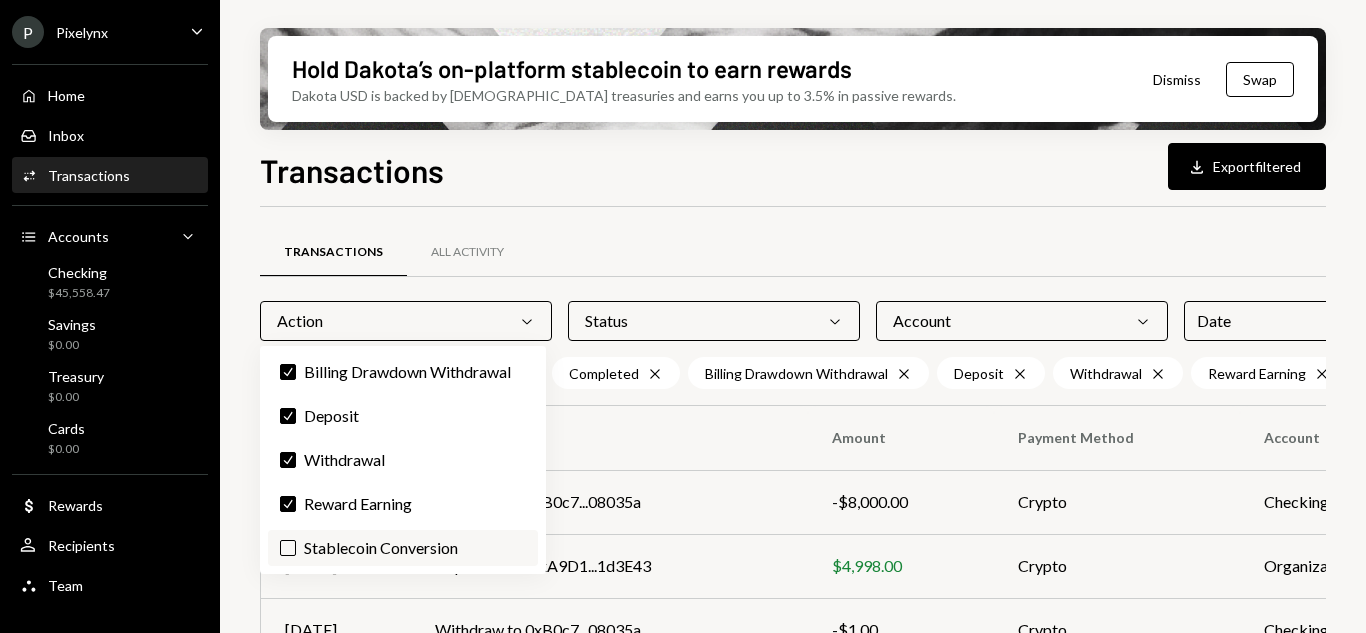 click on "Stablecoin Conversion" at bounding box center (403, 548) 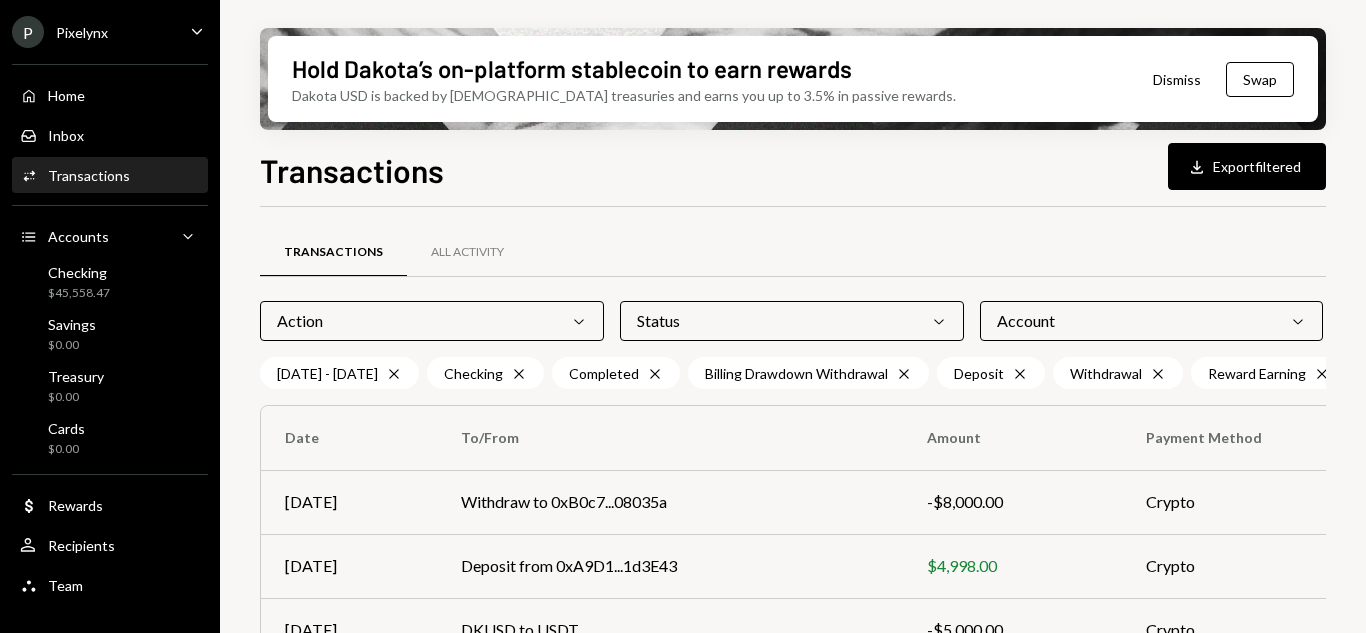 click on "Transactions All Activity" at bounding box center (958, 252) 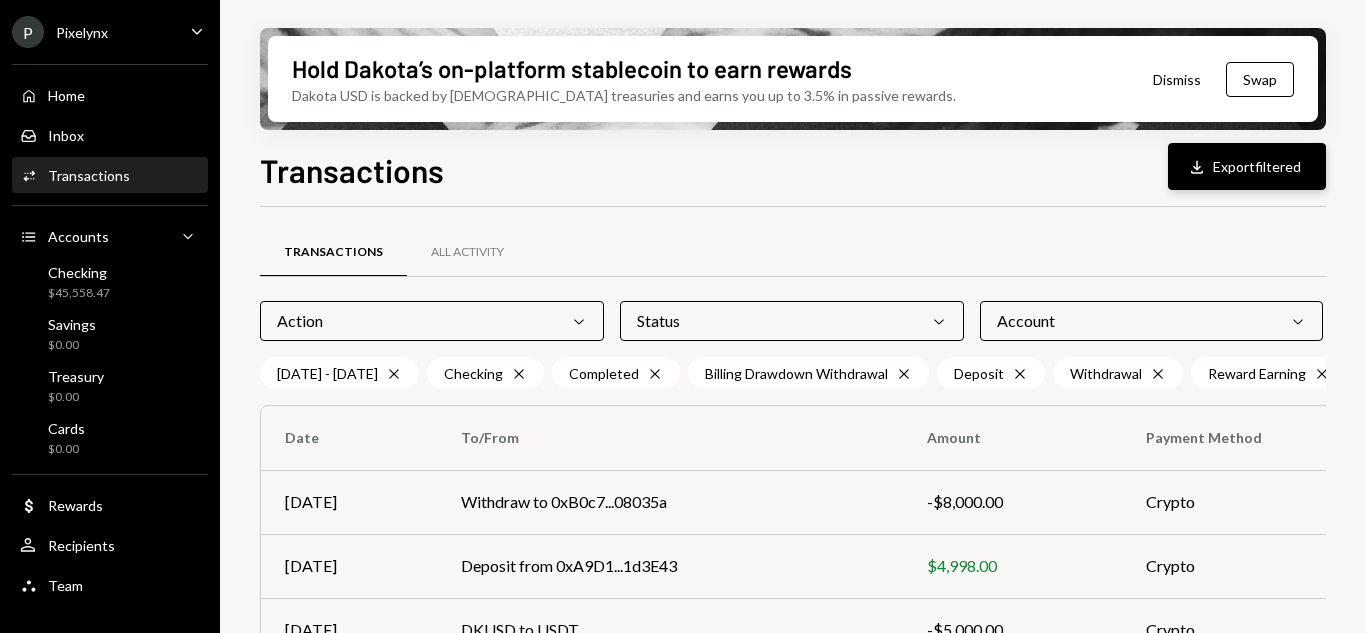 click on "Download Export  filtered" at bounding box center (1247, 166) 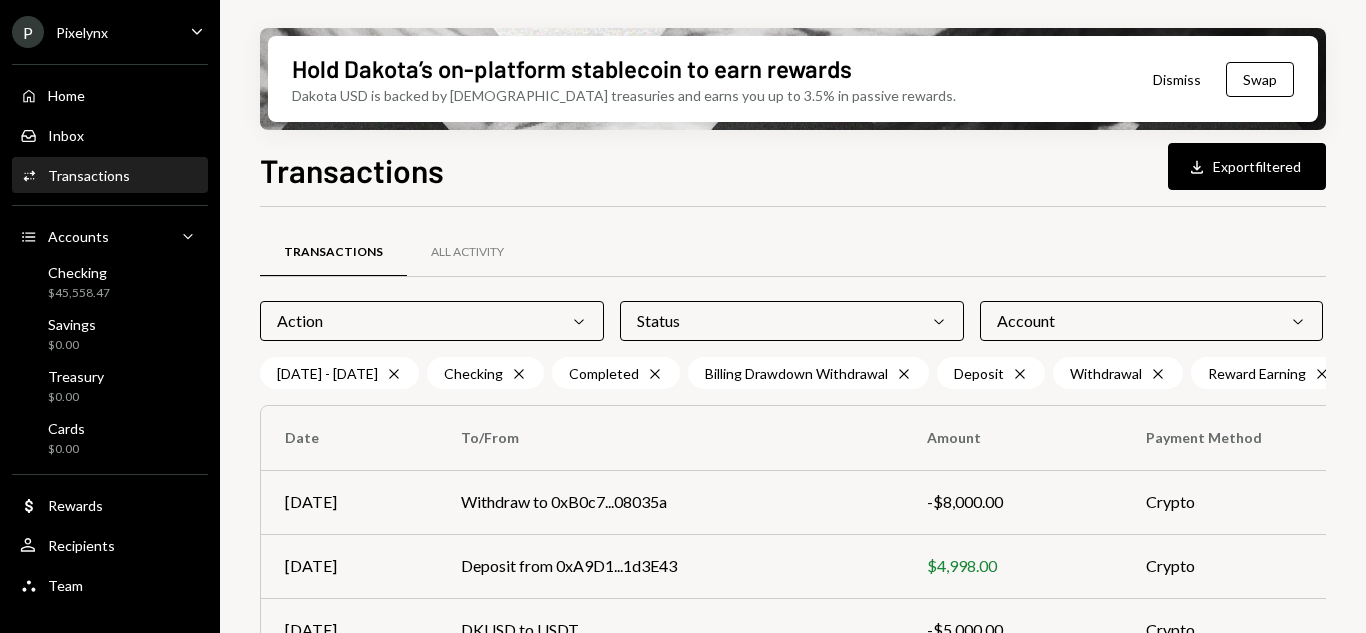 click on "Account Chevron Down" at bounding box center [1152, 321] 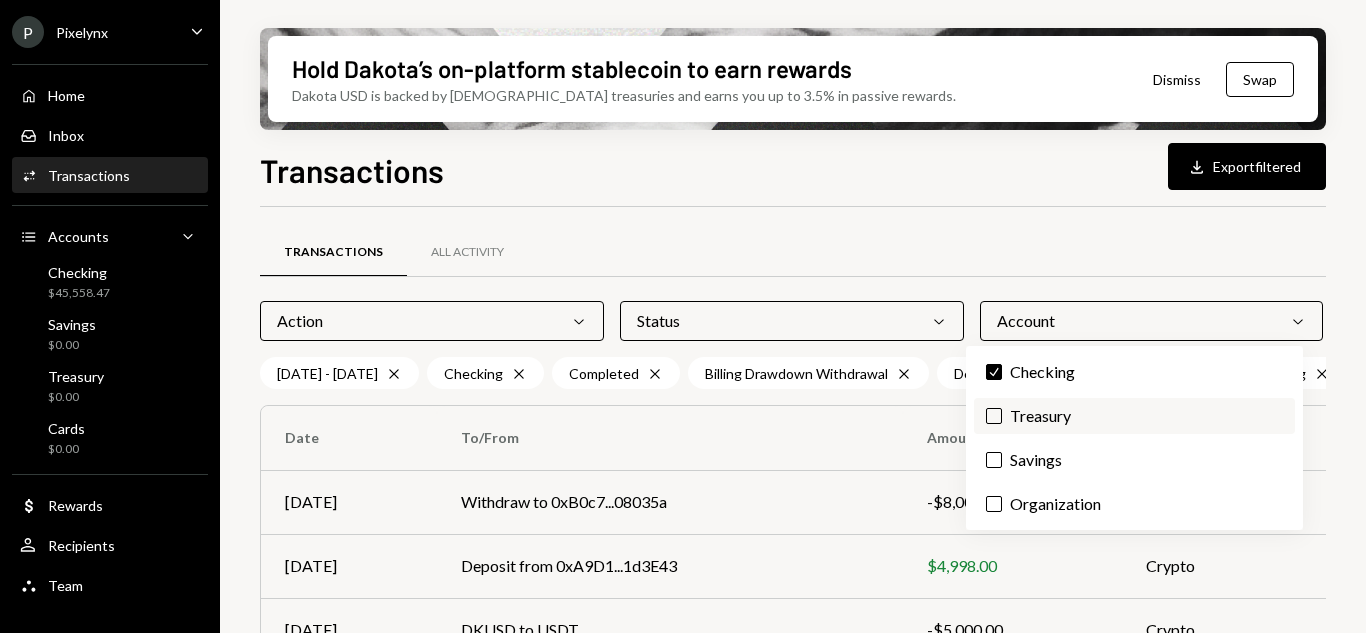 click on "Treasury" at bounding box center [1134, 416] 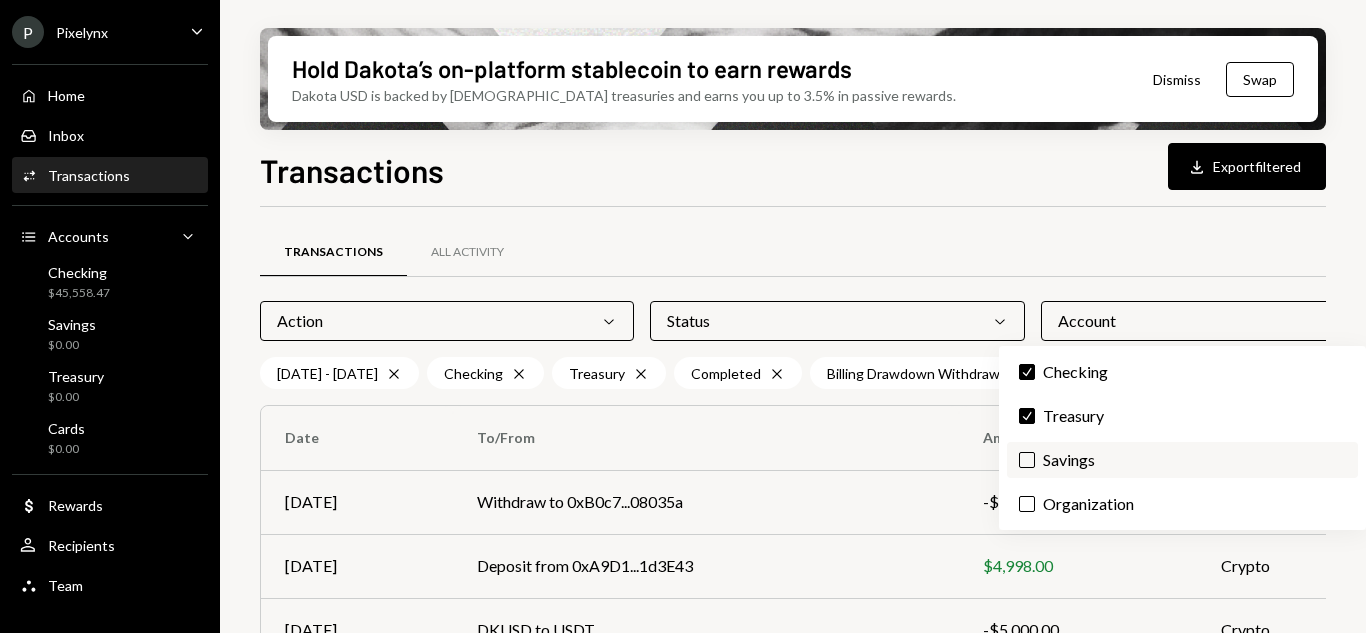 click on "Savings" at bounding box center [1027, 460] 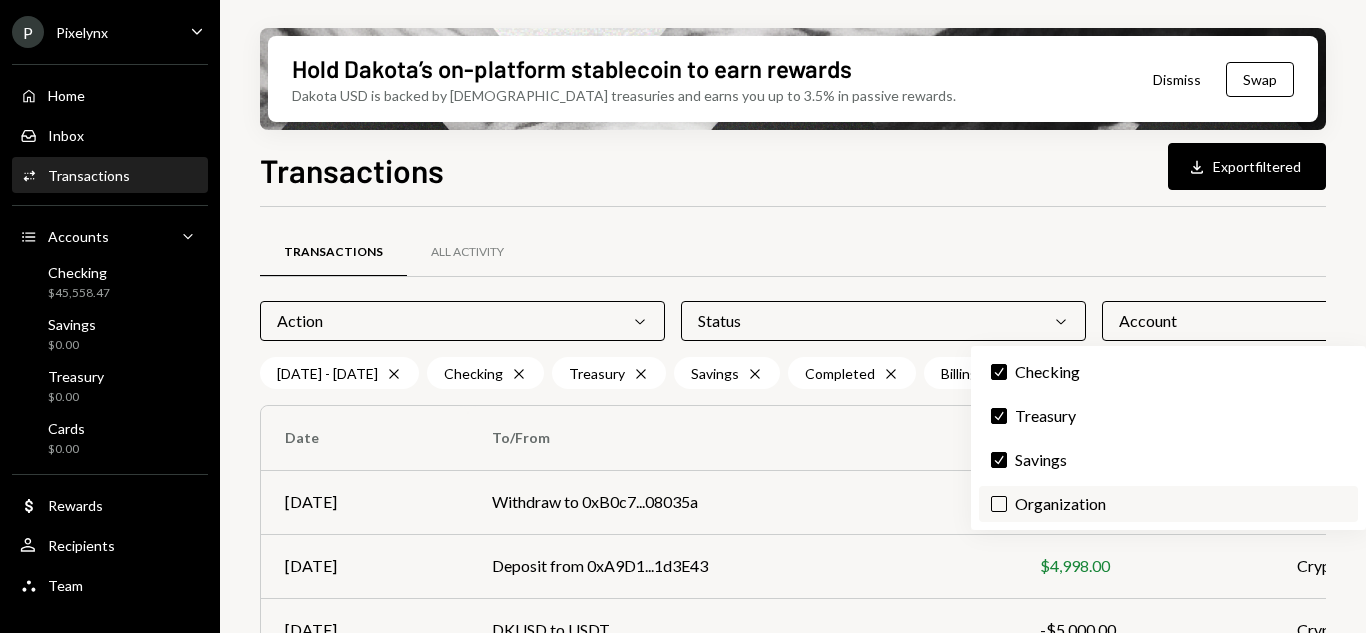 click on "Organization" at bounding box center [1168, 504] 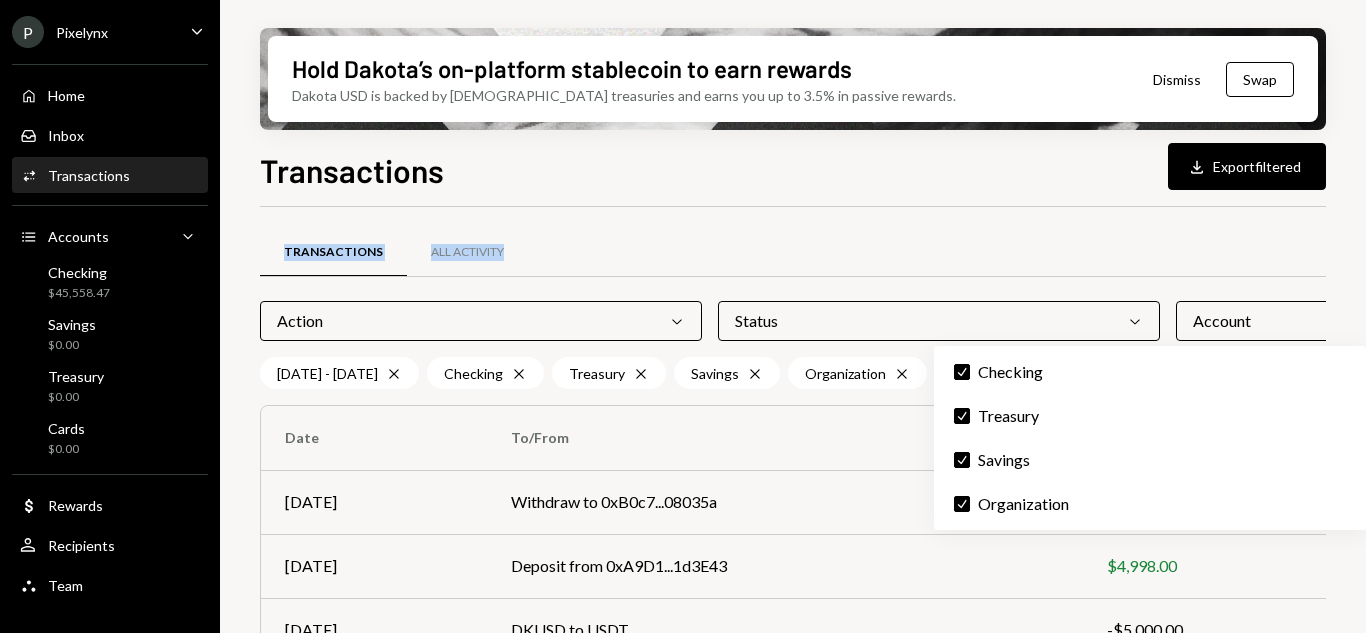 drag, startPoint x: 1008, startPoint y: 220, endPoint x: 1022, endPoint y: 236, distance: 21.260292 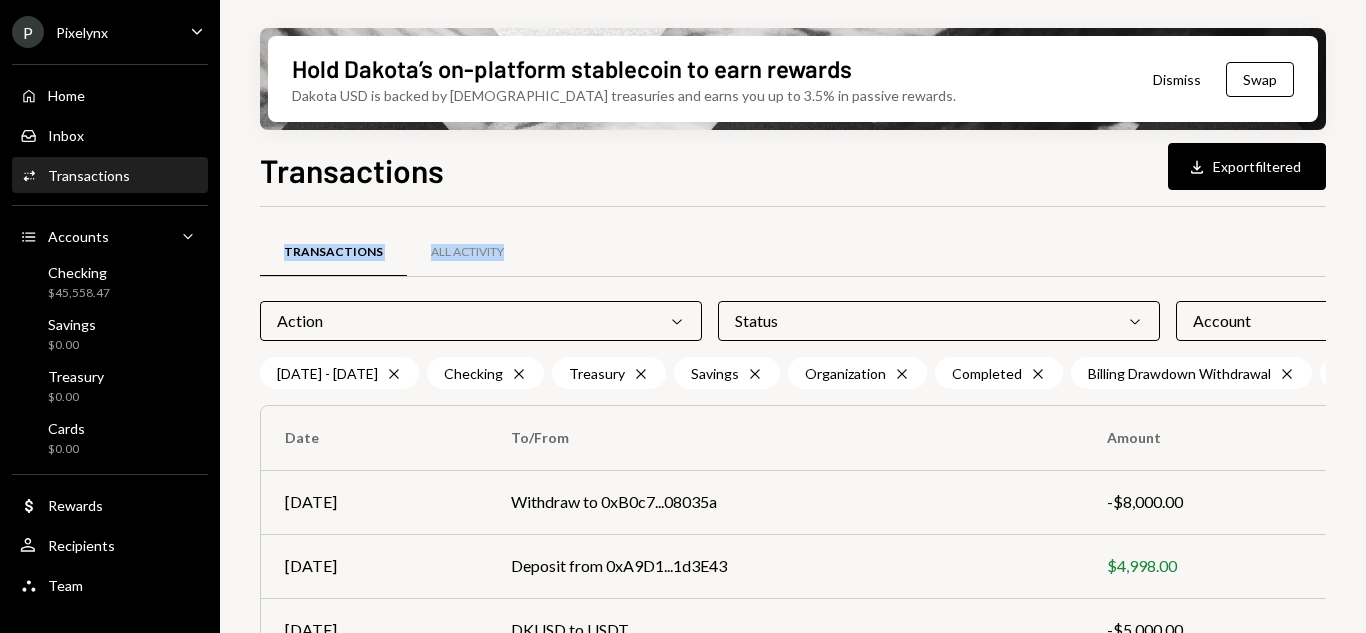 click on "Transactions All Activity Action Chevron Down Status Chevron Down Account Chevron Down Date Chevron Down [DATE] - [DATE] Cross Checking Cross Treasury Cross Savings Cross Organization Cross Completed Cross Billing Drawdown Withdrawal Cross Deposit Cross Withdrawal Cross Reward Earning Cross Stablecoin Conversion Cross Clear  11  filter s Date To/From Amount Payment Method Account [DATE] Withdraw to 0xB0c7...08035a -$8,000.00 Crypto Checking [DATE] Deposit from 0xA9D1...1d3E43 $4,998.00 Crypto Organization [DATE] DKUSD to USDT -$5,000.00 Crypto Checking [DATE] Withdraw to 0xB0c7...08035a -$1.00 Crypto Checking [DATE] Withdraw to 0x91d9...B6680E -$2,000.00 Crypto Checking [DATE] Deposit from 0x91d0...fA980E $0.00 Crypto Organization [DATE] Withdraw to 0x91d9...B6680E -$1.00 Crypto Checking [DATE] Withdraw to 0x435C...dd099C -$829.46 Crypto Checking [DATE] Dakota System -$45.00 – Checking [DATE] Dakota System $81.39 – Checking Page 1 of 5 Double Arrow Left Chevron Left Chevron Right Double Arrow Right" at bounding box center [1154, 700] 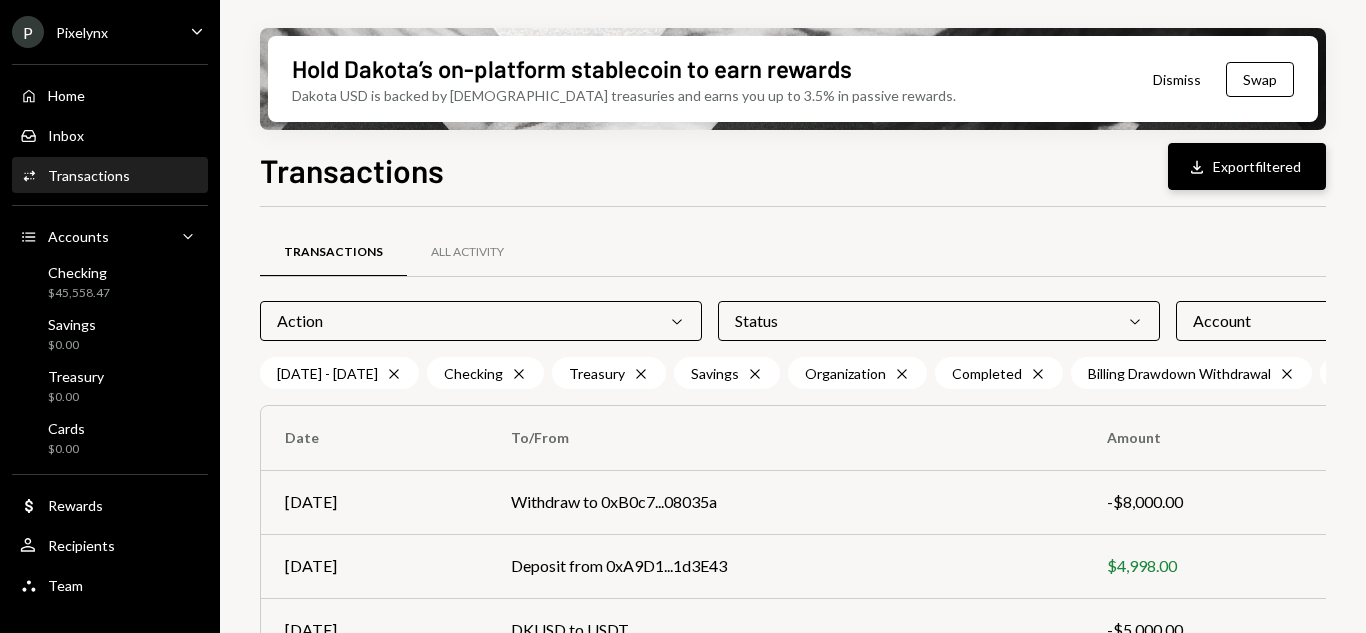 click on "Download Export  filtered" at bounding box center (1247, 166) 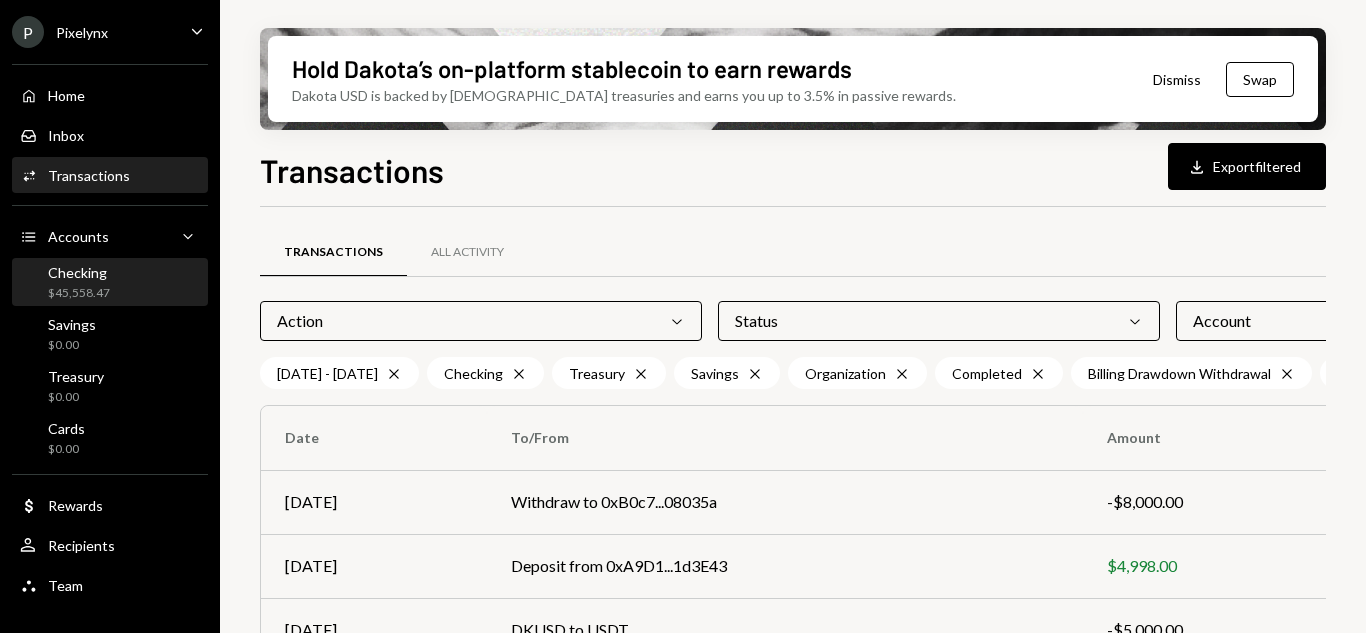 click on "Checking" at bounding box center [79, 272] 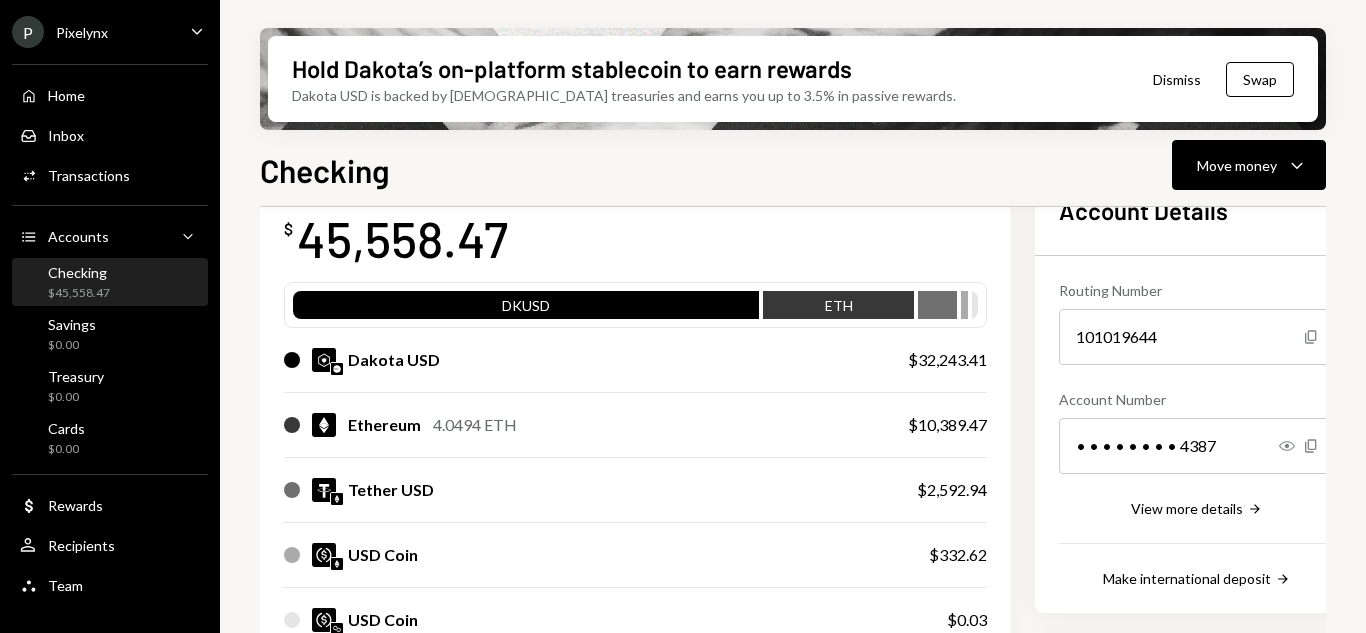 scroll, scrollTop: 200, scrollLeft: 0, axis: vertical 